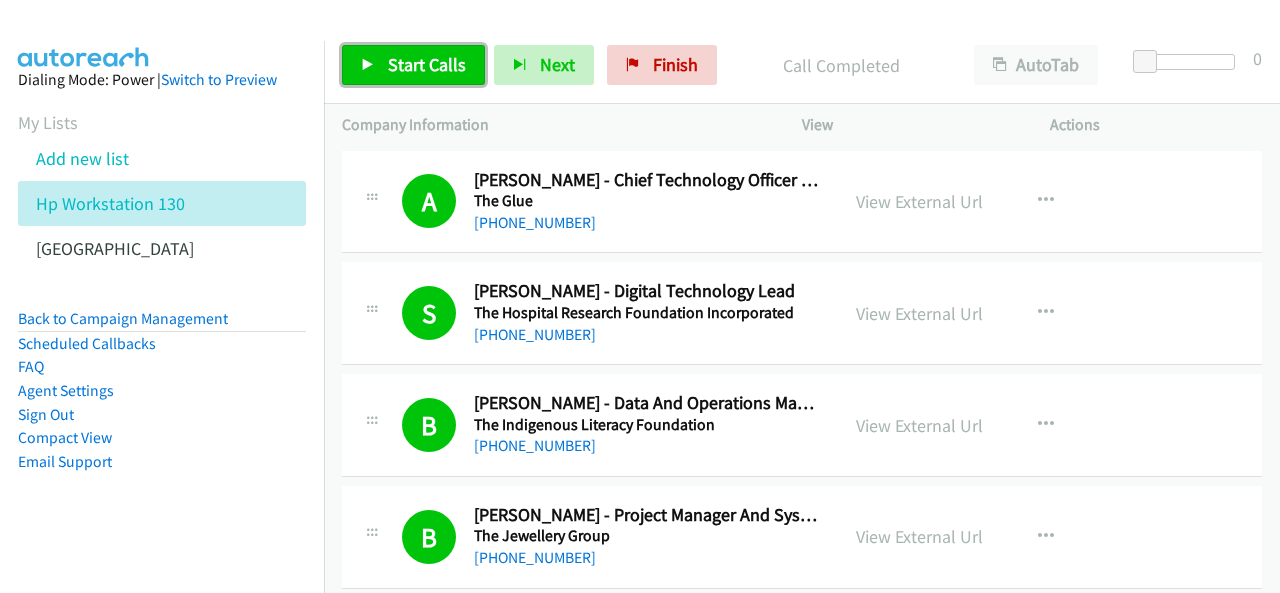 click on "Start Calls" at bounding box center [427, 64] 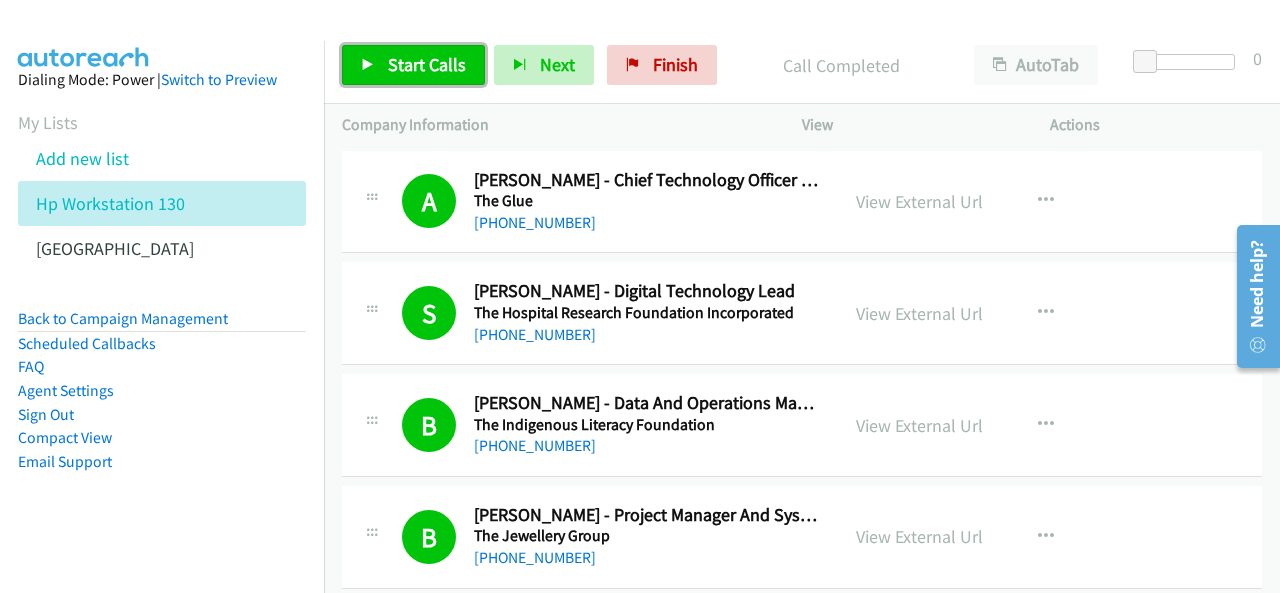 scroll, scrollTop: 3600, scrollLeft: 0, axis: vertical 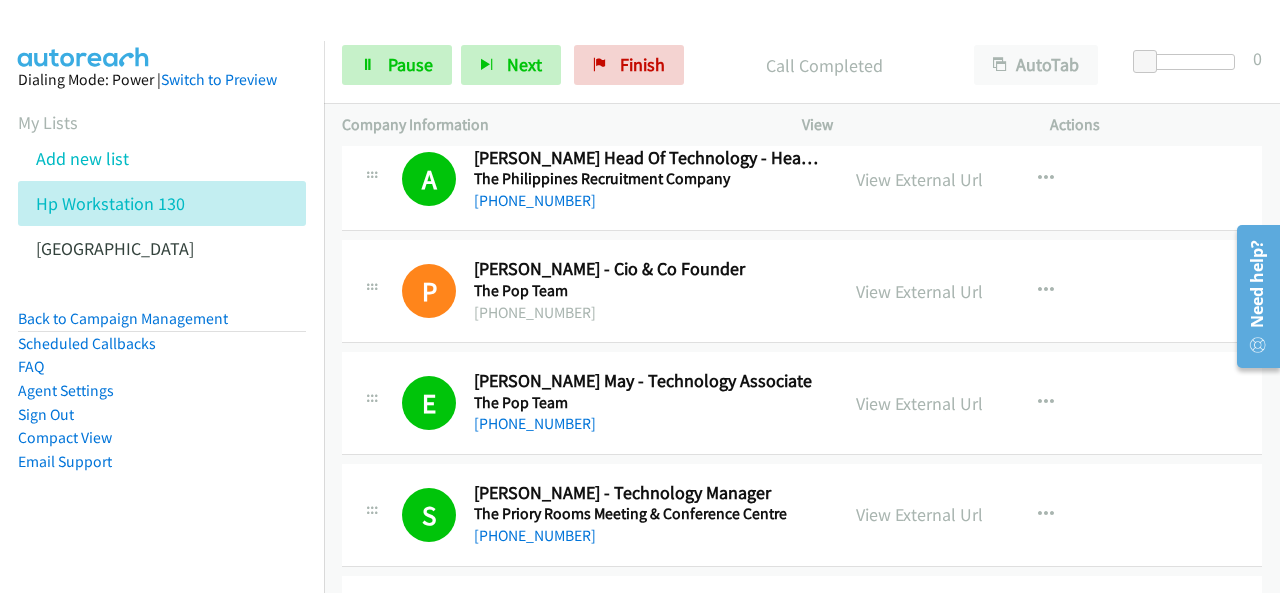 click on "Dialing Mode: Power
|
Switch to Preview
My Lists
Add new list
Hp Workstation 130
Palo Alto
Back to Campaign Management
Scheduled Callbacks
FAQ
Agent Settings
Sign Out
Compact View
Email Support" at bounding box center (162, 302) 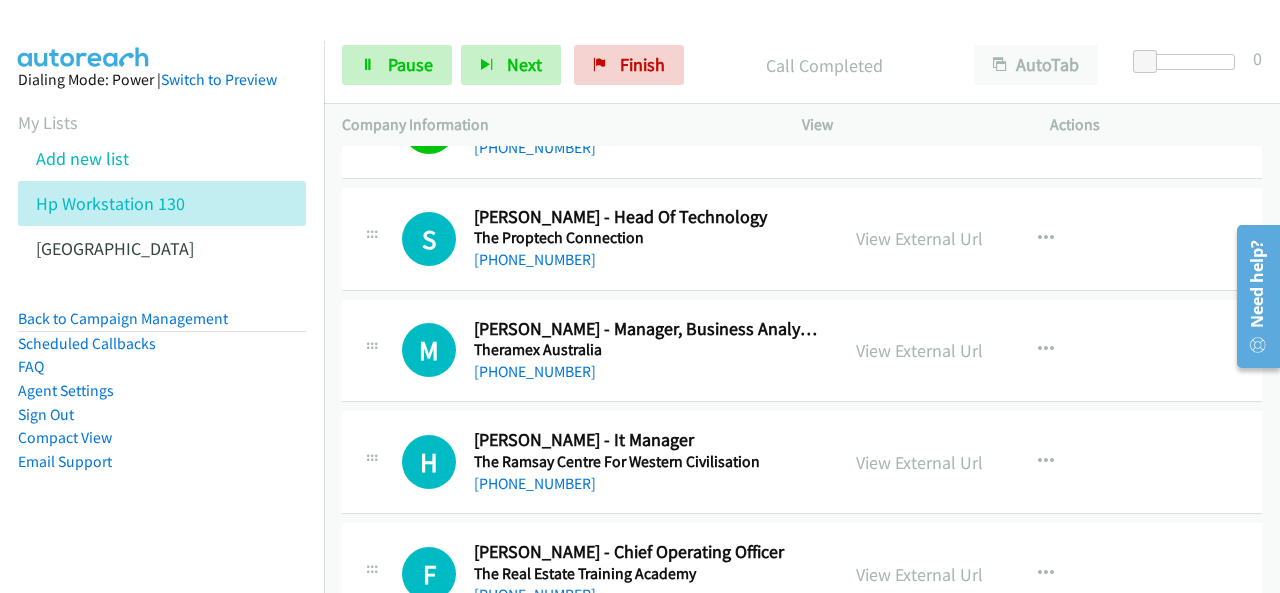 scroll, scrollTop: 4100, scrollLeft: 0, axis: vertical 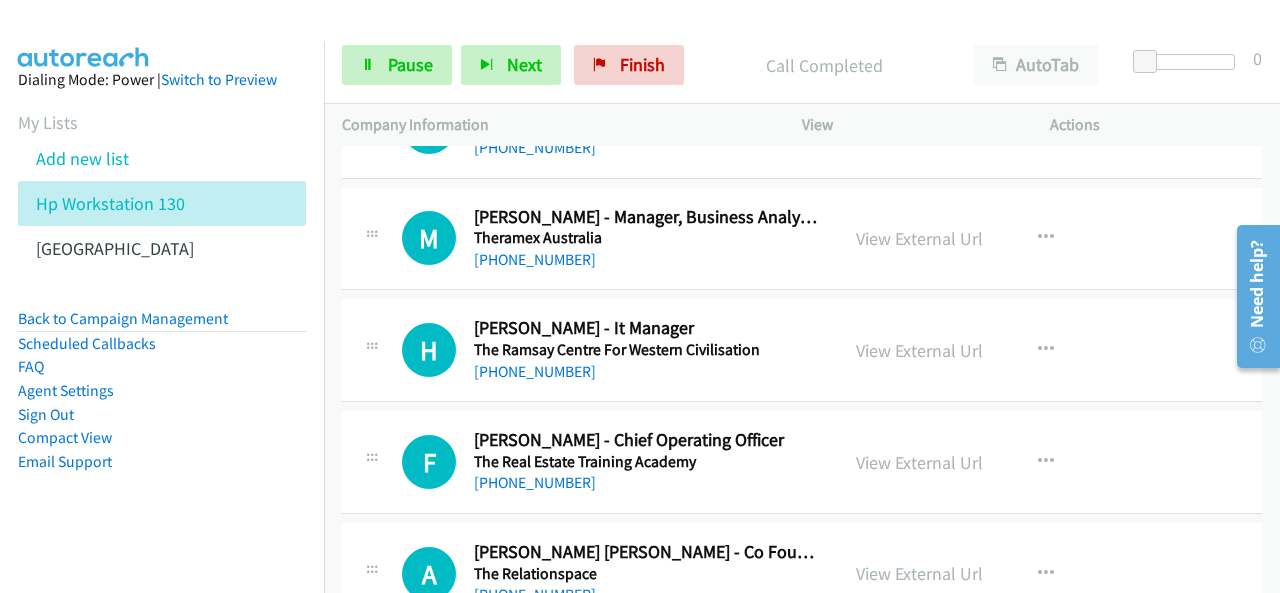 click on "Dialing Mode: Power
|
Switch to Preview
My Lists
Add new list
Hp Workstation 130
Palo Alto
Back to Campaign Management
Scheduled Callbacks
FAQ
Agent Settings
Sign Out
Compact View
Email Support" at bounding box center (162, 302) 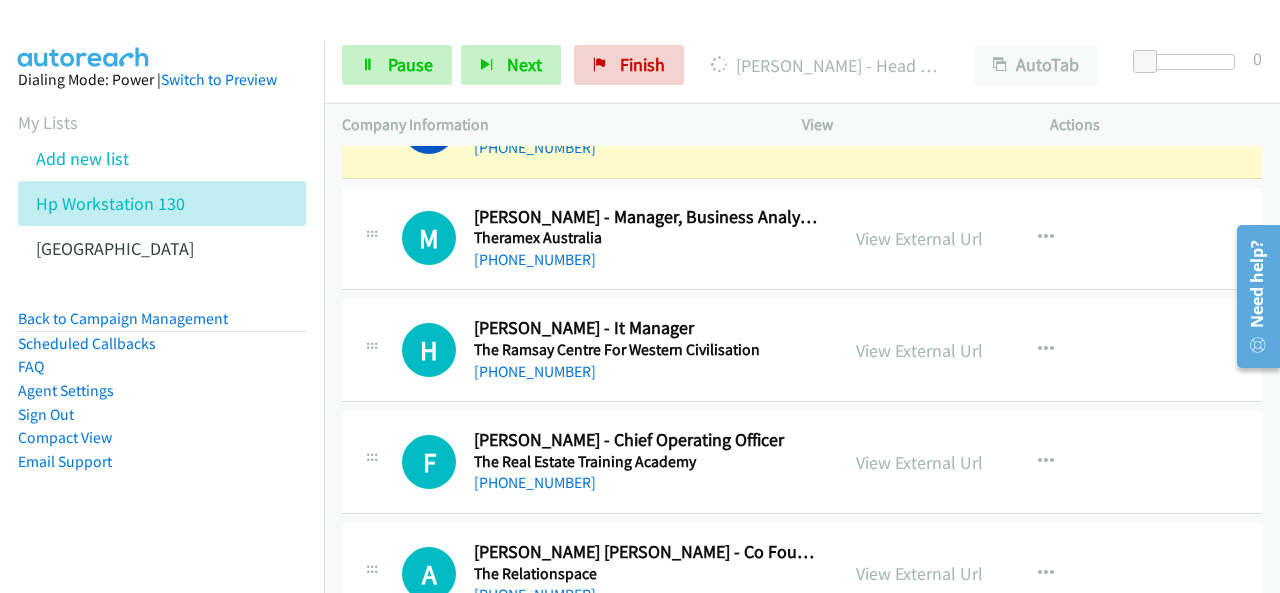 scroll, scrollTop: 4000, scrollLeft: 0, axis: vertical 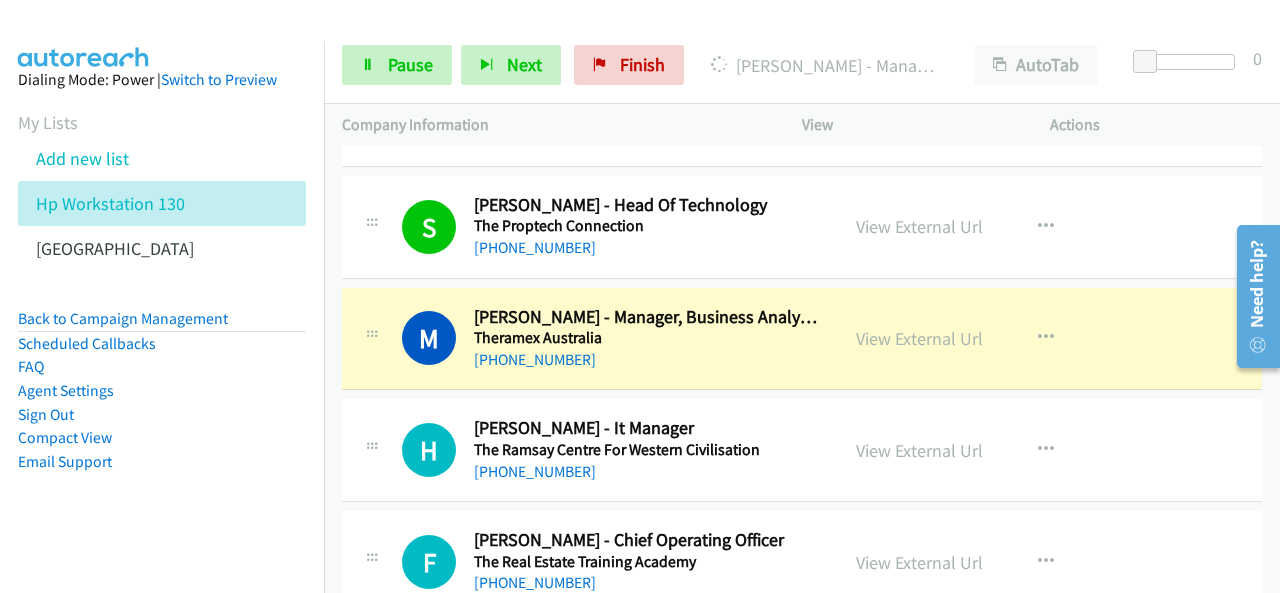 click on "Dialing Mode: Power
|
Switch to Preview
My Lists
Add new list
Hp Workstation 130
Palo Alto
Back to Campaign Management
Scheduled Callbacks
FAQ
Agent Settings
Sign Out
Compact View
Email Support" at bounding box center [162, 302] 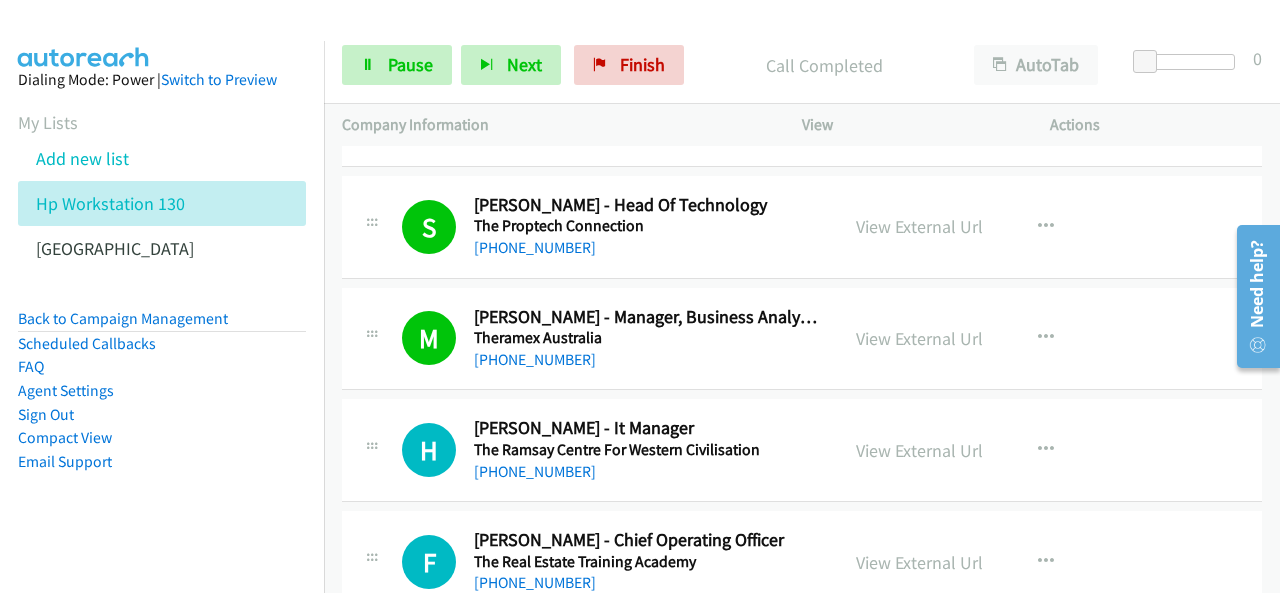 drag, startPoint x: 55, startPoint y: 533, endPoint x: 101, endPoint y: 515, distance: 49.396355 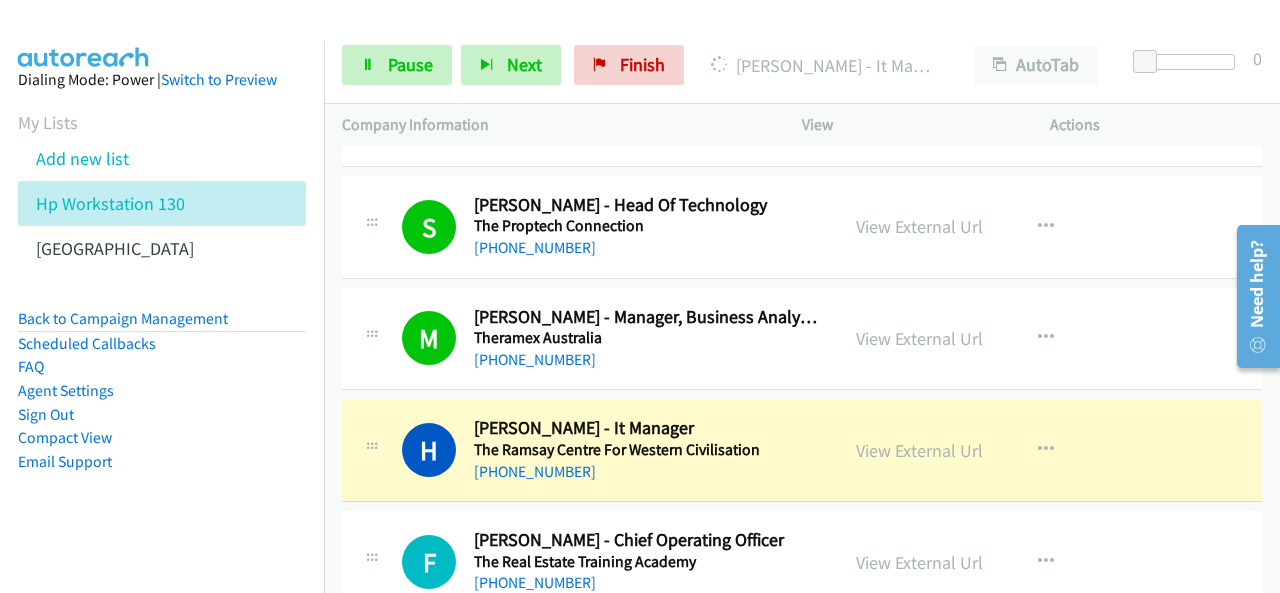 click on "Dialing Mode: Power
|
Switch to Preview
My Lists
Add new list
Hp Workstation 130
Palo Alto
Back to Campaign Management
Scheduled Callbacks
FAQ
Agent Settings
Sign Out
Compact View
Email Support" at bounding box center [162, 302] 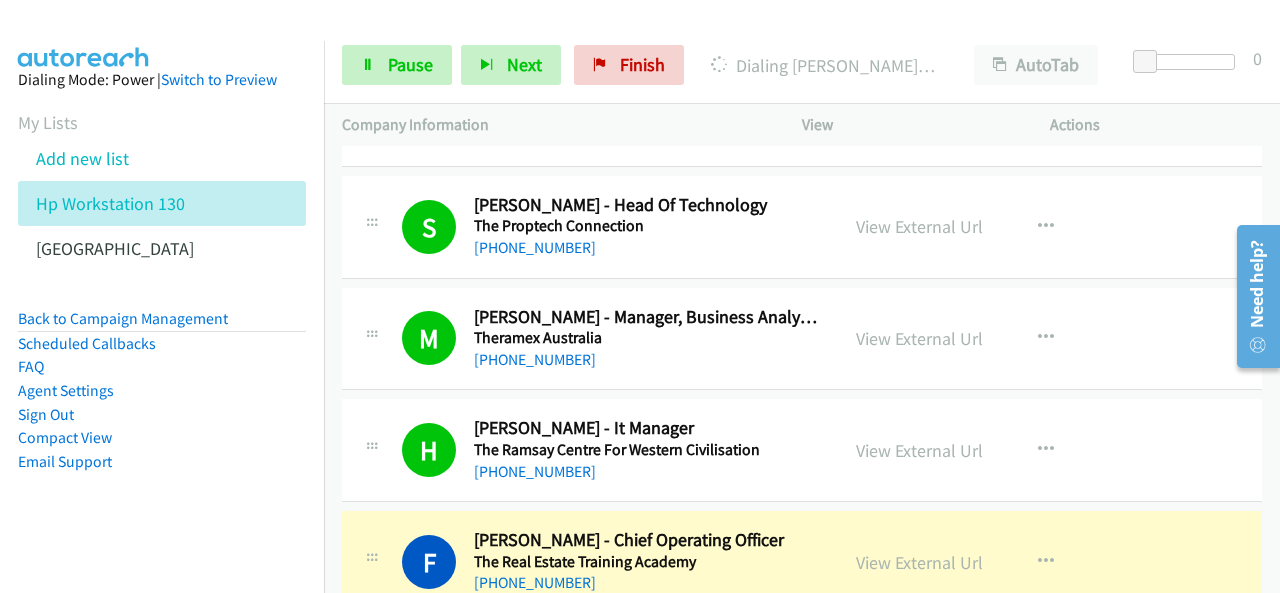 click on "Dialing Mode: Power
|
Switch to Preview
My Lists
Add new list
Hp Workstation 130
Palo Alto
Back to Campaign Management
Scheduled Callbacks
FAQ
Agent Settings
Sign Out
Compact View
Email Support" at bounding box center [162, 302] 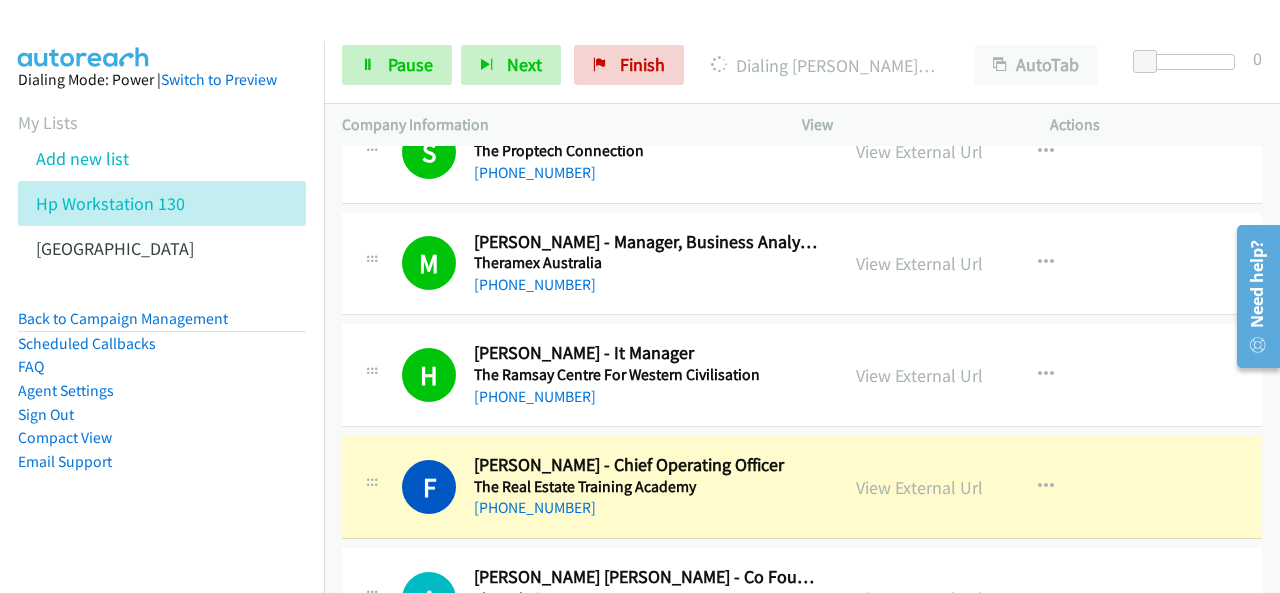 scroll, scrollTop: 4100, scrollLeft: 0, axis: vertical 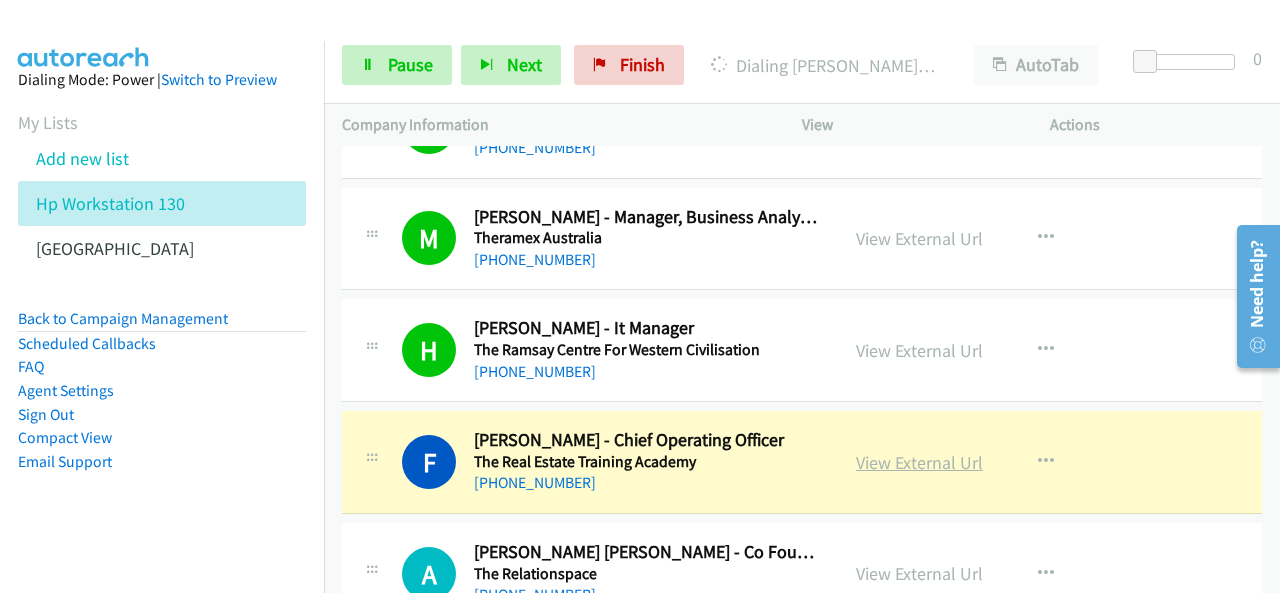 click on "View External Url" at bounding box center (919, 462) 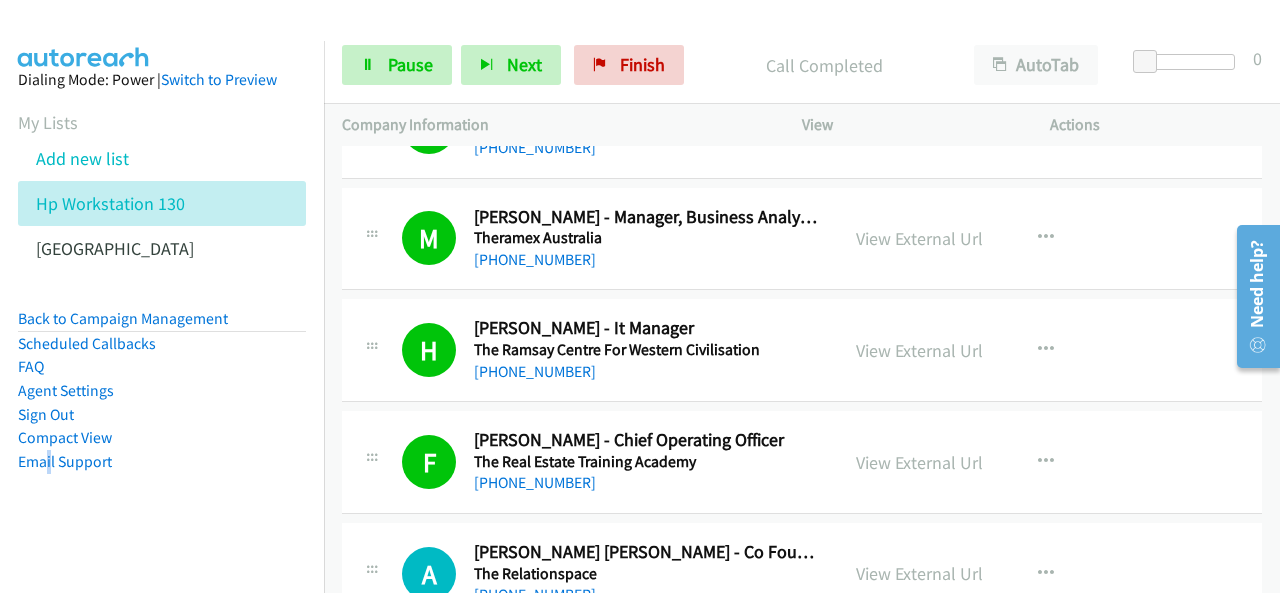 click on "Dialing Mode: Power
|
Switch to Preview
My Lists
Add new list
Hp Workstation 130
Palo Alto
Back to Campaign Management
Scheduled Callbacks
FAQ
Agent Settings
Sign Out
Compact View
Email Support" at bounding box center [162, 302] 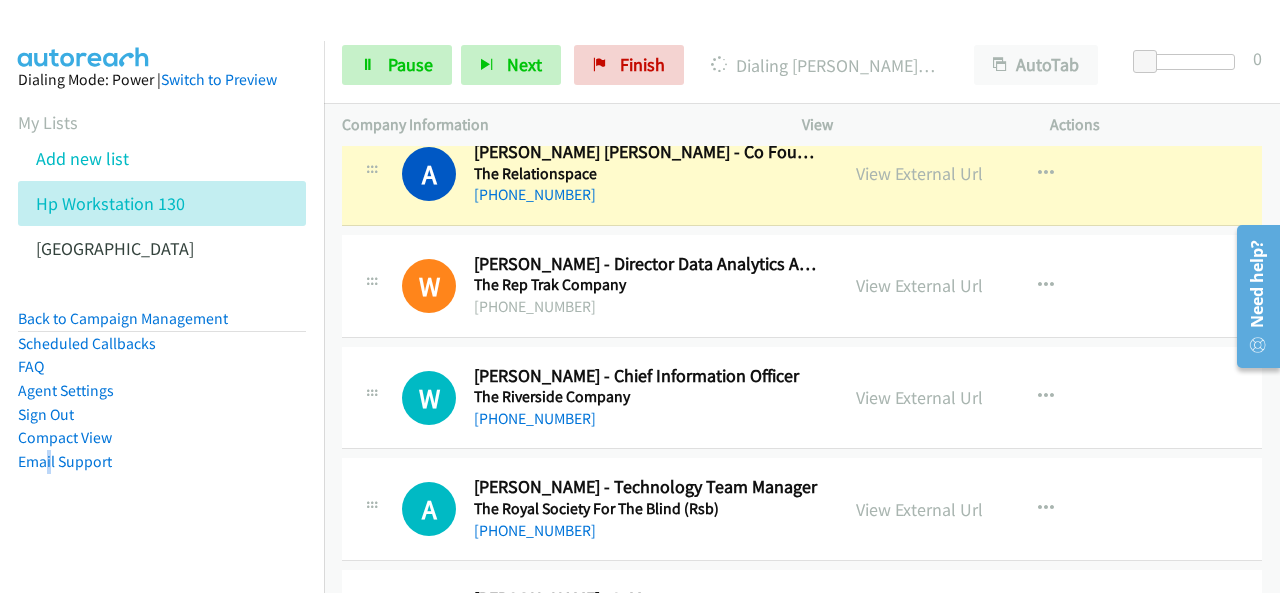 scroll, scrollTop: 4400, scrollLeft: 0, axis: vertical 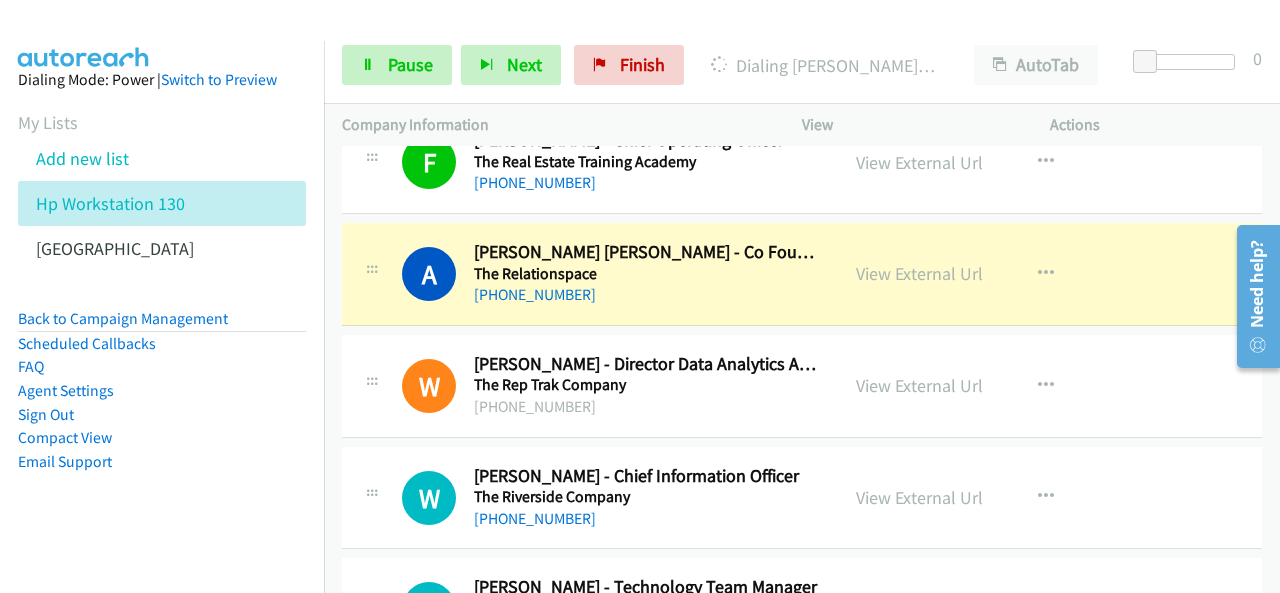 click on "Dialing Mode: Power
|
Switch to Preview
My Lists
Add new list
Hp Workstation 130
Palo Alto
Back to Campaign Management
Scheduled Callbacks
FAQ
Agent Settings
Sign Out
Compact View
Email Support" at bounding box center (162, 302) 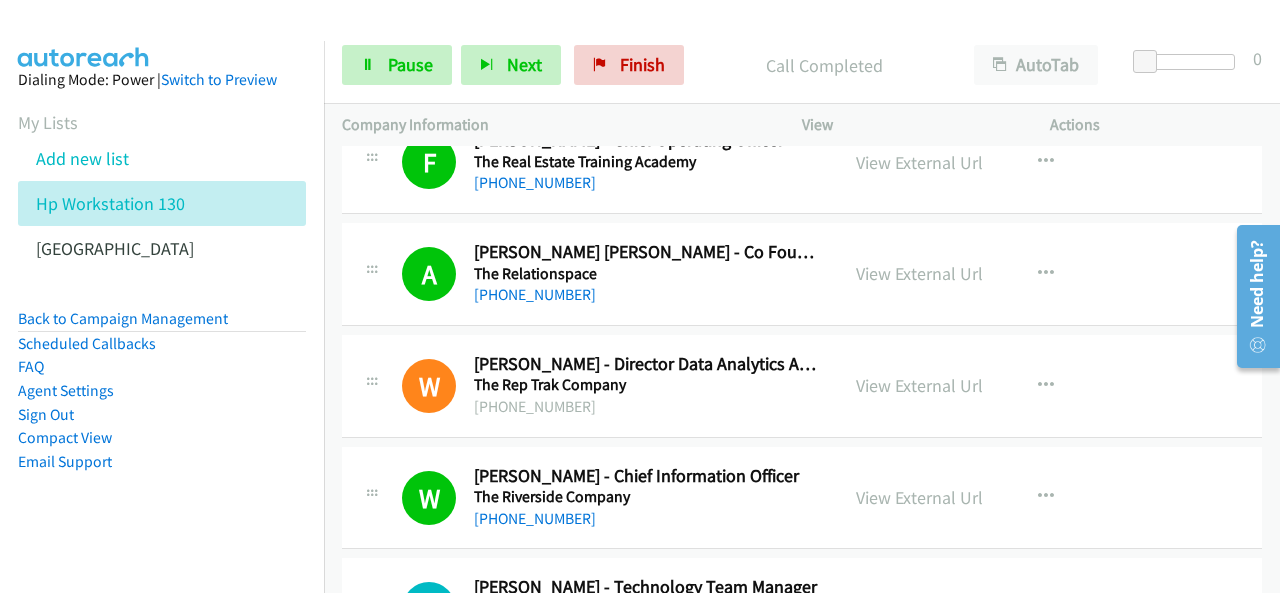 click on "Dialing Mode: Power
|
Switch to Preview
My Lists
Add new list
Hp Workstation 130
Palo Alto
Back to Campaign Management
Scheduled Callbacks
FAQ
Agent Settings
Sign Out
Compact View
Email Support" at bounding box center (162, 302) 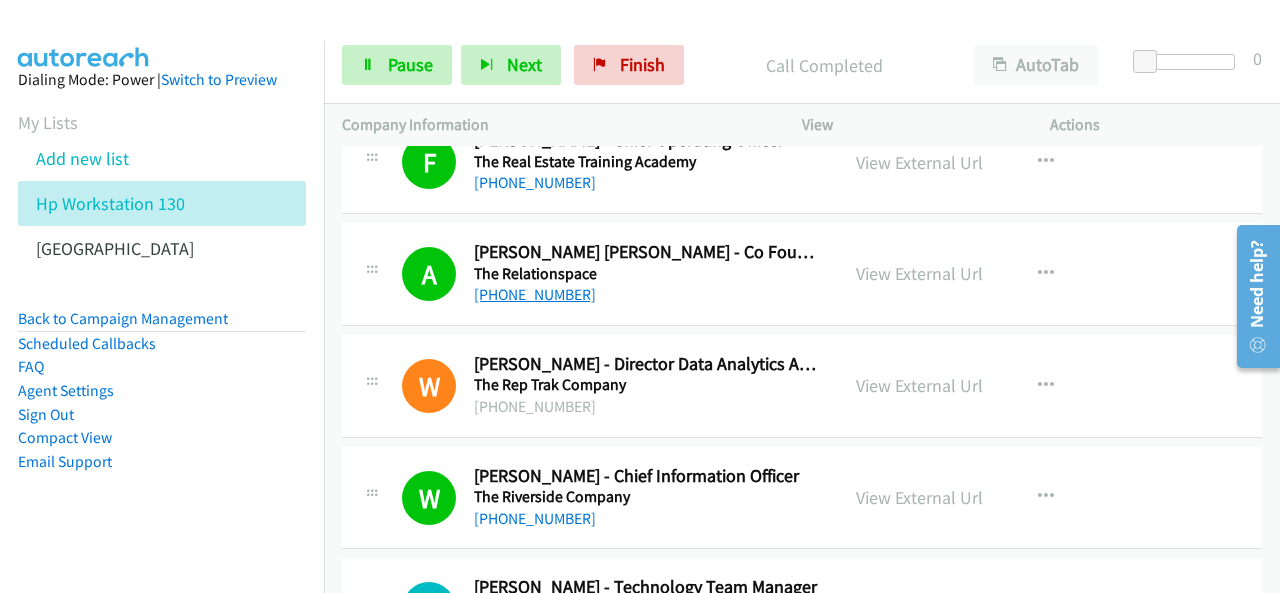 scroll, scrollTop: 4500, scrollLeft: 0, axis: vertical 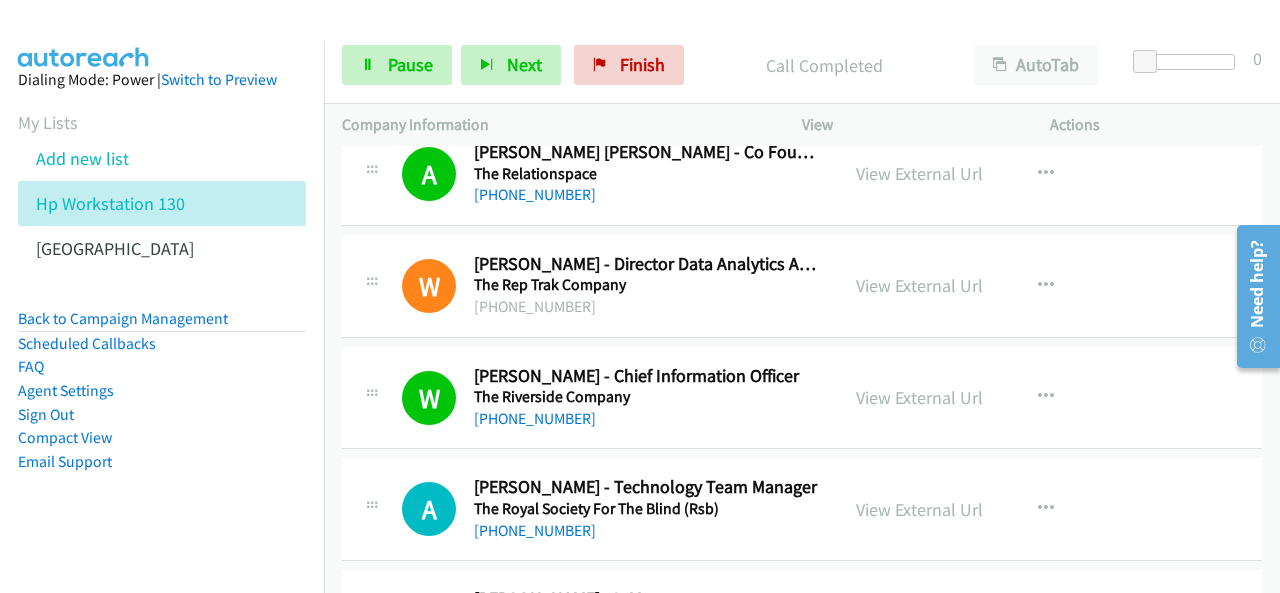 click on "Dialing Mode: Power
|
Switch to Preview
My Lists
Add new list
Hp Workstation 130
Palo Alto
Back to Campaign Management
Scheduled Callbacks
FAQ
Agent Settings
Sign Out
Compact View
Email Support" at bounding box center [162, 302] 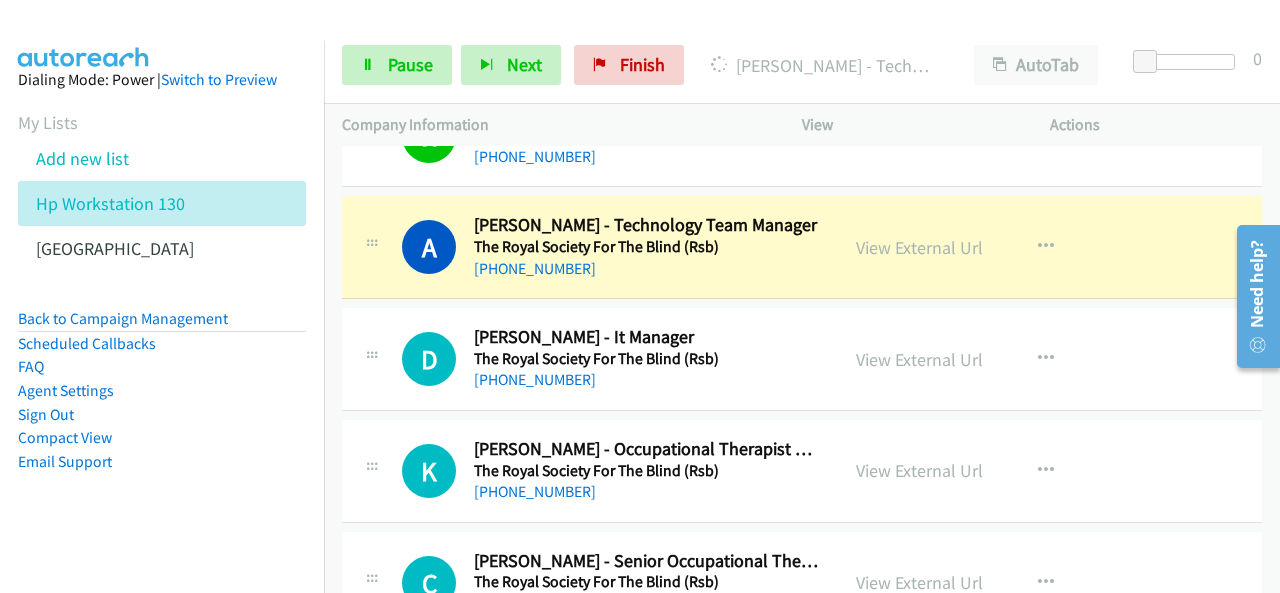 scroll, scrollTop: 4800, scrollLeft: 0, axis: vertical 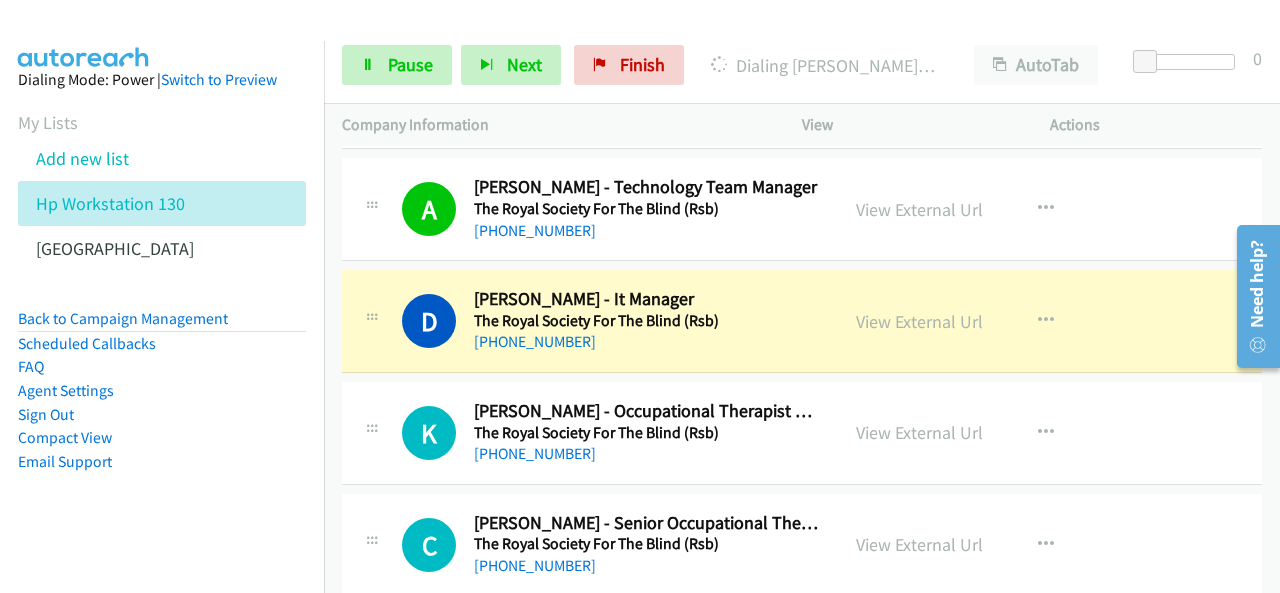 click on "Dialing Mode: Power
|
Switch to Preview
My Lists
Add new list
Hp Workstation 130
Palo Alto
Back to Campaign Management
Scheduled Callbacks
FAQ
Agent Settings
Sign Out
Compact View
Email Support" at bounding box center (162, 302) 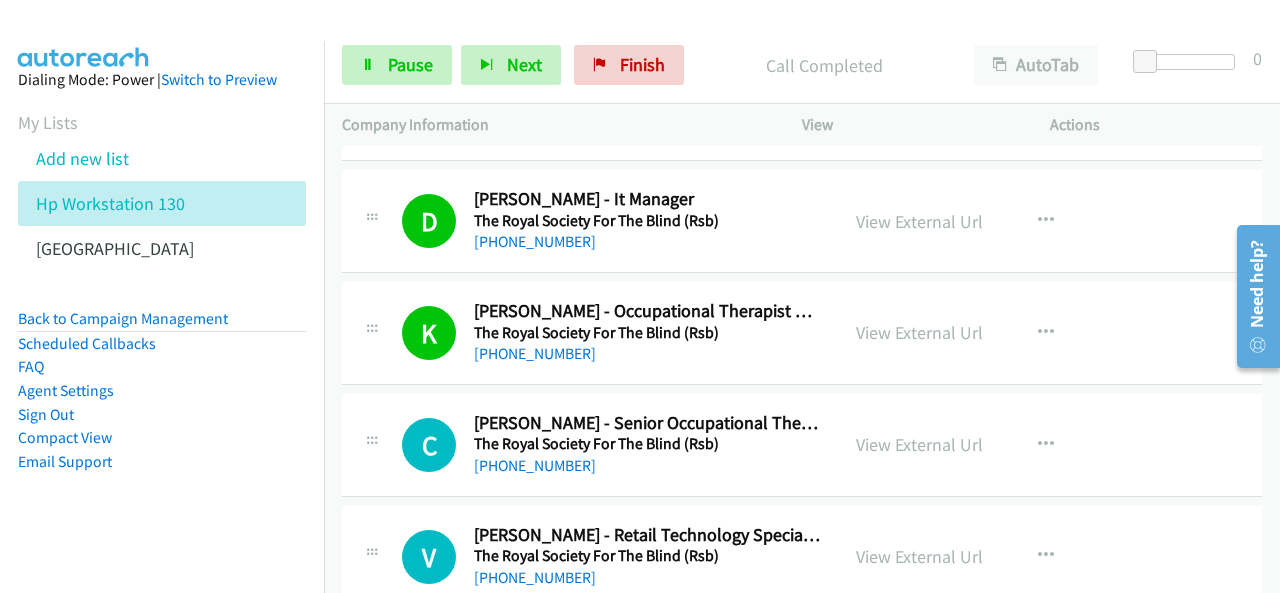 click on "Dialing Mode: Power
|
Switch to Preview
My Lists
Add new list
Hp Workstation 130
Palo Alto
Back to Campaign Management
Scheduled Callbacks
FAQ
Agent Settings
Sign Out
Compact View
Email Support" at bounding box center [162, 302] 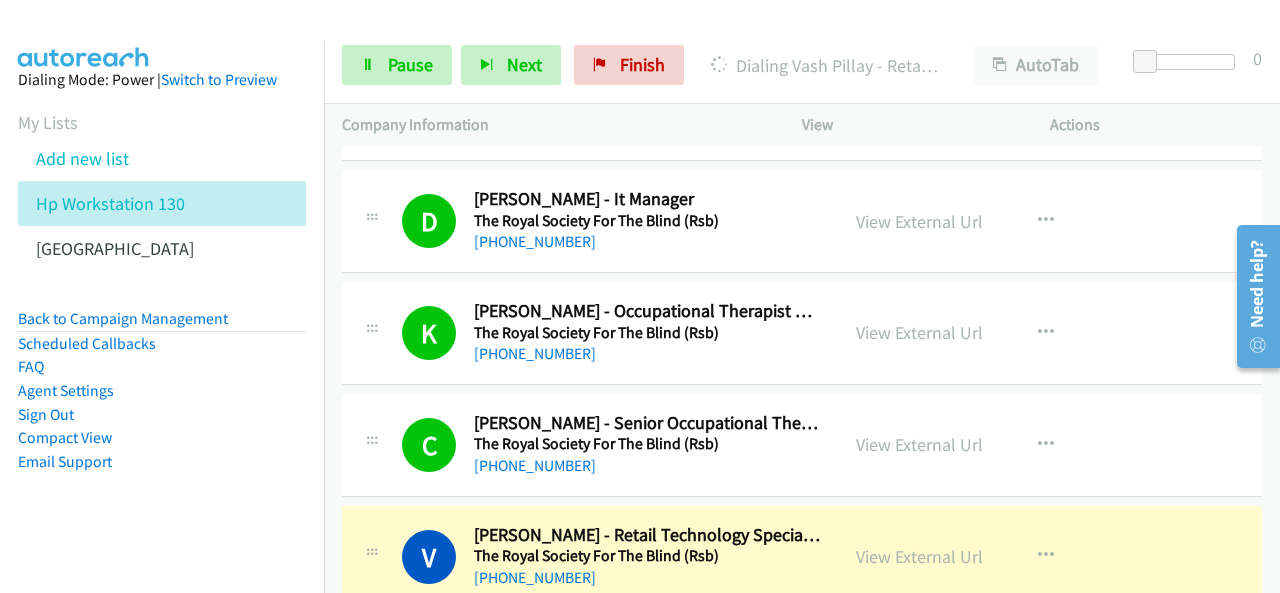 click on "Dialing Mode: Power
|
Switch to Preview
My Lists
Add new list
Hp Workstation 130
Palo Alto
Back to Campaign Management
Scheduled Callbacks
FAQ
Agent Settings
Sign Out
Compact View
Email Support" at bounding box center (162, 302) 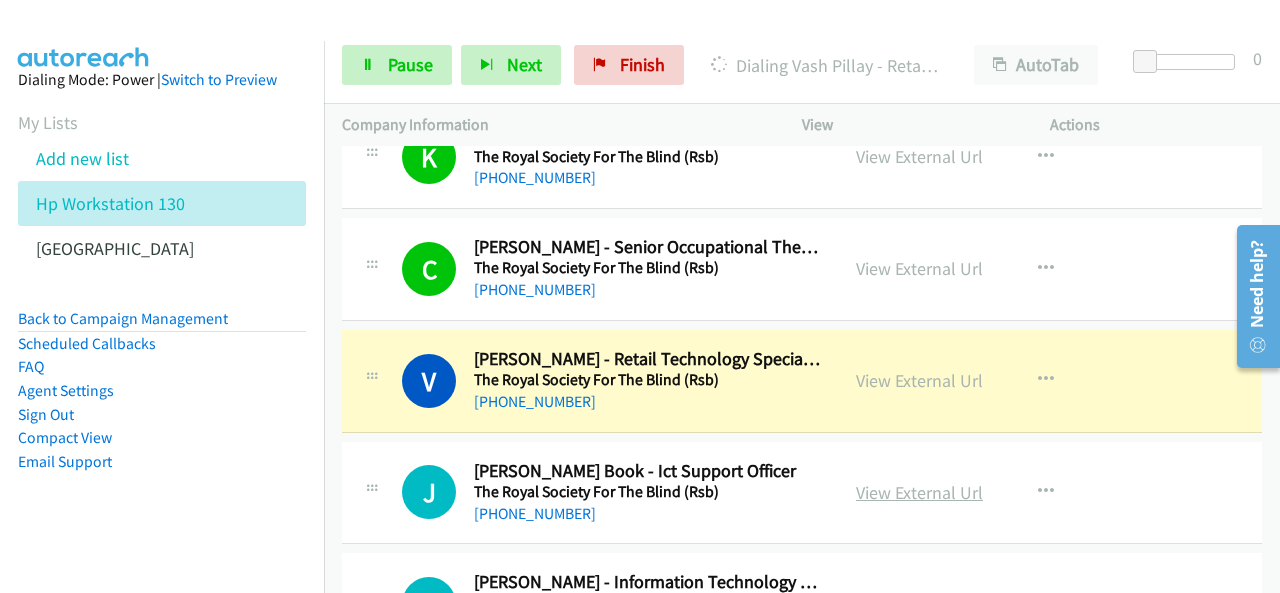 scroll, scrollTop: 5200, scrollLeft: 0, axis: vertical 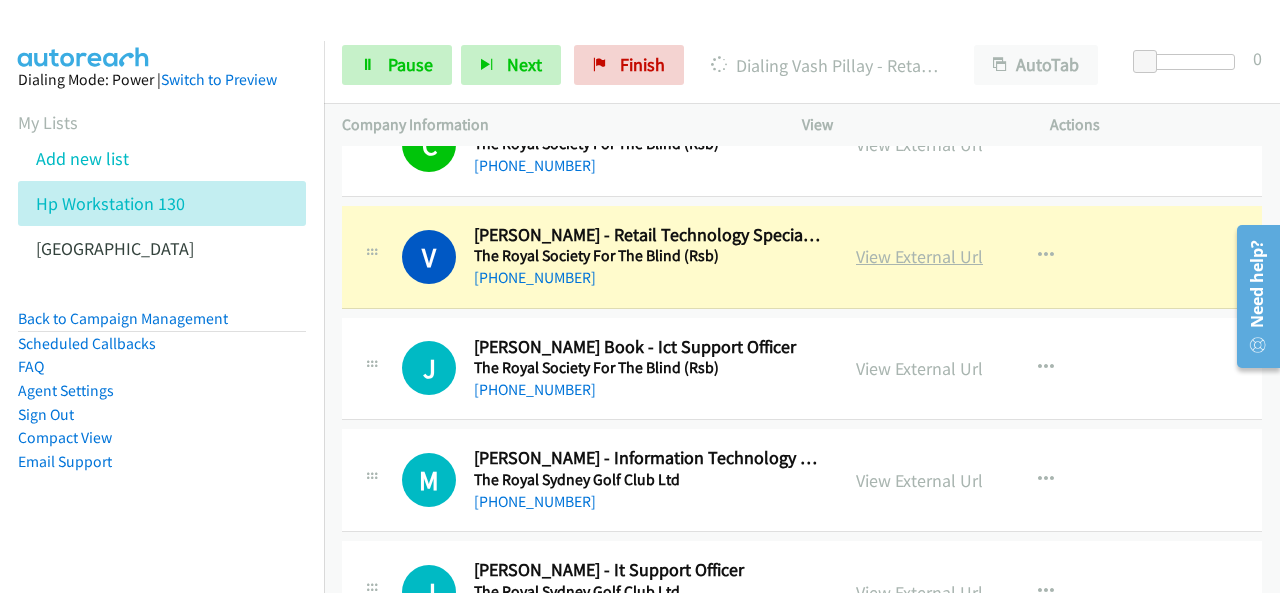 click on "View External Url" at bounding box center [919, 256] 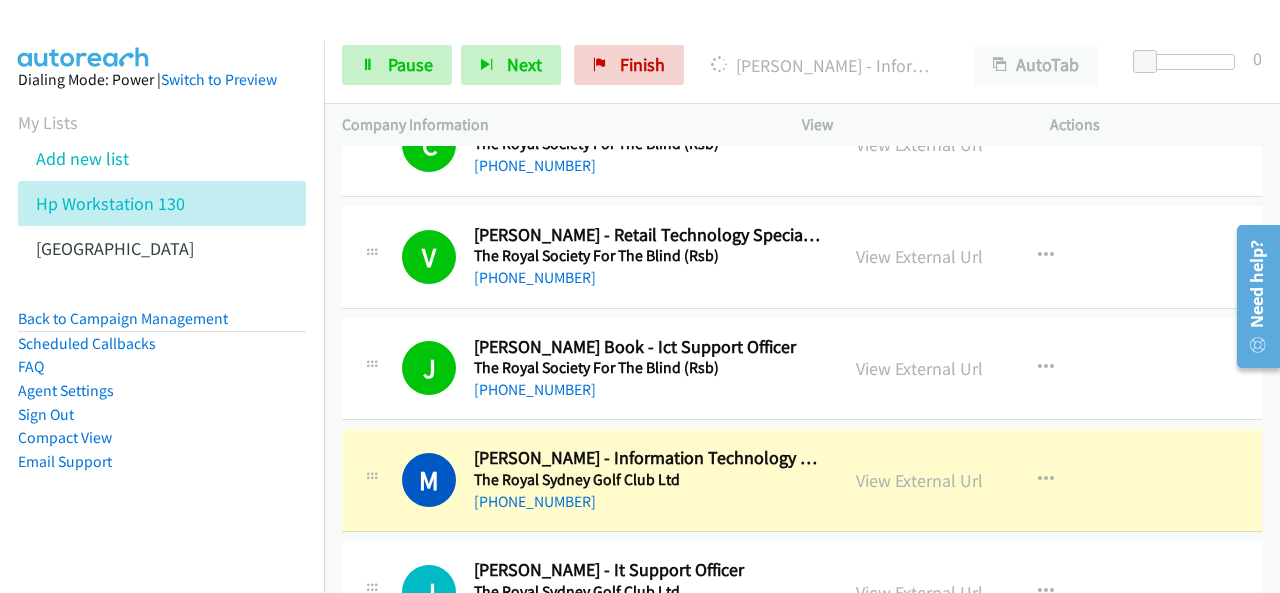 click on "Dialing Mode: Power
|
Switch to Preview
My Lists
Add new list
Hp Workstation 130
Palo Alto
Back to Campaign Management
Scheduled Callbacks
FAQ
Agent Settings
Sign Out
Compact View
Email Support" at bounding box center (162, 302) 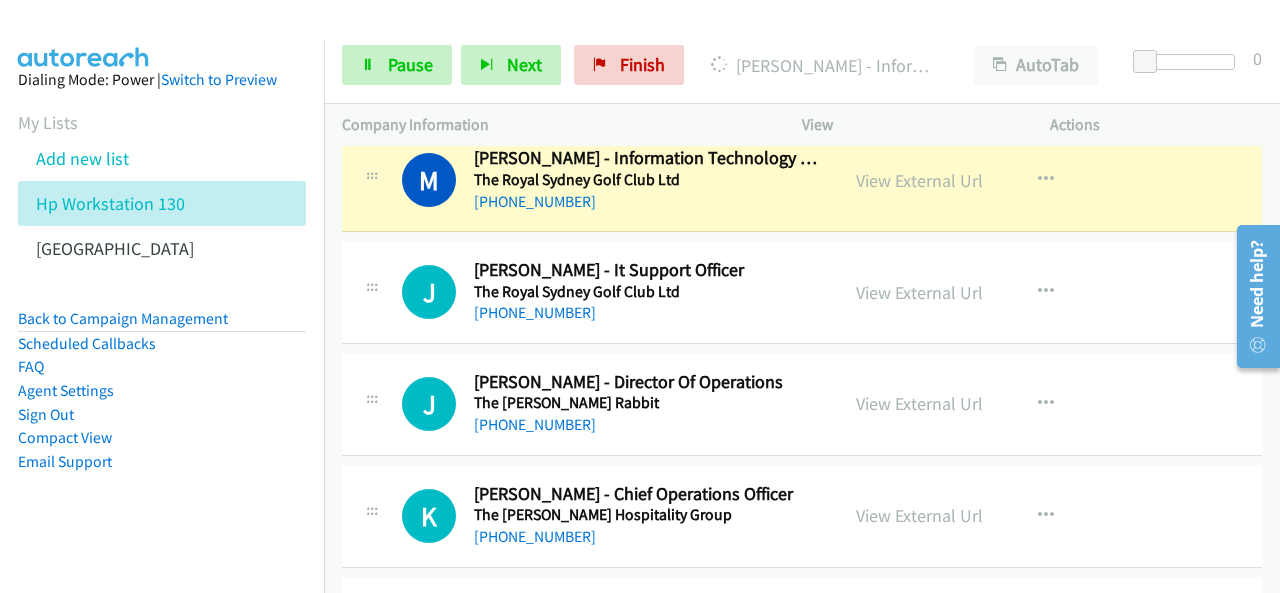 scroll, scrollTop: 5400, scrollLeft: 0, axis: vertical 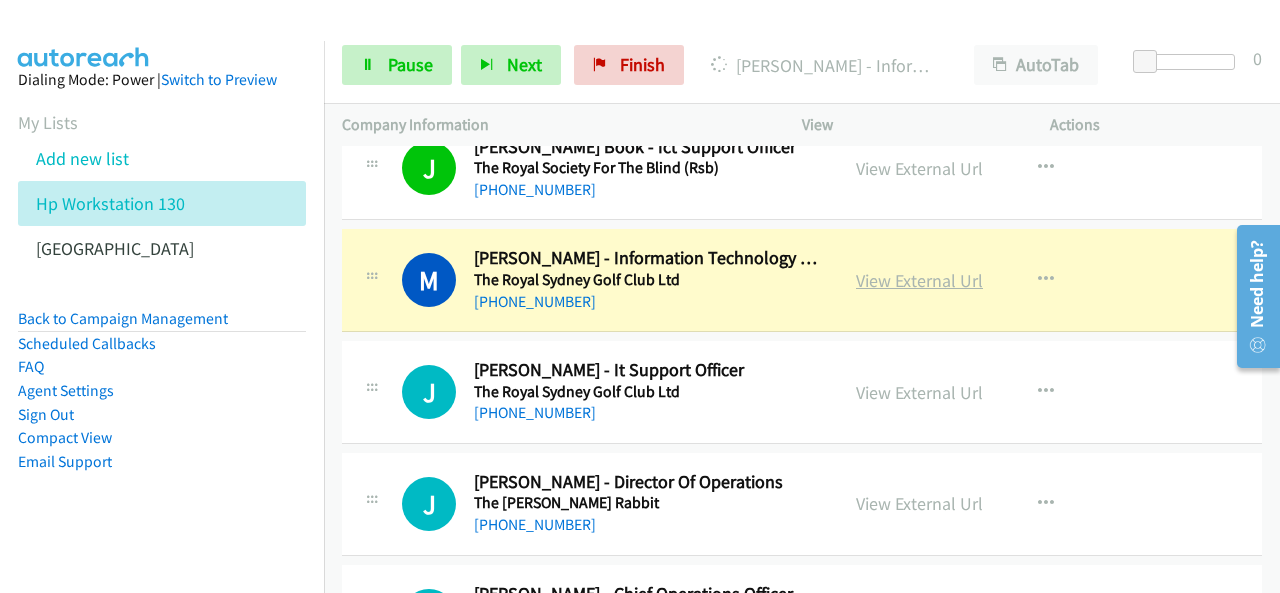 click on "View External Url" at bounding box center [919, 280] 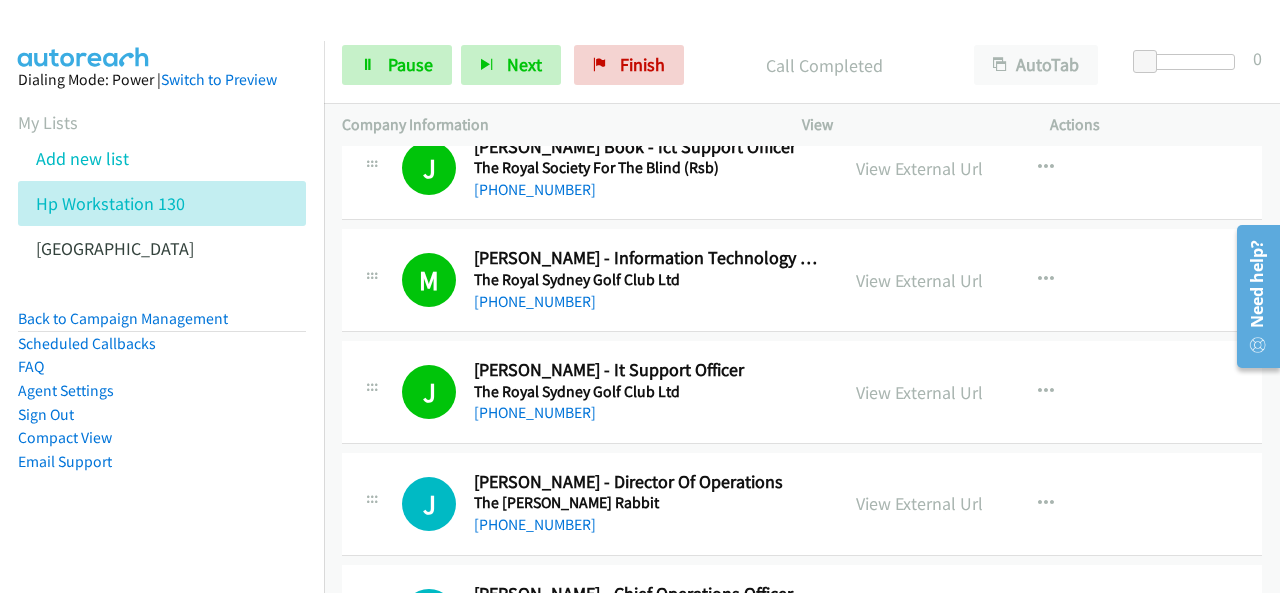 click on "Dialing Mode: Power
|
Switch to Preview
My Lists
Add new list
Hp Workstation 130
Palo Alto
Back to Campaign Management
Scheduled Callbacks
FAQ
Agent Settings
Sign Out
Compact View
Email Support" at bounding box center (162, 302) 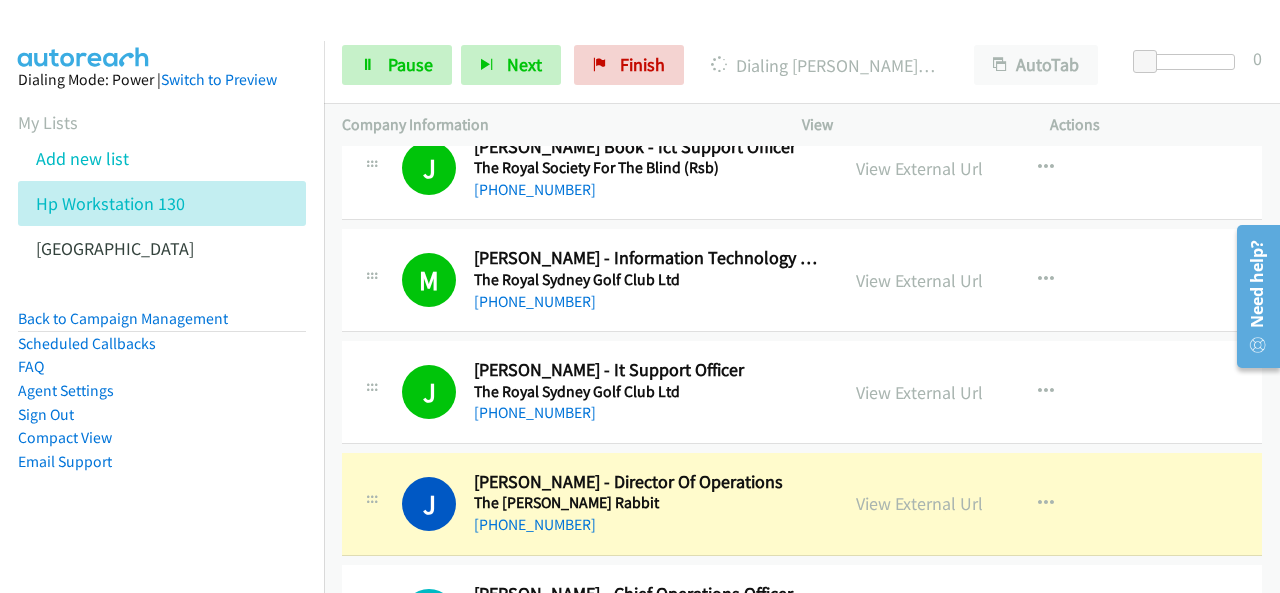 scroll, scrollTop: 5700, scrollLeft: 0, axis: vertical 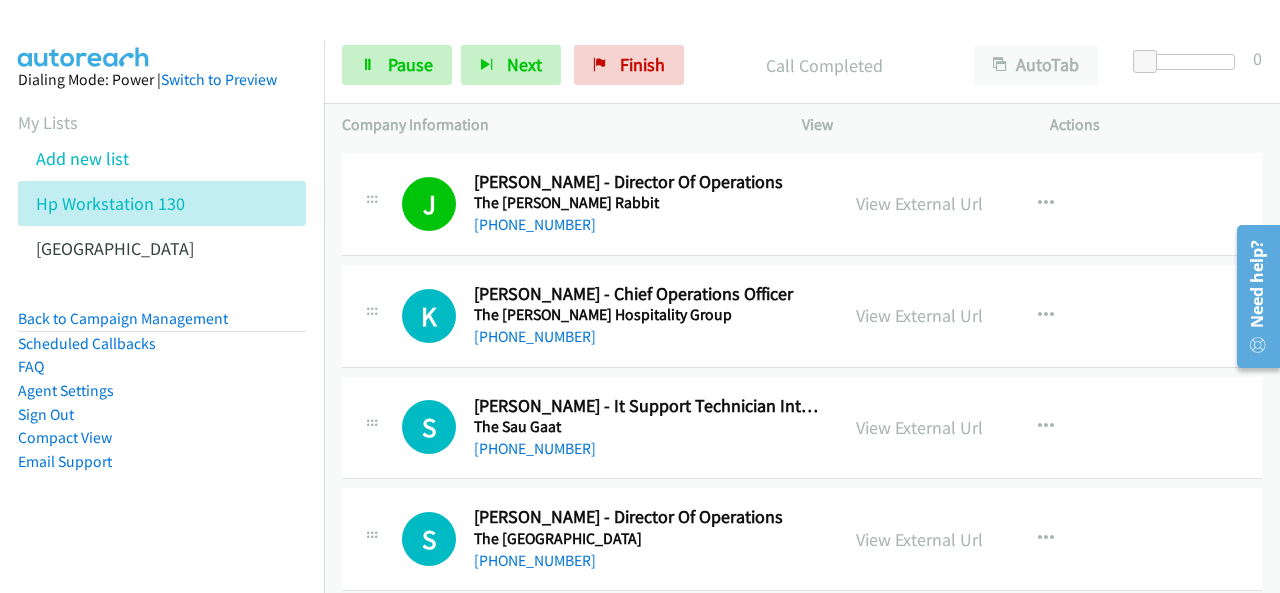 click at bounding box center [631, 38] 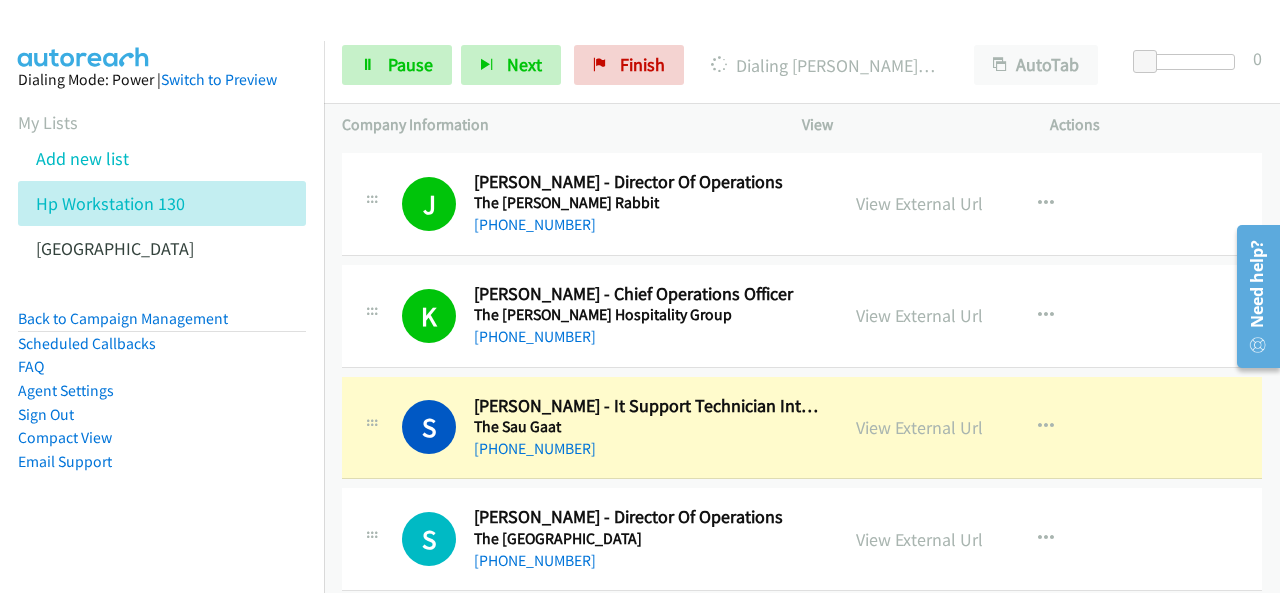 click on "Dialing Mode: Power
|
Switch to Preview
My Lists
Add new list
Hp Workstation 130
Palo Alto
Back to Campaign Management
Scheduled Callbacks
FAQ
Agent Settings
Sign Out
Compact View
Email Support" at bounding box center [162, 302] 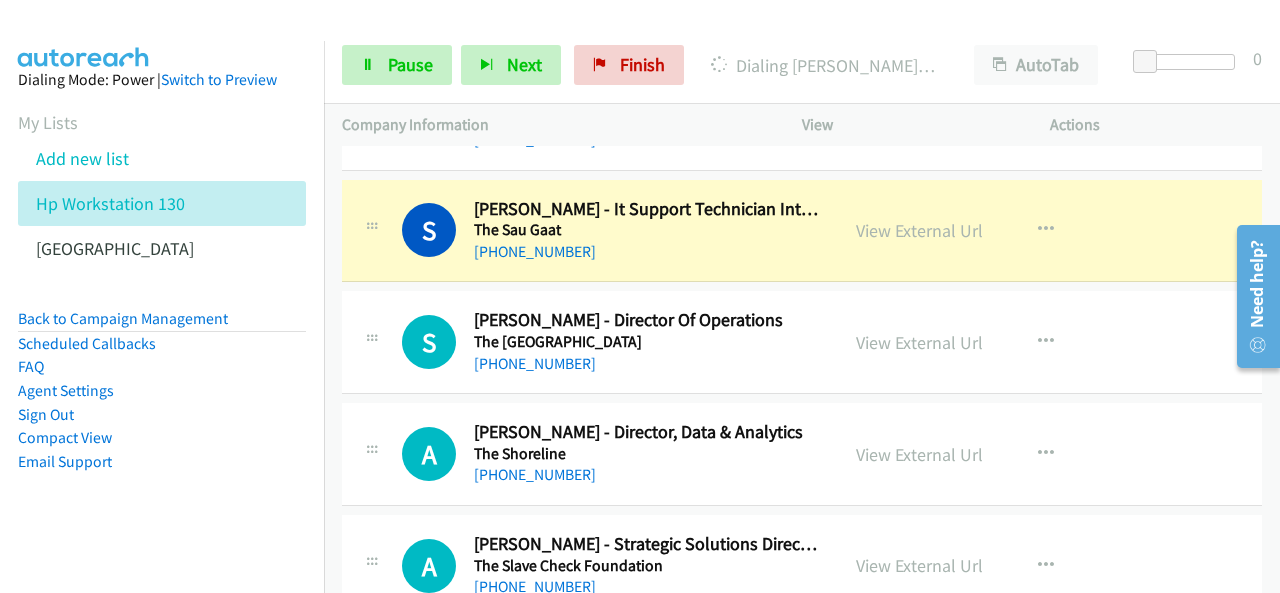 scroll, scrollTop: 5900, scrollLeft: 0, axis: vertical 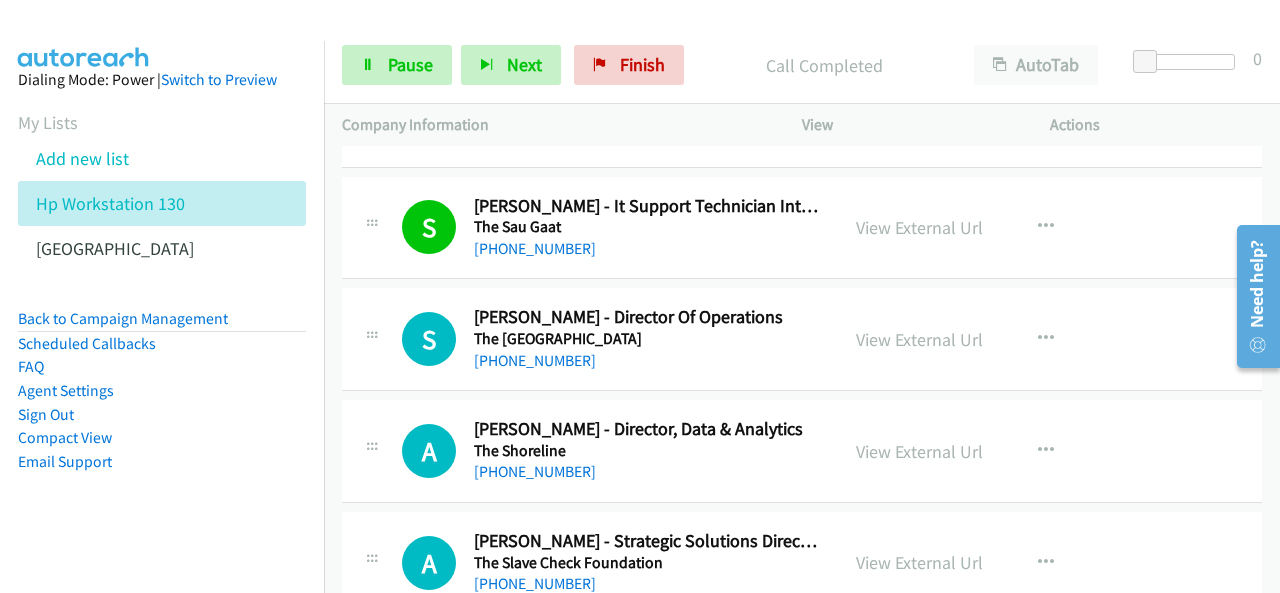click on "Dialing Mode: Power
|
Switch to Preview
My Lists
Add new list
Hp Workstation 130
Palo Alto
Back to Campaign Management
Scheduled Callbacks
FAQ
Agent Settings
Sign Out
Compact View
Email Support" at bounding box center [162, 302] 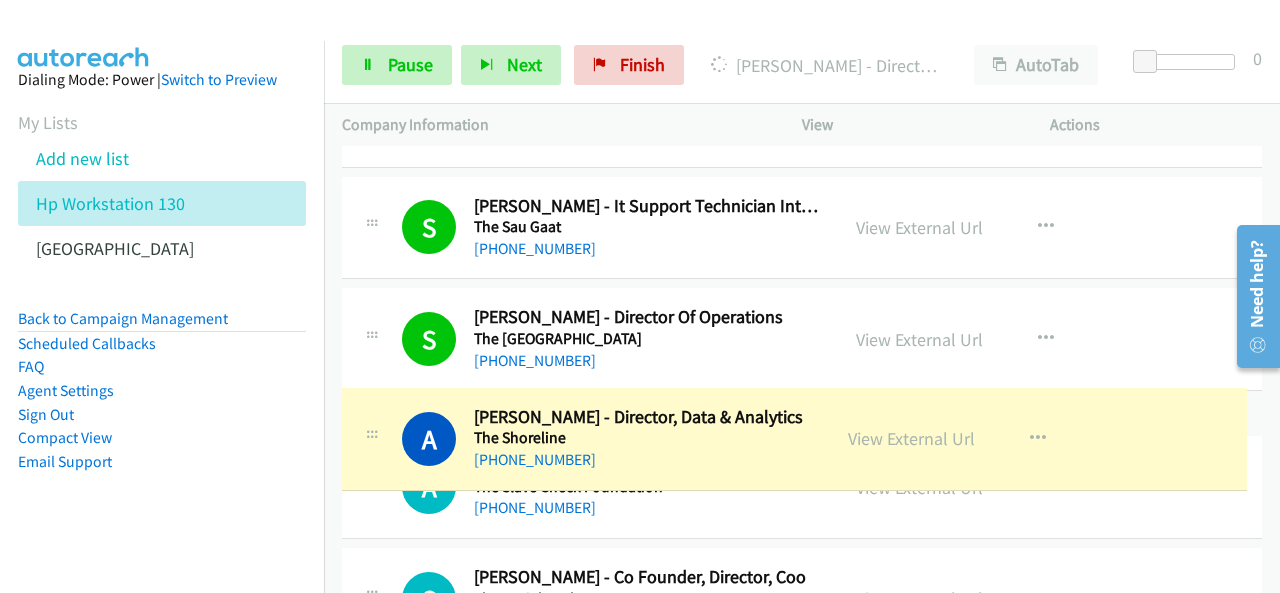 drag, startPoint x: 477, startPoint y: 410, endPoint x: 656, endPoint y: 416, distance: 179.10052 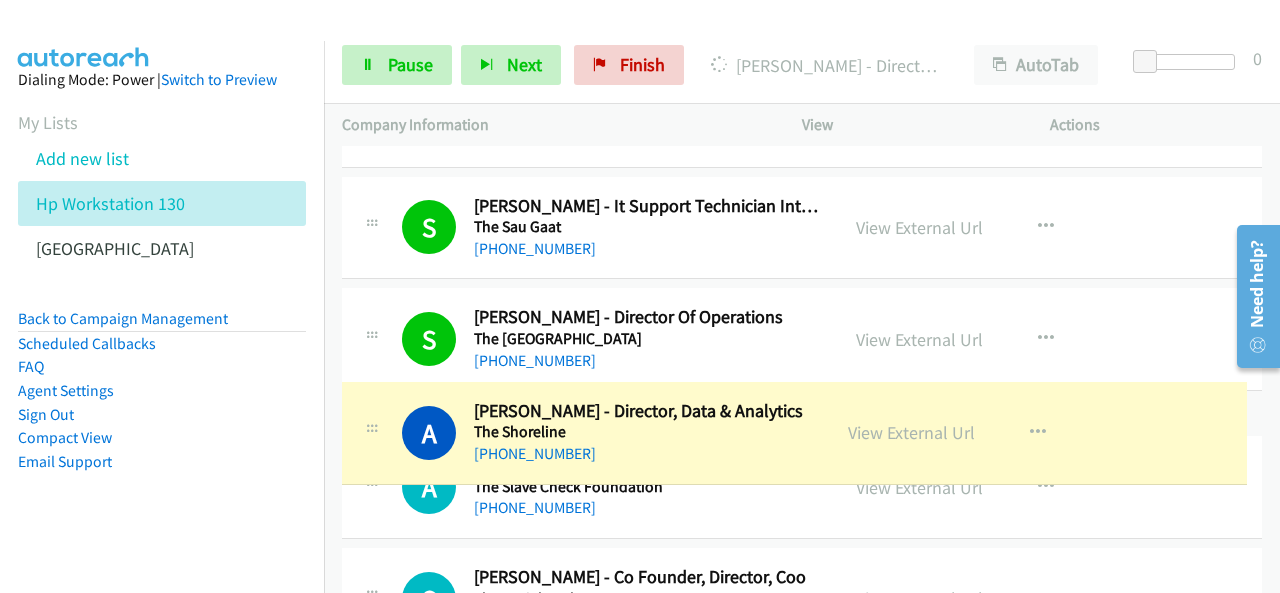 drag, startPoint x: 601, startPoint y: 411, endPoint x: 645, endPoint y: 411, distance: 44 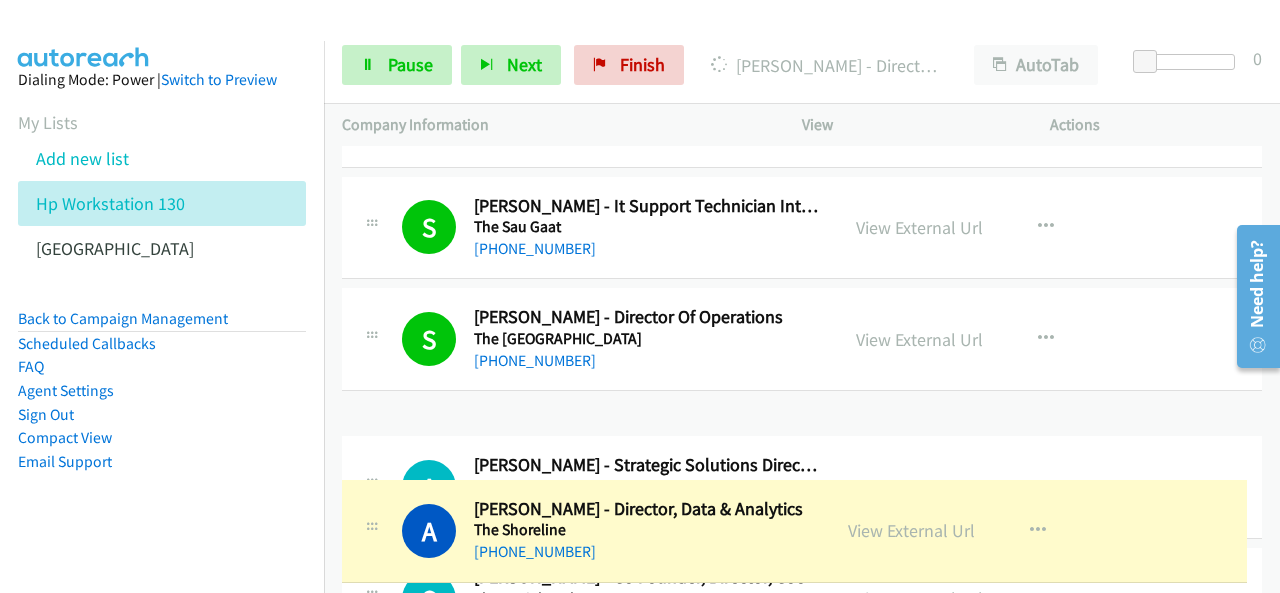 drag, startPoint x: 652, startPoint y: 409, endPoint x: 598, endPoint y: 509, distance: 113.64858 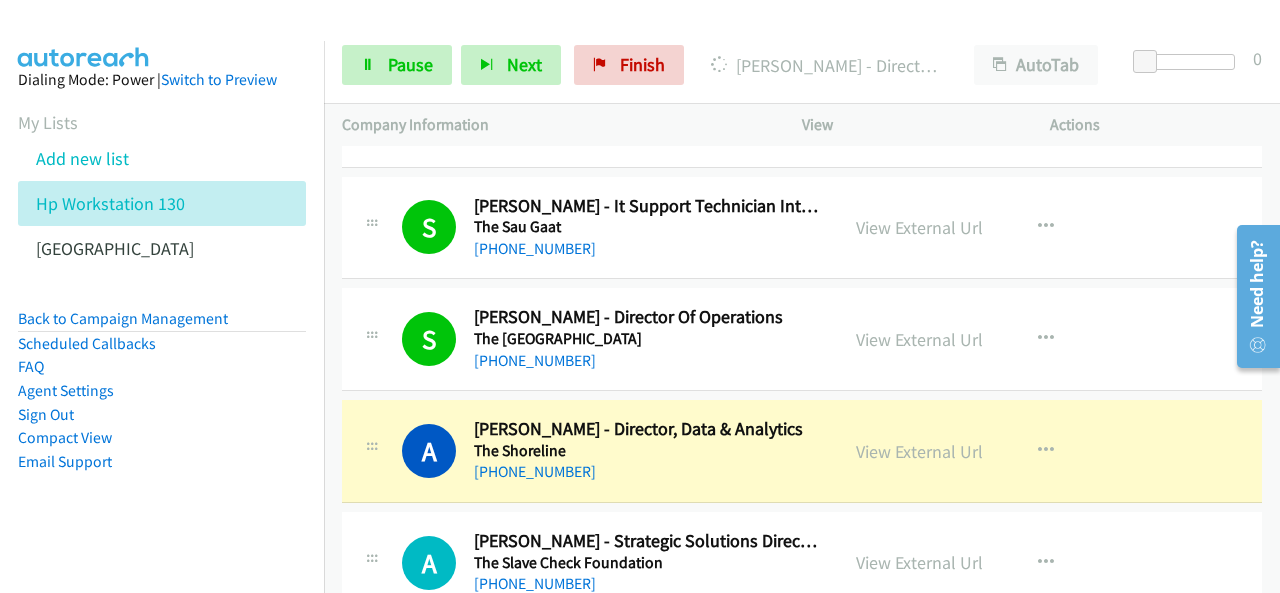 click on "Dialing Mode: Power
|
Switch to Preview
My Lists
Add new list
Hp Workstation 130
Palo Alto
Back to Campaign Management
Scheduled Callbacks
FAQ
Agent Settings
Sign Out
Compact View
Email Support" at bounding box center (162, 302) 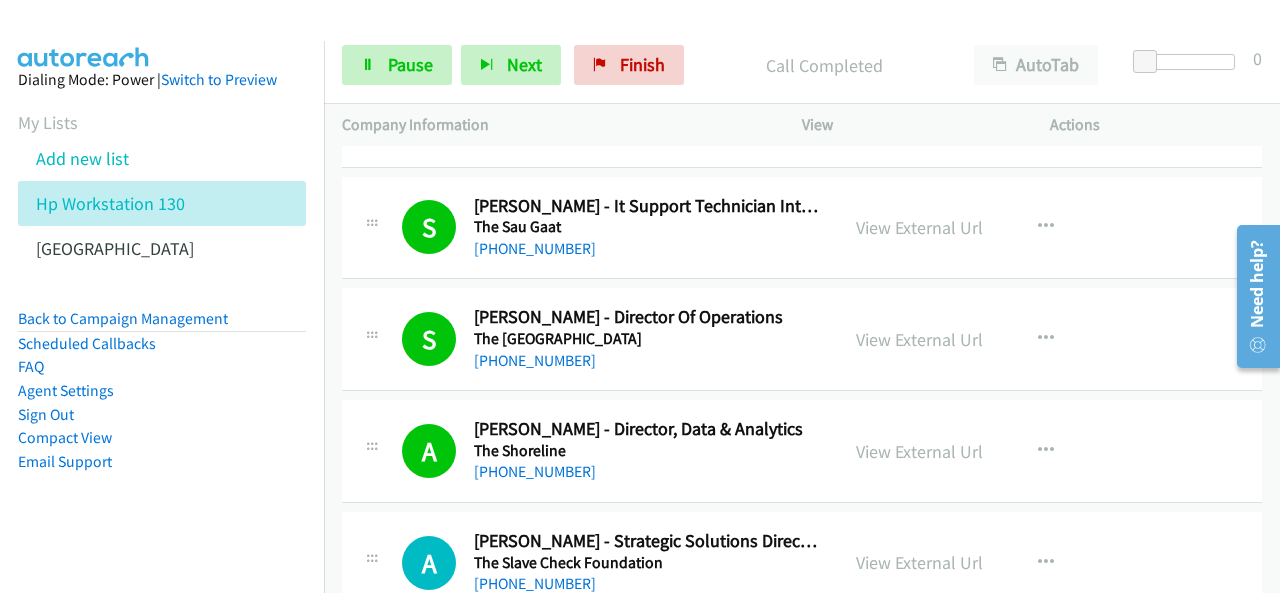 click on "Dialing Mode: Power
|
Switch to Preview
My Lists
Add new list
Hp Workstation 130
Palo Alto
Back to Campaign Management
Scheduled Callbacks
FAQ
Agent Settings
Sign Out
Compact View
Email Support" at bounding box center [162, 302] 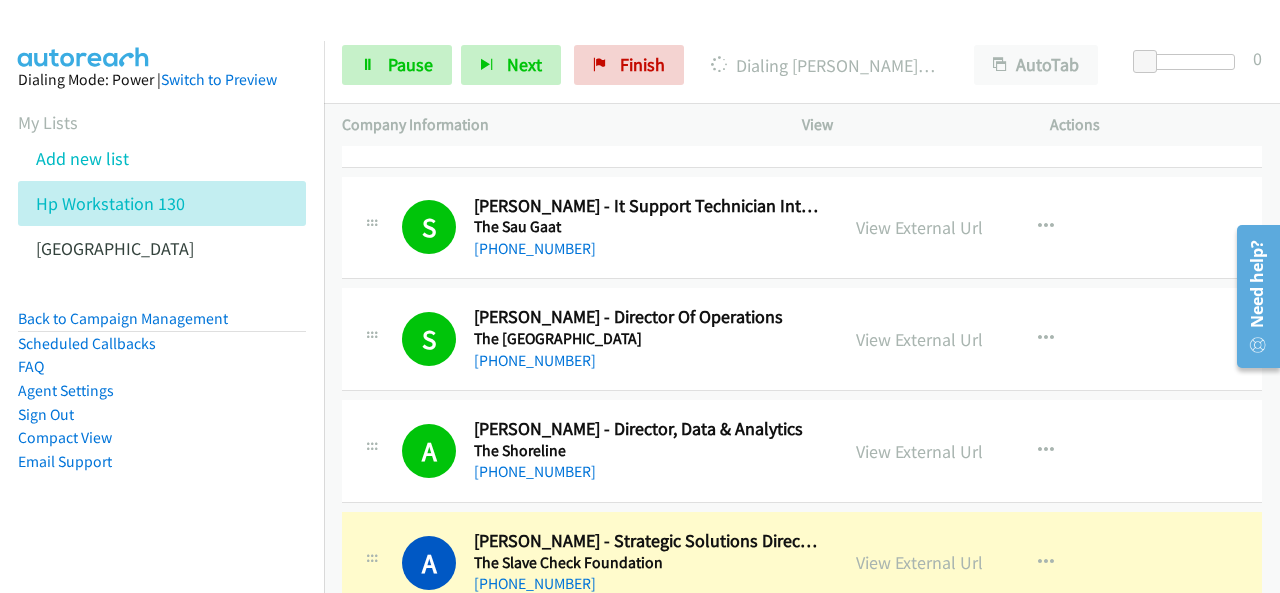 click on "Dialing Mode: Power
|
Switch to Preview
My Lists
Add new list
Hp Workstation 130
Palo Alto
Back to Campaign Management
Scheduled Callbacks
FAQ
Agent Settings
Sign Out
Compact View
Email Support" at bounding box center [162, 302] 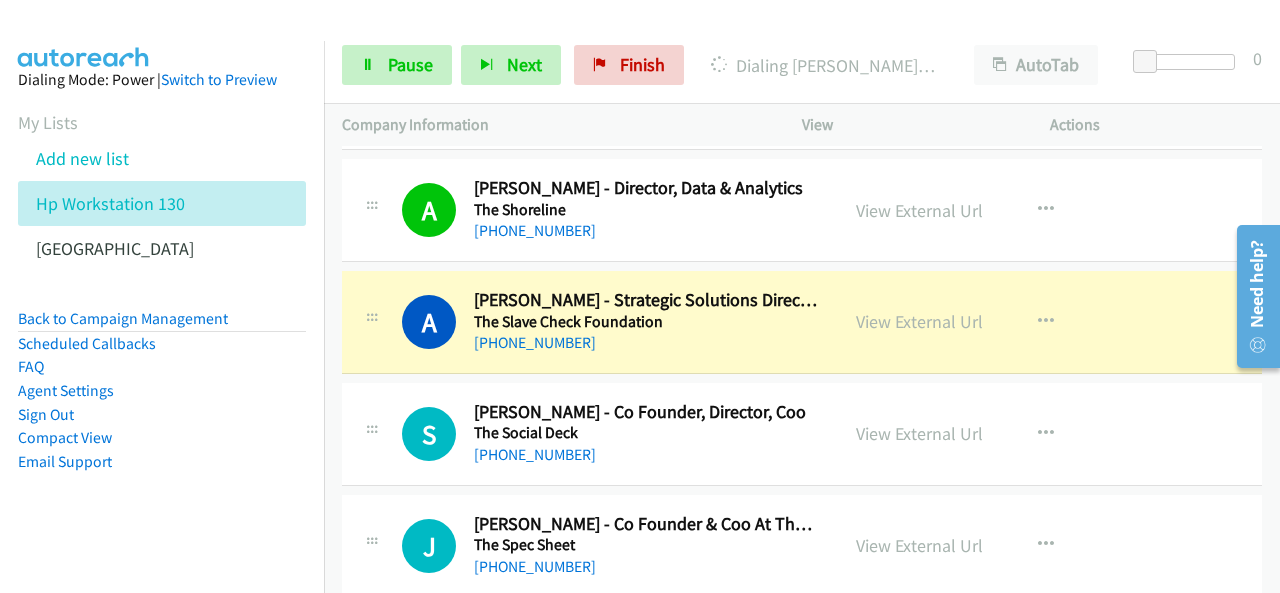 scroll, scrollTop: 6200, scrollLeft: 0, axis: vertical 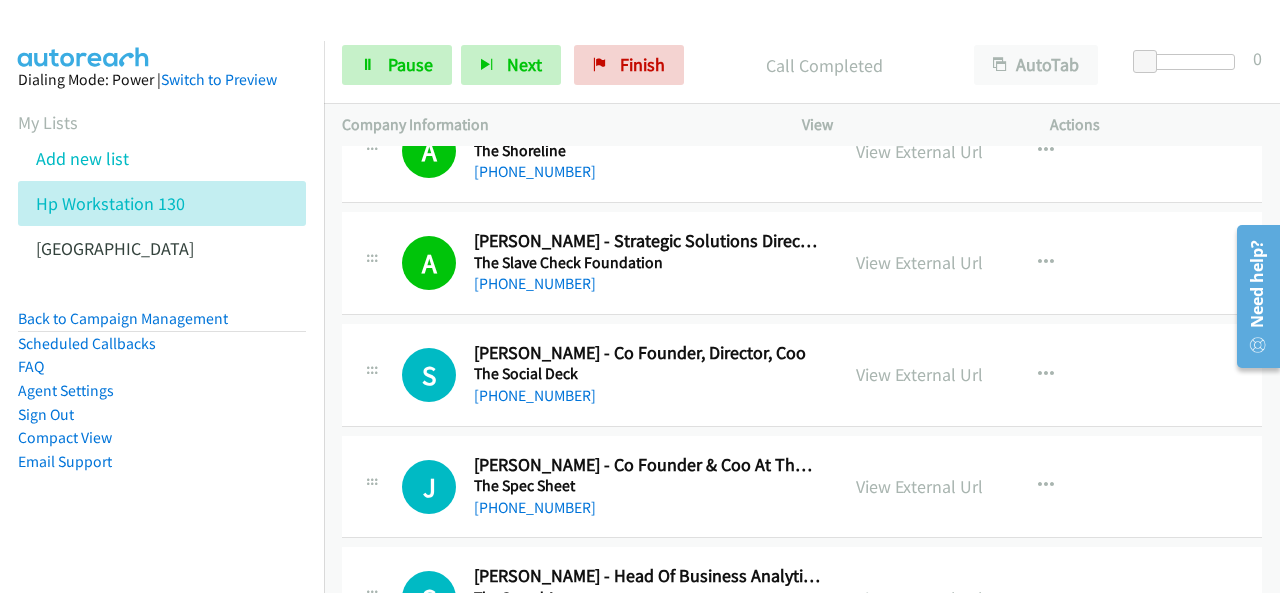 drag, startPoint x: 25, startPoint y: 542, endPoint x: 26, endPoint y: 530, distance: 12.0415945 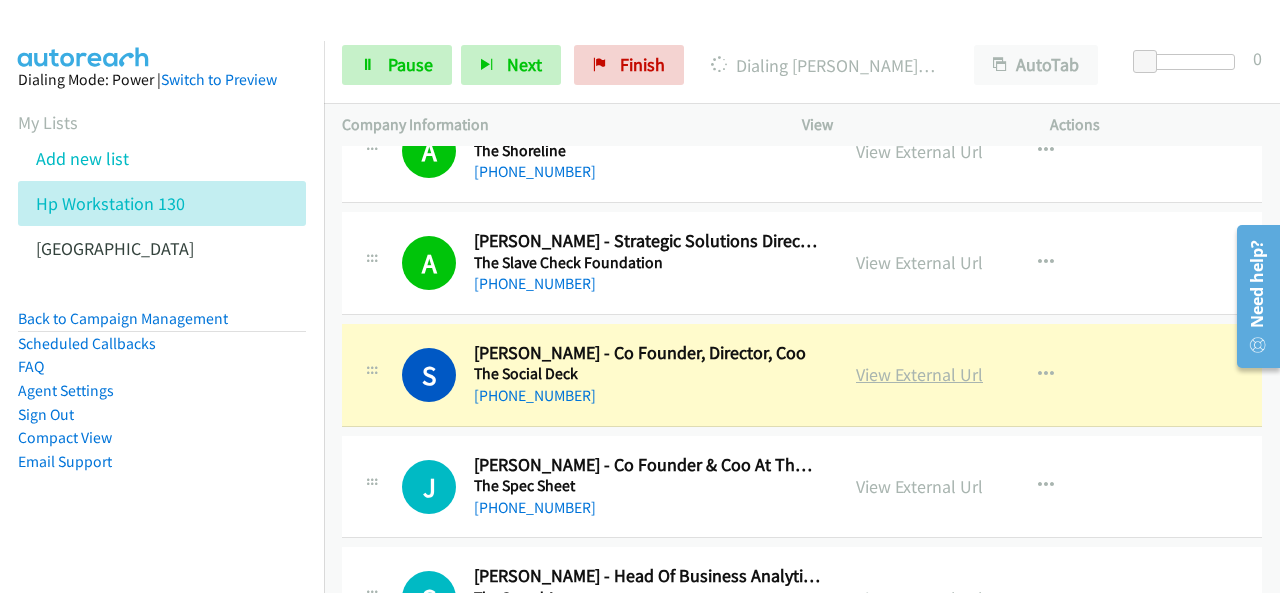 click on "View External Url" at bounding box center [919, 374] 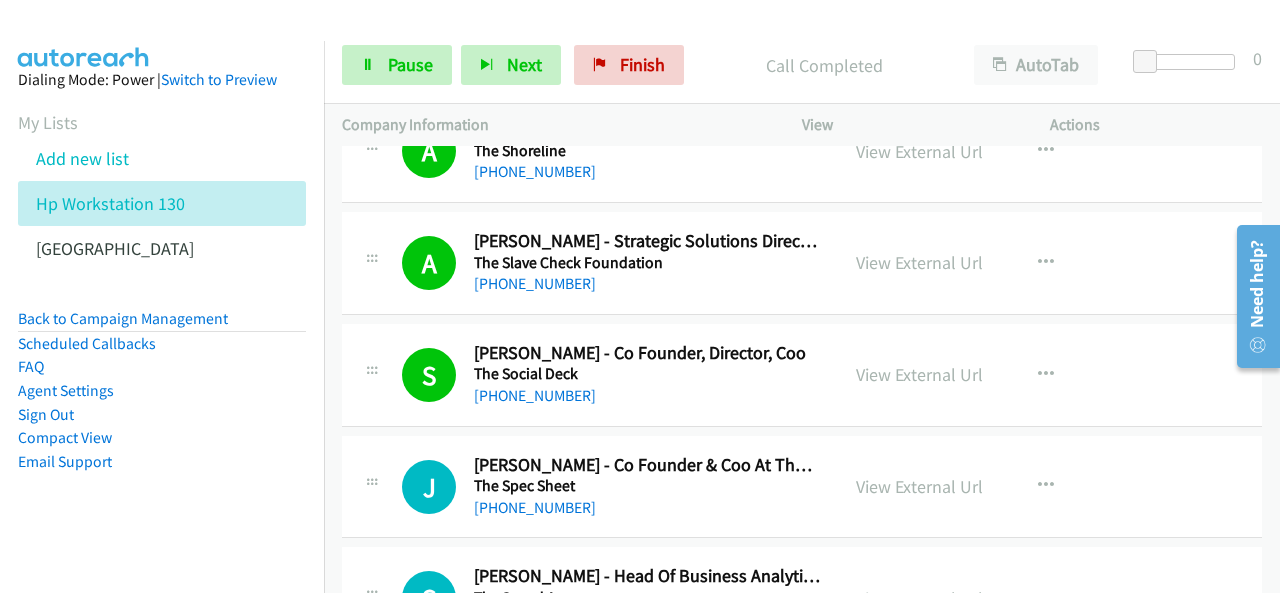 click on "Dialing Mode: Power
|
Switch to Preview
My Lists
Add new list
Hp Workstation 130
Palo Alto
Back to Campaign Management
Scheduled Callbacks
FAQ
Agent Settings
Sign Out
Compact View
Email Support" at bounding box center [162, 302] 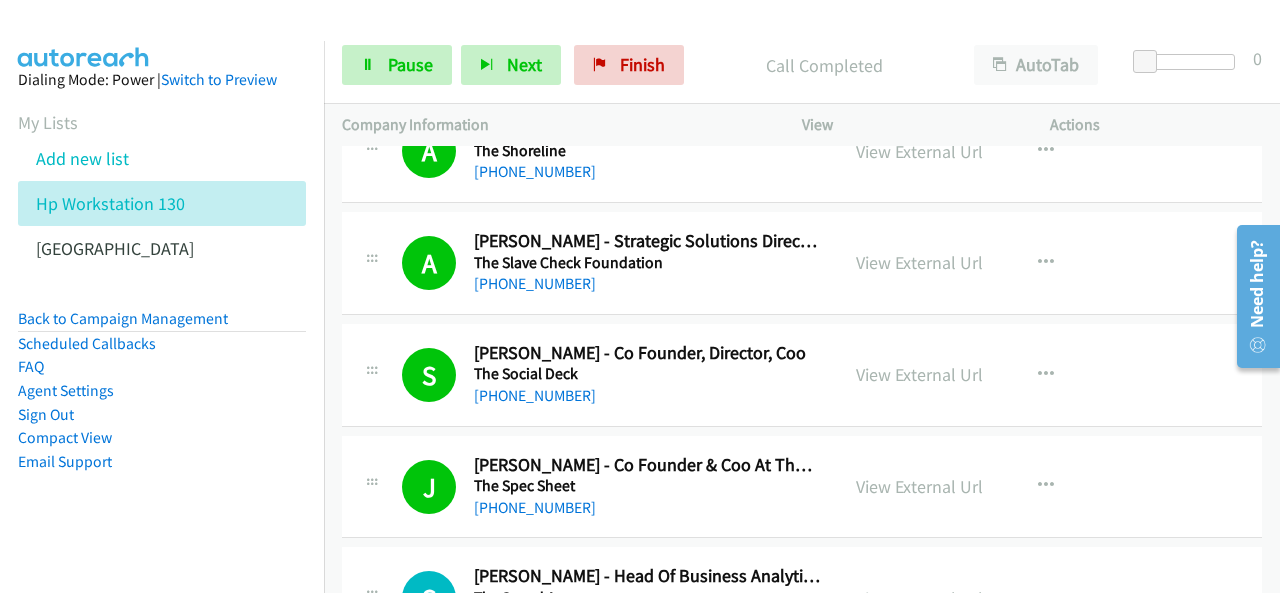 click on "Dialing Mode: Power
|
Switch to Preview
My Lists
Add new list
Hp Workstation 130
Palo Alto
Back to Campaign Management
Scheduled Callbacks
FAQ
Agent Settings
Sign Out
Compact View
Email Support" at bounding box center (162, 302) 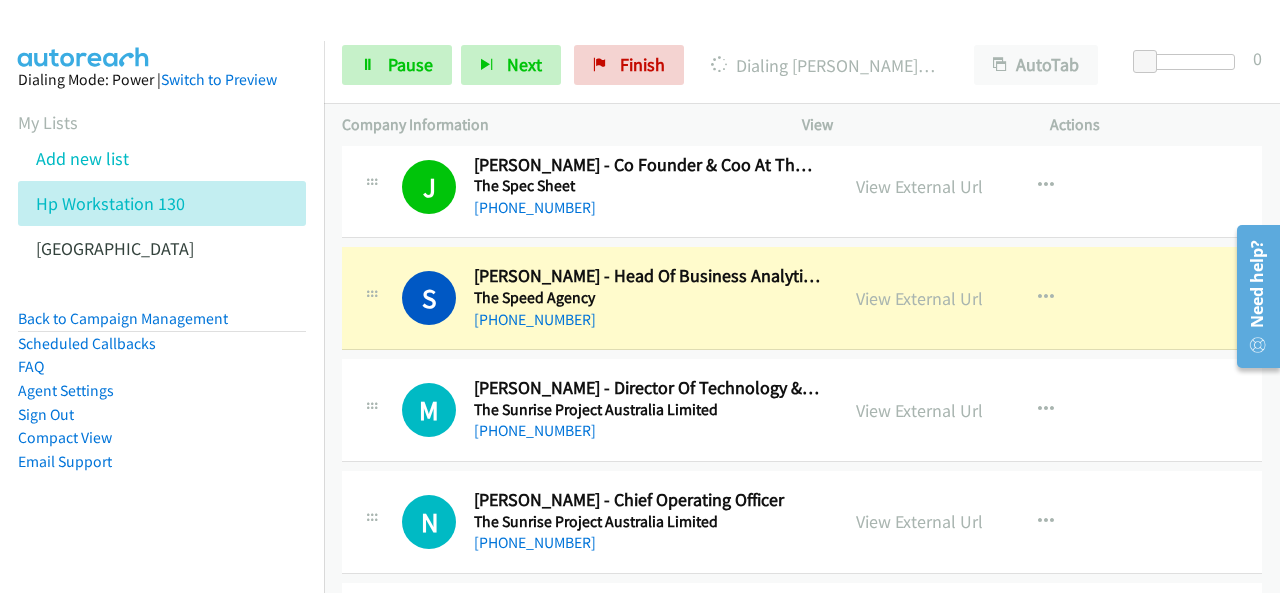 scroll, scrollTop: 6600, scrollLeft: 0, axis: vertical 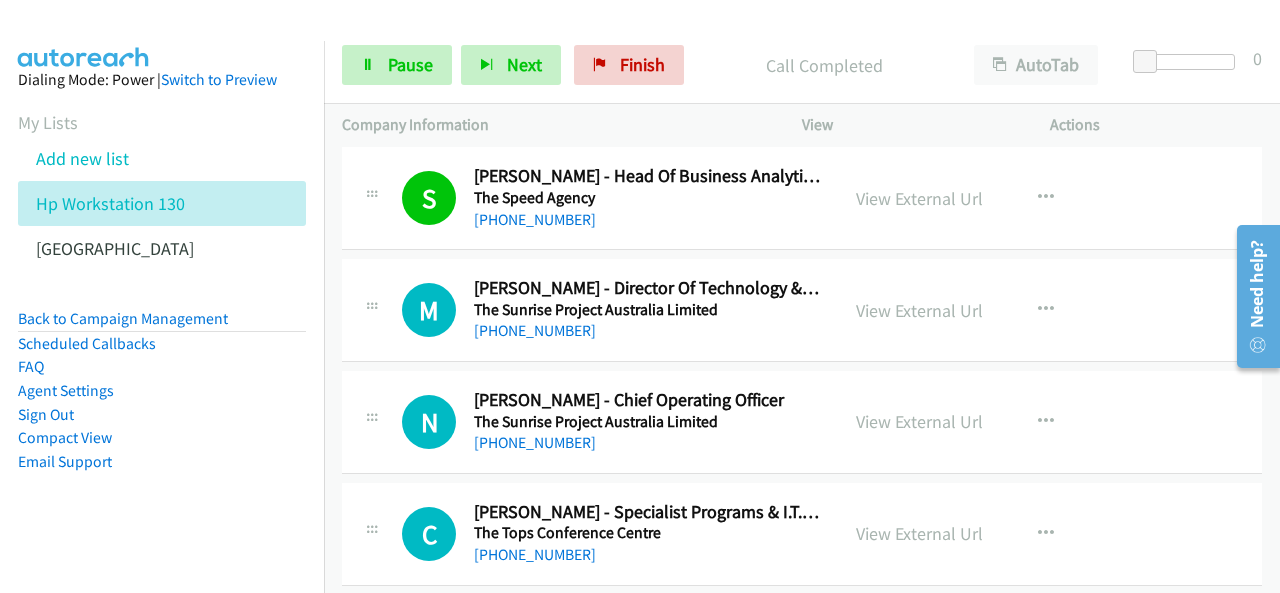 click on "Dialing Mode: Power
|
Switch to Preview
My Lists
Add new list
Hp Workstation 130
Palo Alto
Back to Campaign Management
Scheduled Callbacks
FAQ
Agent Settings
Sign Out
Compact View
Email Support" at bounding box center (162, 302) 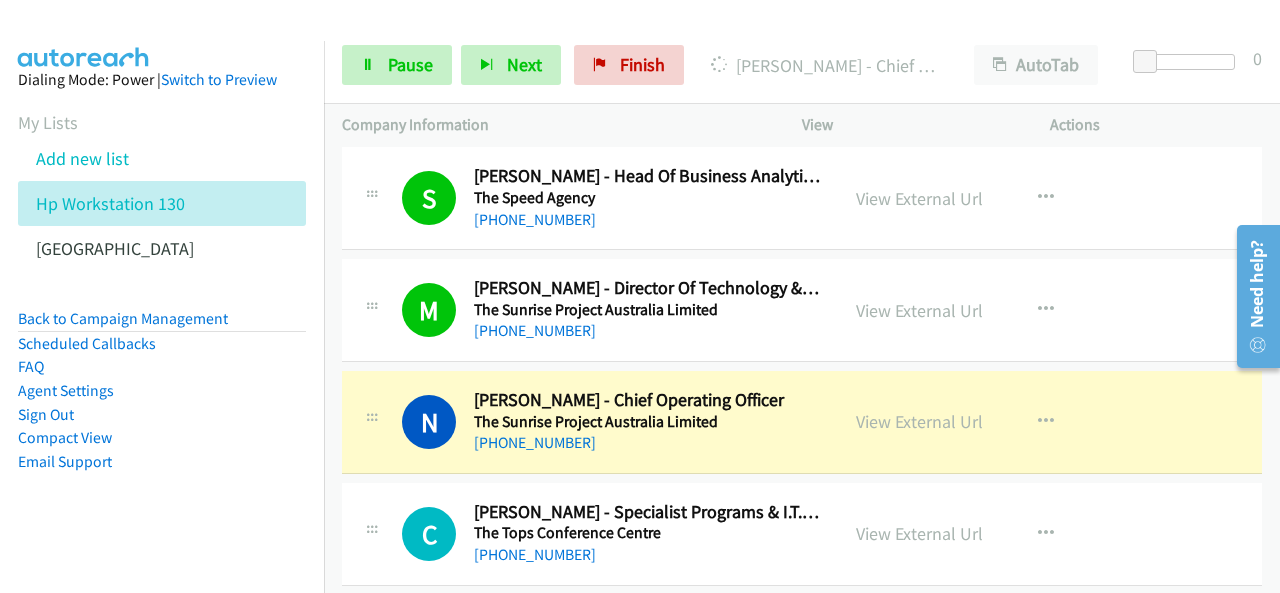 click on "Dialing Mode: Power
|
Switch to Preview
My Lists
Add new list
Hp Workstation 130
Palo Alto
Back to Campaign Management
Scheduled Callbacks
FAQ
Agent Settings
Sign Out
Compact View
Email Support" at bounding box center (162, 302) 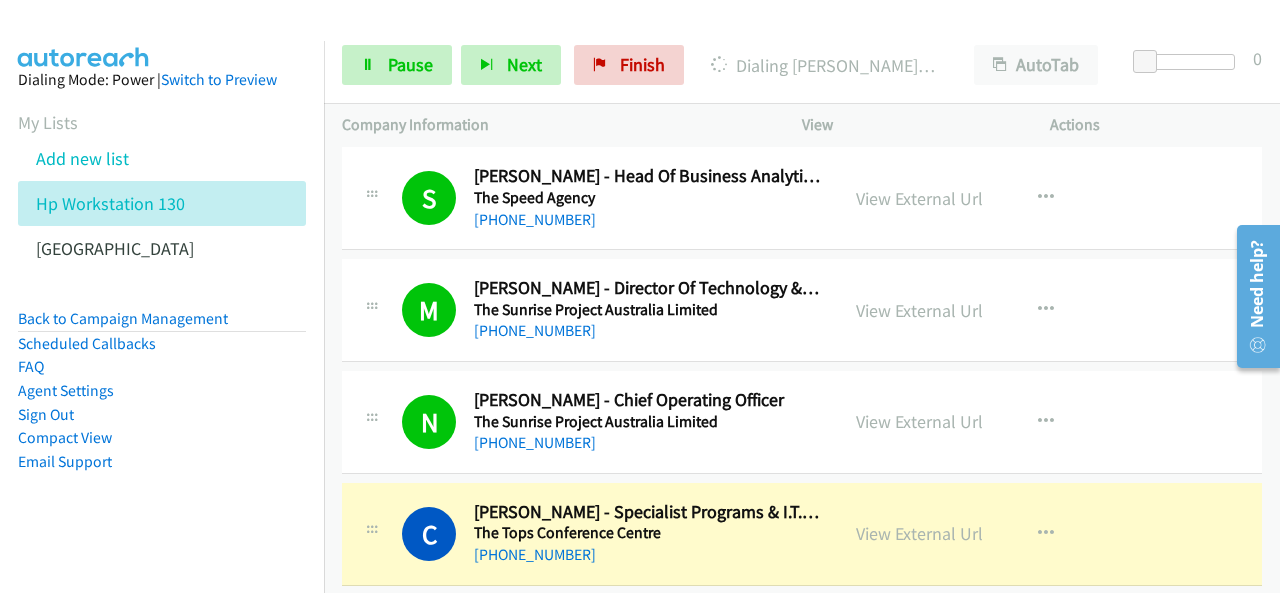 click on "Dialing Mode: Power
|
Switch to Preview
My Lists
Add new list
Hp Workstation 130
Palo Alto
Back to Campaign Management
Scheduled Callbacks
FAQ
Agent Settings
Sign Out
Compact View
Email Support" at bounding box center [162, 302] 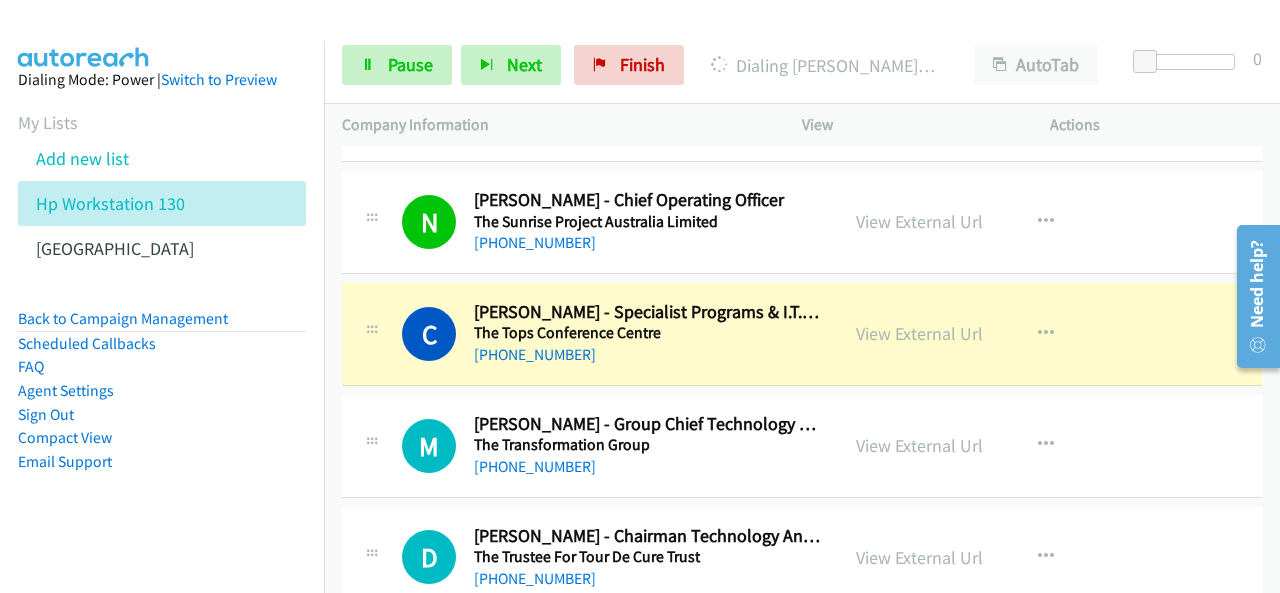 scroll, scrollTop: 6900, scrollLeft: 0, axis: vertical 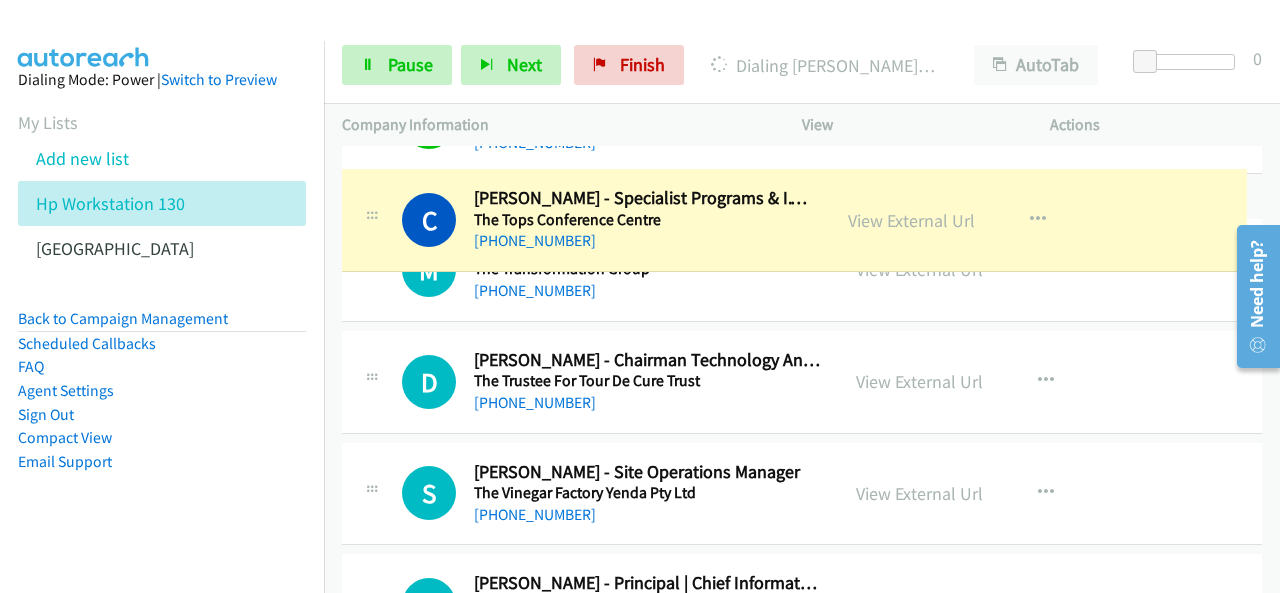 drag, startPoint x: 476, startPoint y: 189, endPoint x: 618, endPoint y: 196, distance: 142.17242 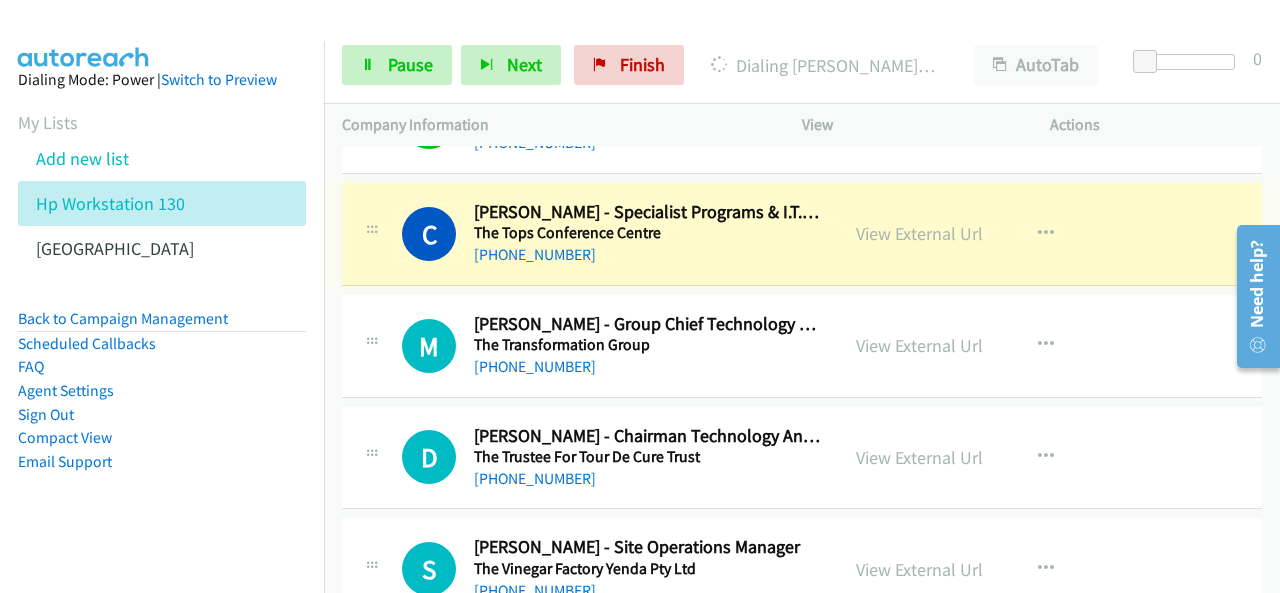 click on "Dialing Mode: Power
|
Switch to Preview
My Lists
Add new list
Hp Workstation 130
Palo Alto
Back to Campaign Management
Scheduled Callbacks
FAQ
Agent Settings
Sign Out
Compact View
Email Support" at bounding box center (162, 302) 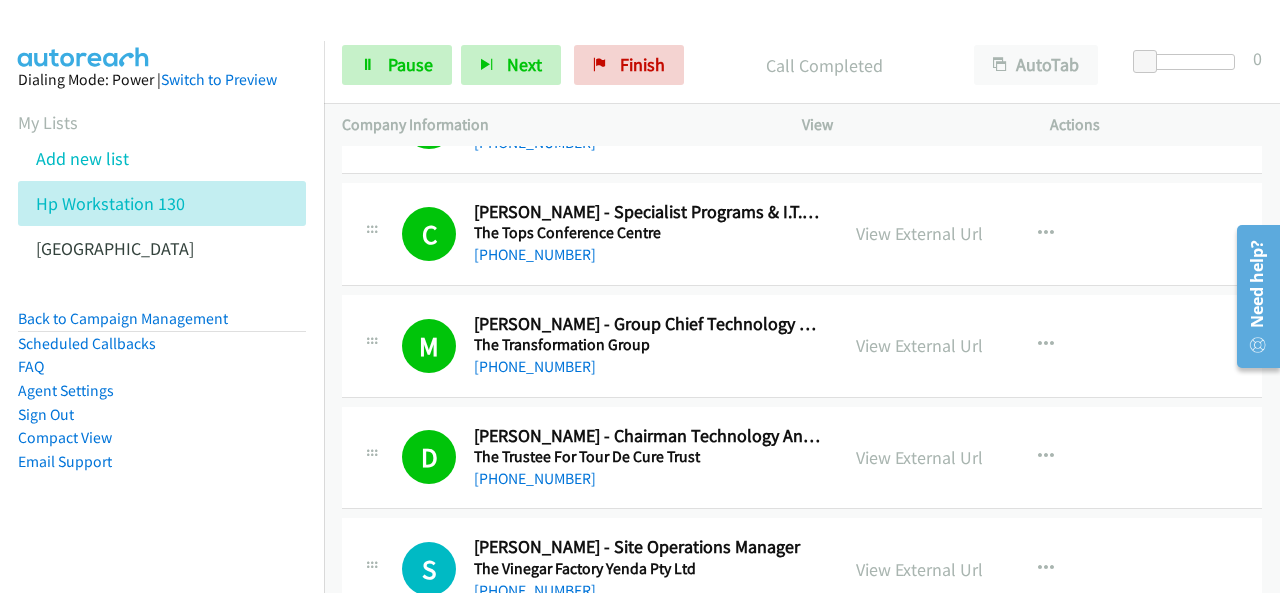 click on "Dialing Mode: Power
|
Switch to Preview
My Lists
Add new list
Hp Workstation 130
Palo Alto
Back to Campaign Management
Scheduled Callbacks
FAQ
Agent Settings
Sign Out
Compact View
Email Support" at bounding box center (162, 302) 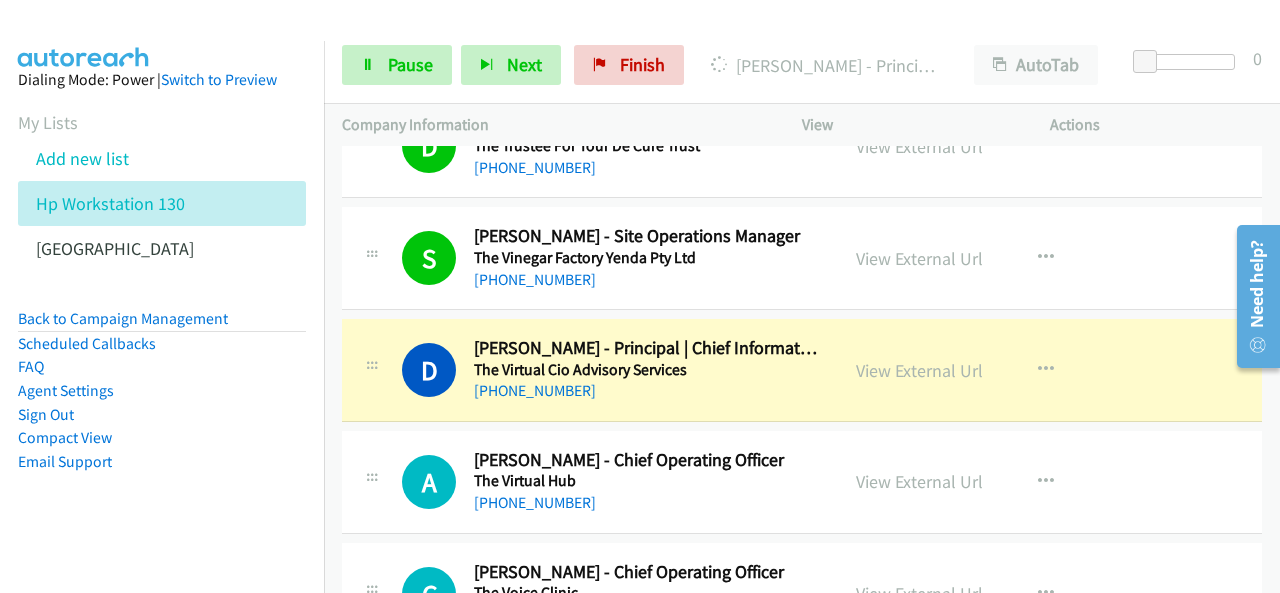 scroll, scrollTop: 7300, scrollLeft: 0, axis: vertical 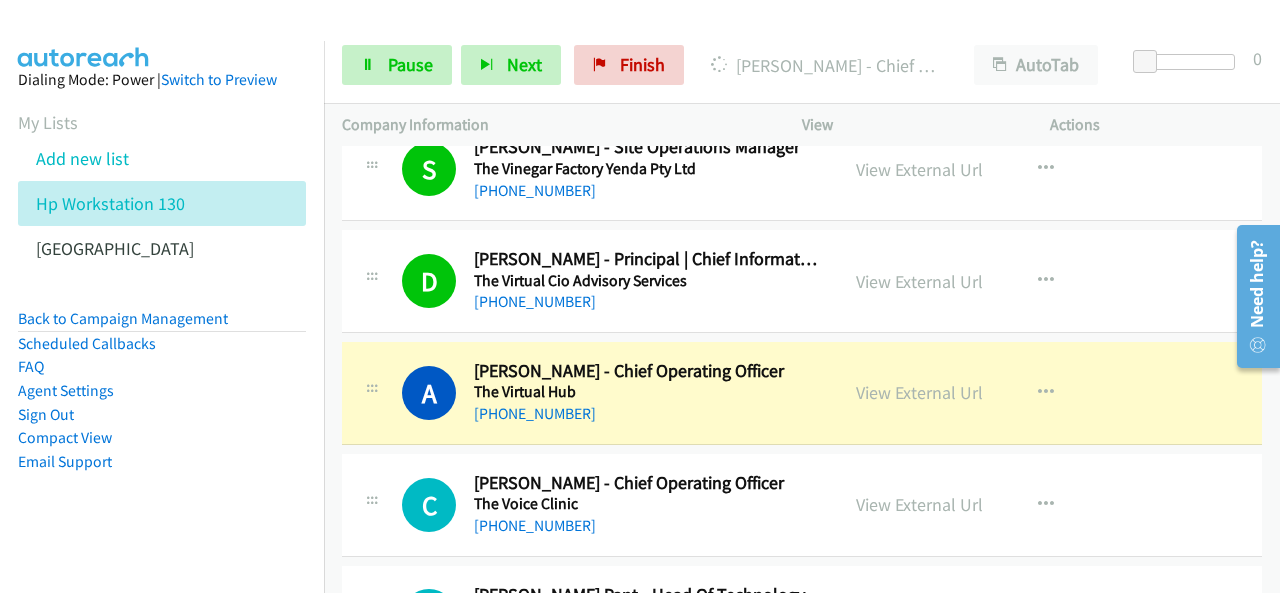 click on "Dialing Mode: Power
|
Switch to Preview
My Lists
Add new list
Hp Workstation 130
Palo Alto
Back to Campaign Management
Scheduled Callbacks
FAQ
Agent Settings
Sign Out
Compact View
Email Support" at bounding box center [162, 302] 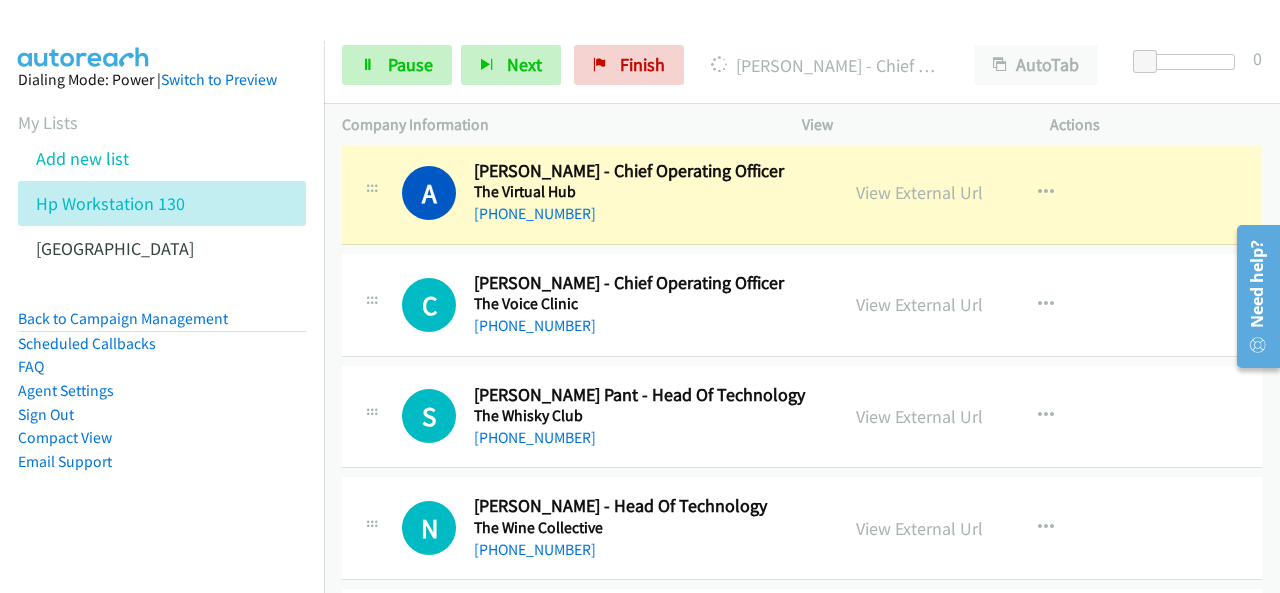 scroll, scrollTop: 7400, scrollLeft: 0, axis: vertical 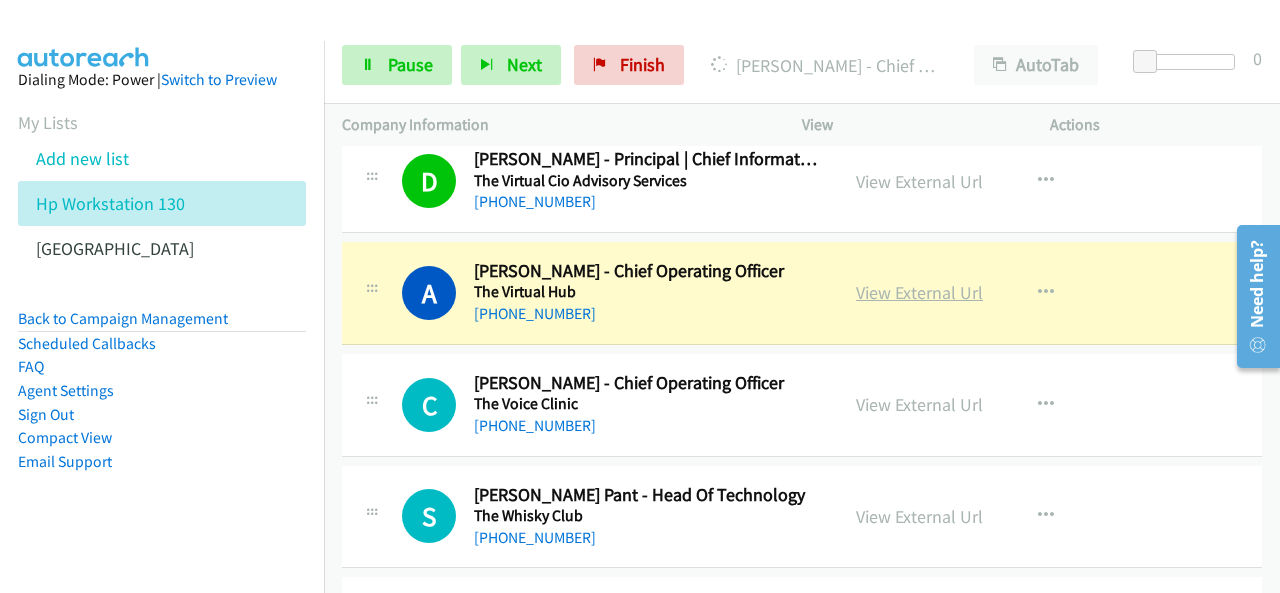 click on "View External Url" at bounding box center [919, 292] 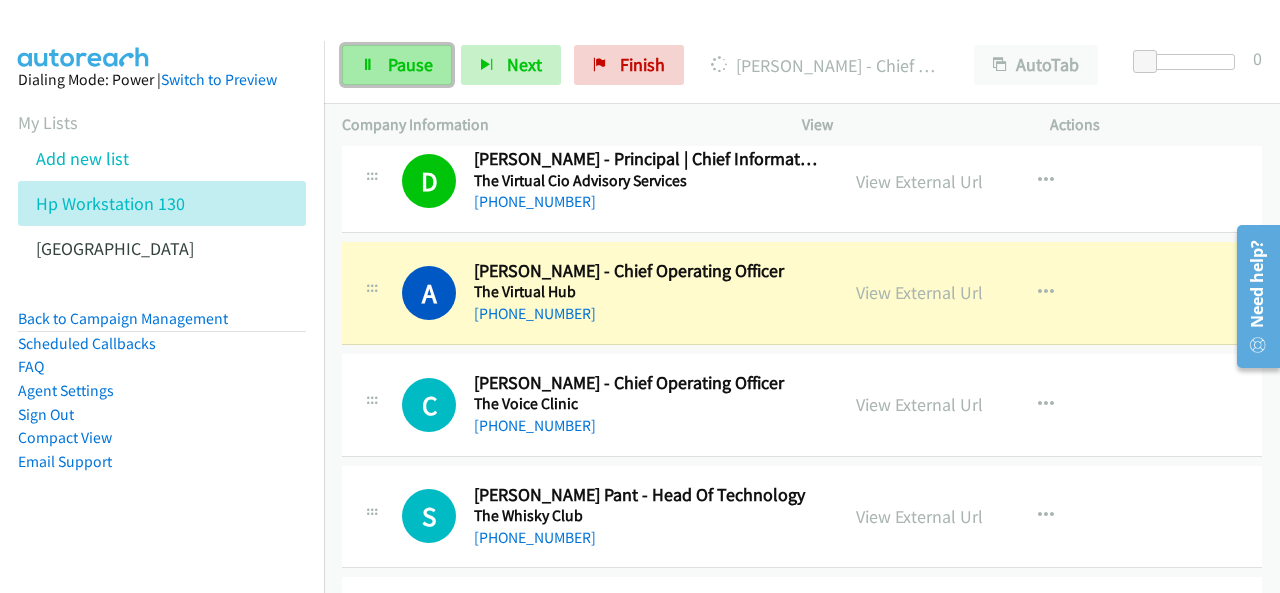 click on "Pause" at bounding box center [397, 65] 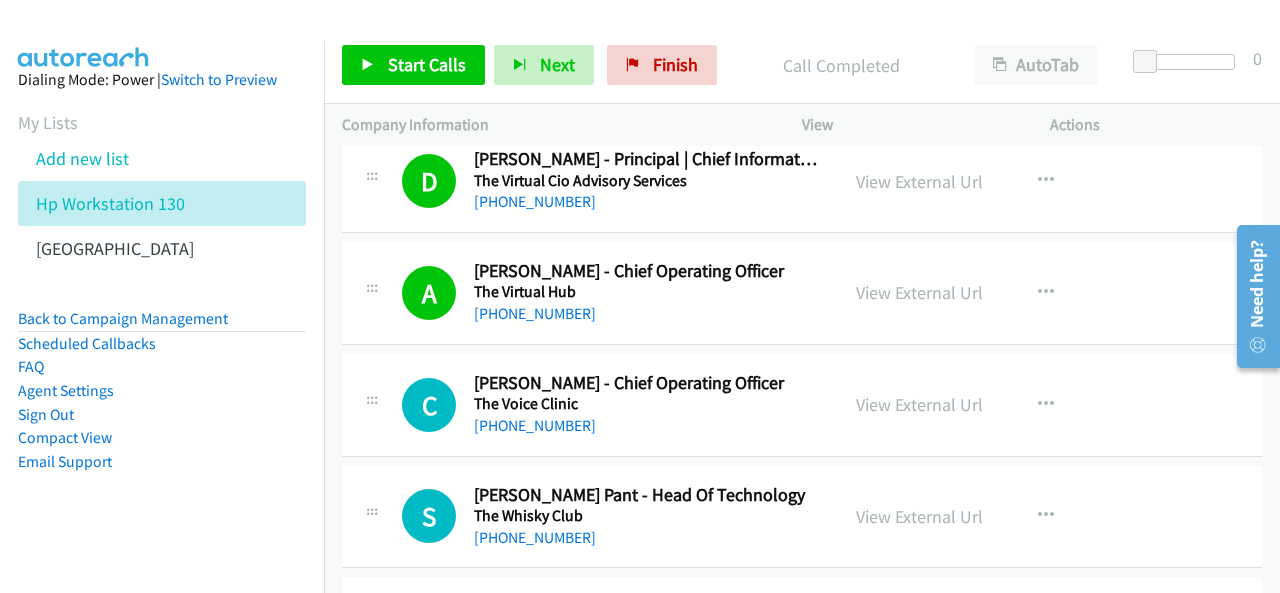 click on "Dialing Mode: Power
|
Switch to Preview
My Lists
Add new list
Hp Workstation 130
Palo Alto
Back to Campaign Management
Scheduled Callbacks
FAQ
Agent Settings
Sign Out
Compact View
Email Support" at bounding box center (162, 302) 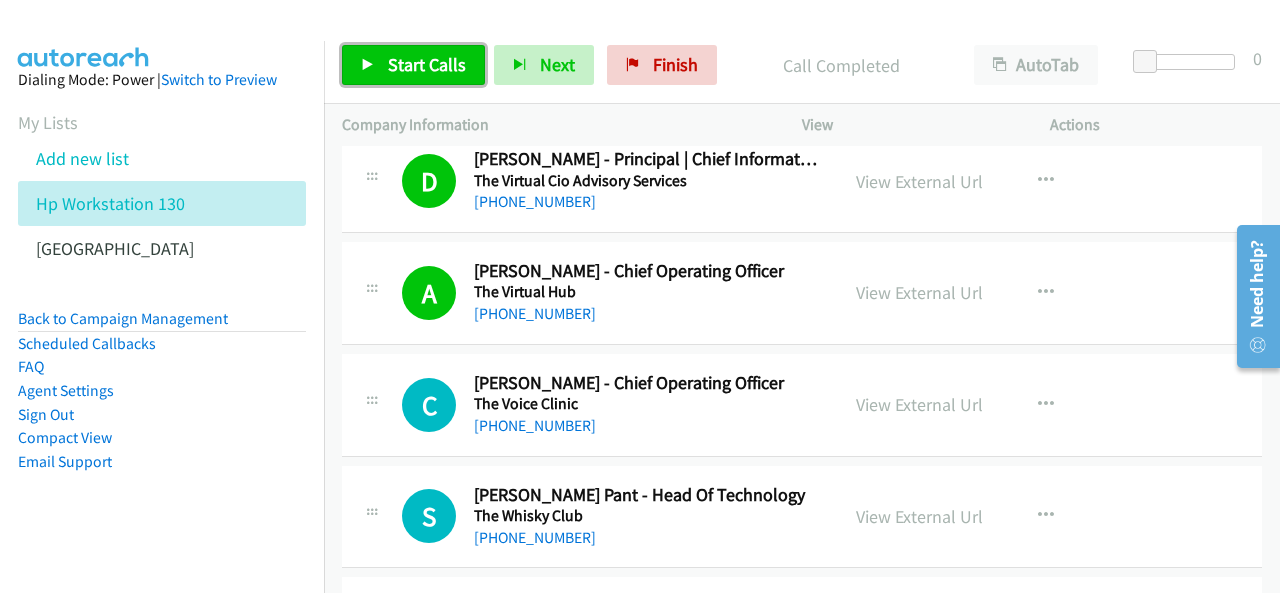 click on "Start Calls" at bounding box center (427, 64) 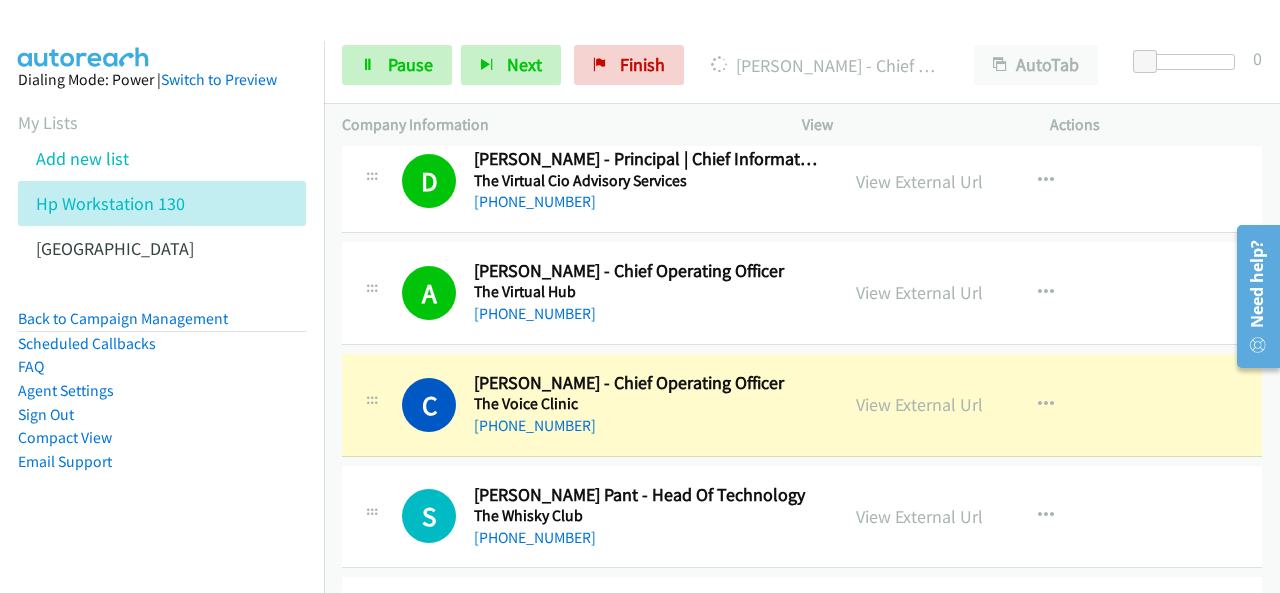 click on "Dialing Mode: Power
|
Switch to Preview
My Lists
Add new list
Hp Workstation 130
Palo Alto
Back to Campaign Management
Scheduled Callbacks
FAQ
Agent Settings
Sign Out
Compact View
Email Support" at bounding box center [162, 302] 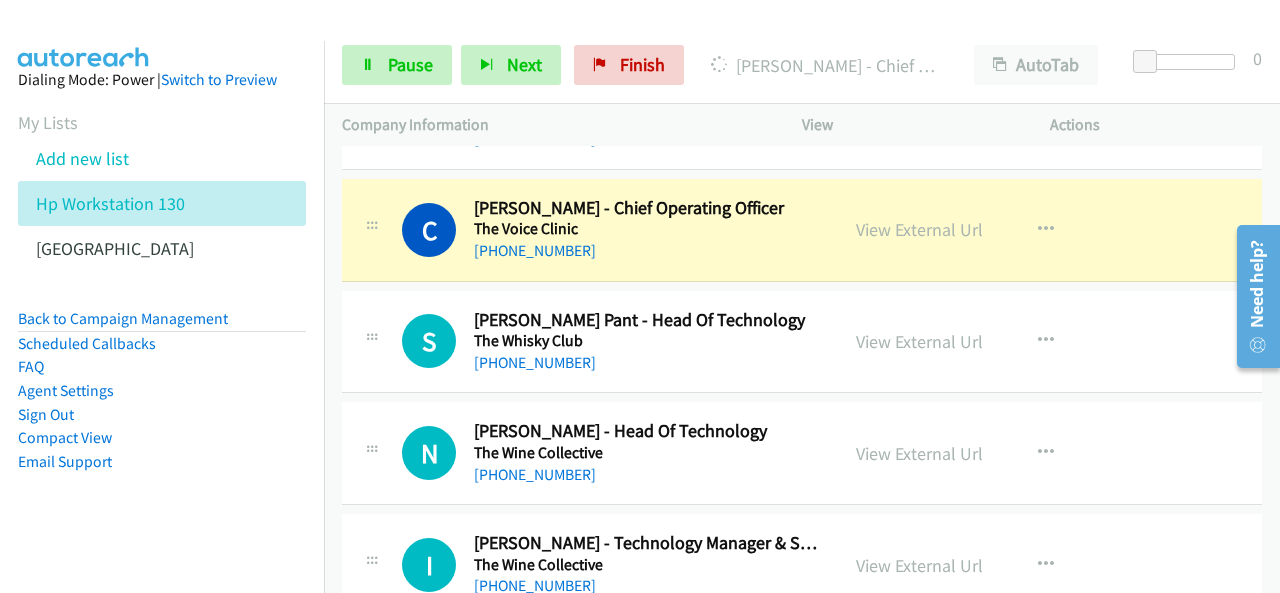 scroll, scrollTop: 7600, scrollLeft: 0, axis: vertical 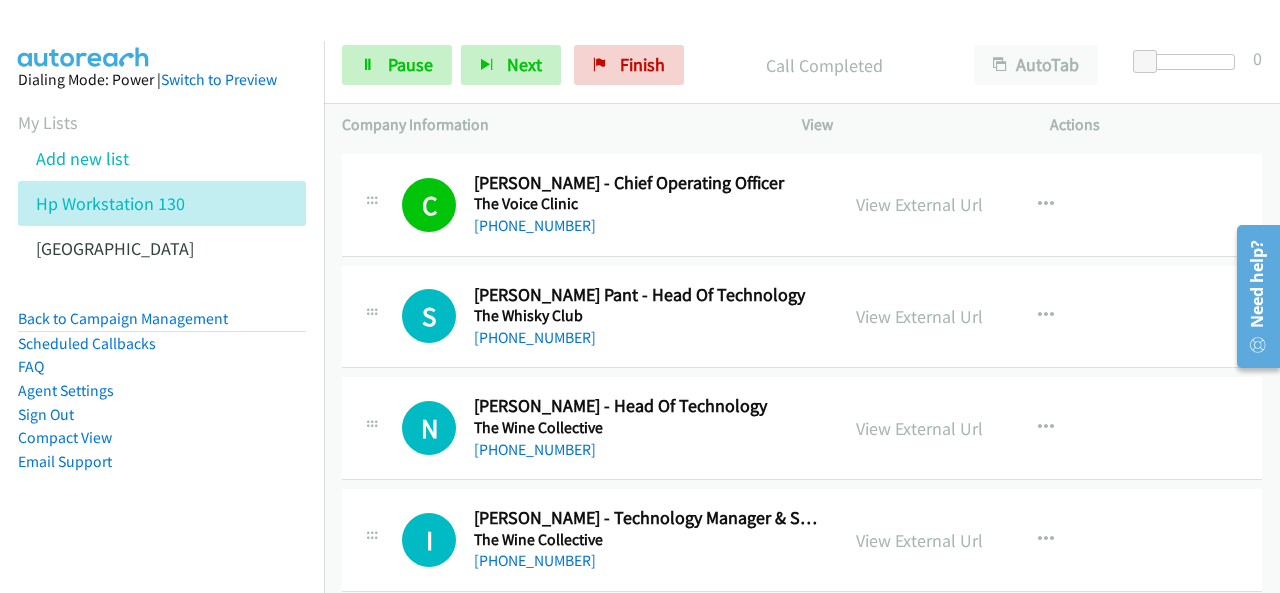 click on "Dialing Mode: Power
|
Switch to Preview
My Lists
Add new list
Hp Workstation 130
Palo Alto
Back to Campaign Management
Scheduled Callbacks
FAQ
Agent Settings
Sign Out
Compact View
Email Support" at bounding box center (162, 302) 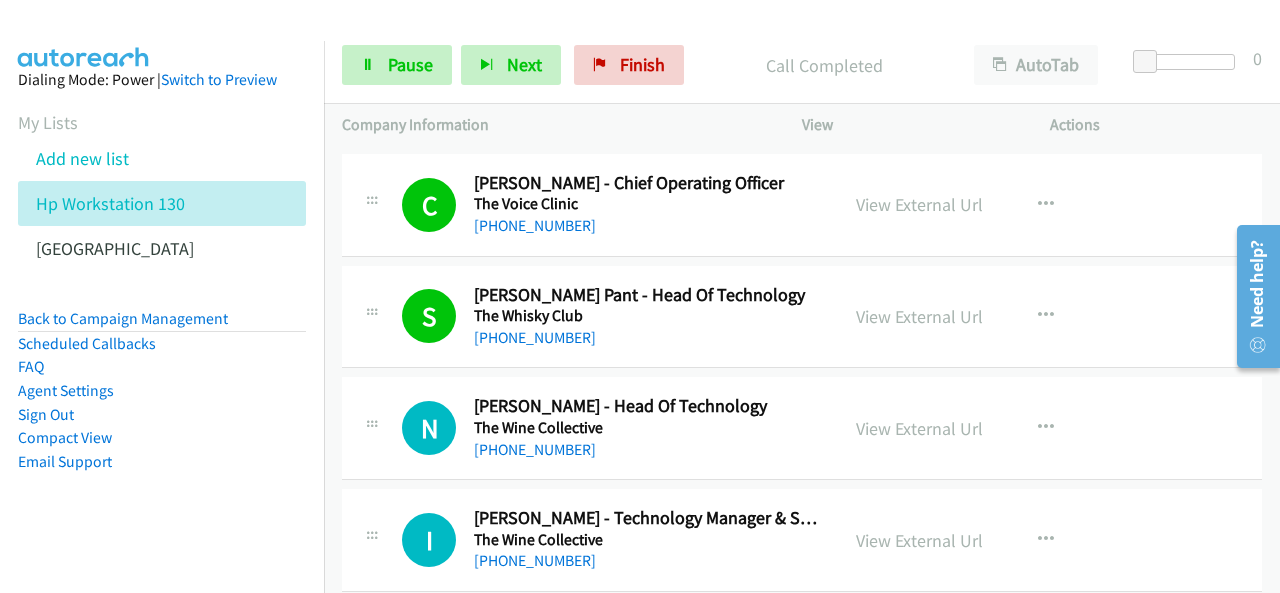 click on "Dialing Mode: Power
|
Switch to Preview
My Lists
Add new list
Hp Workstation 130
Palo Alto
Back to Campaign Management
Scheduled Callbacks
FAQ
Agent Settings
Sign Out
Compact View
Email Support" at bounding box center [162, 302] 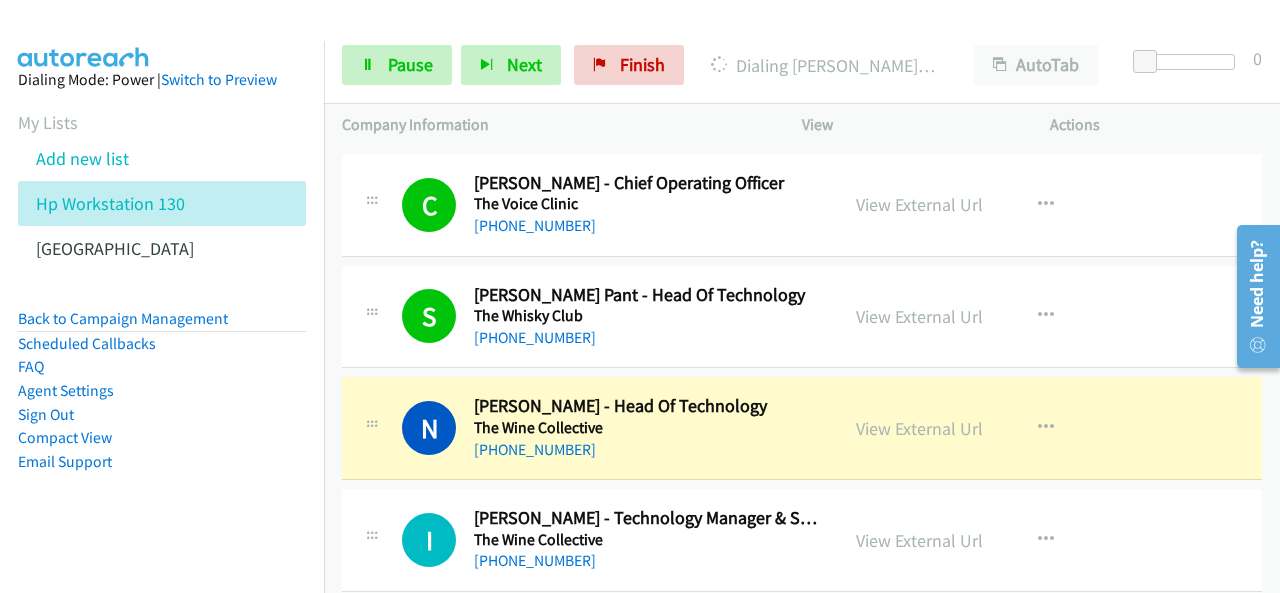 click on "Dialing Mode: Power
|
Switch to Preview
My Lists
Add new list
Hp Workstation 130
Palo Alto
Back to Campaign Management
Scheduled Callbacks
FAQ
Agent Settings
Sign Out
Compact View
Email Support" at bounding box center [162, 302] 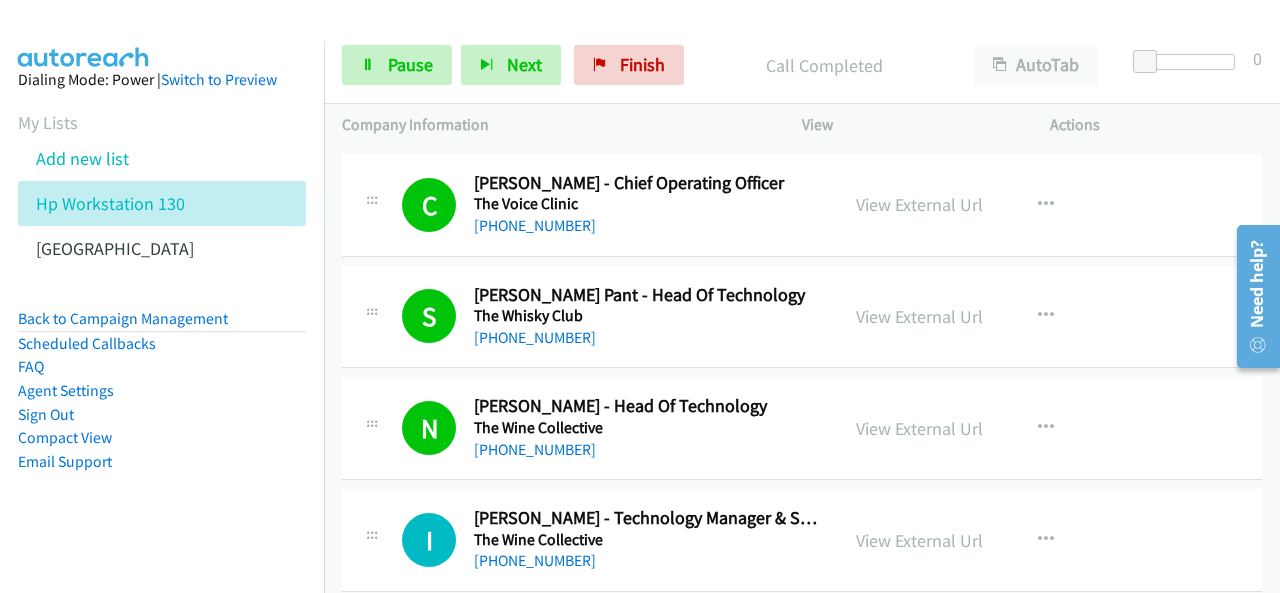 click on "Dialing Mode: Power
|
Switch to Preview
My Lists
Add new list
Hp Workstation 130
Palo Alto
Back to Campaign Management
Scheduled Callbacks
FAQ
Agent Settings
Sign Out
Compact View
Email Support" at bounding box center [162, 302] 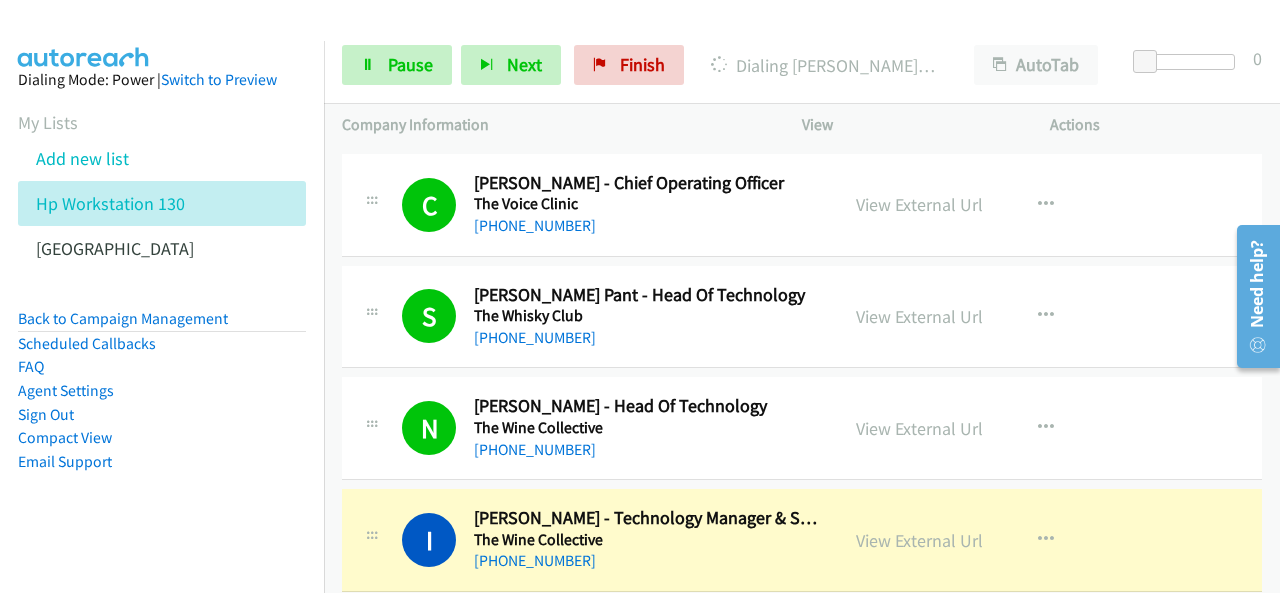 click on "Dialing Mode: Power
|
Switch to Preview
My Lists
Add new list
Hp Workstation 130
Palo Alto
Back to Campaign Management
Scheduled Callbacks
FAQ
Agent Settings
Sign Out
Compact View
Email Support" at bounding box center (162, 302) 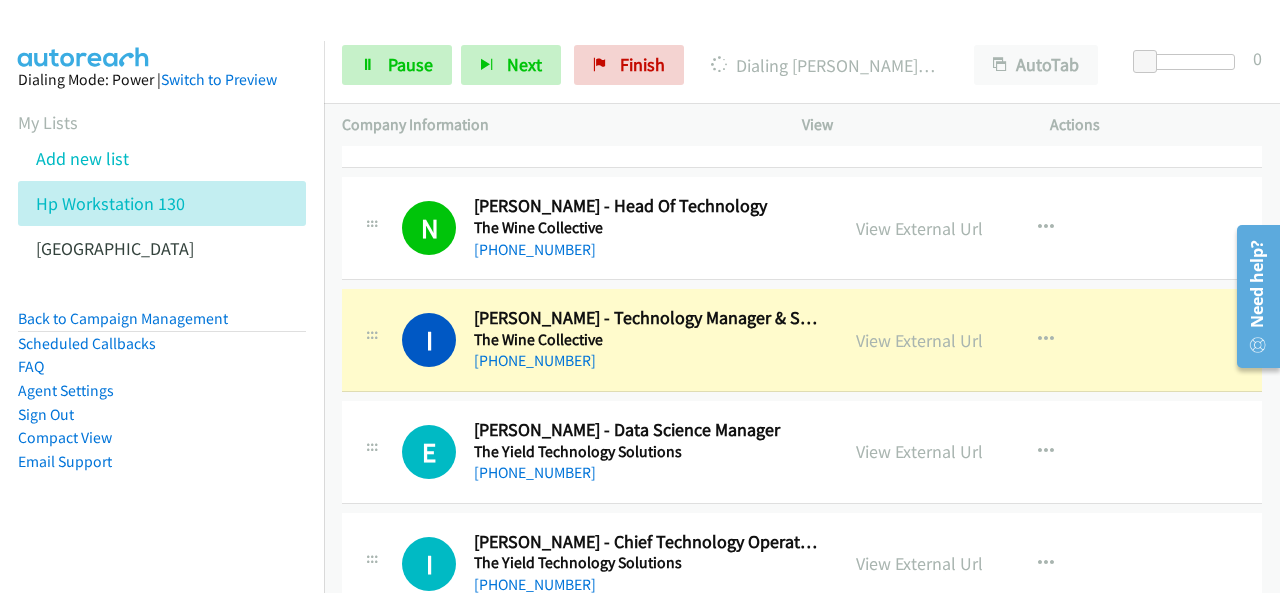 scroll, scrollTop: 7900, scrollLeft: 0, axis: vertical 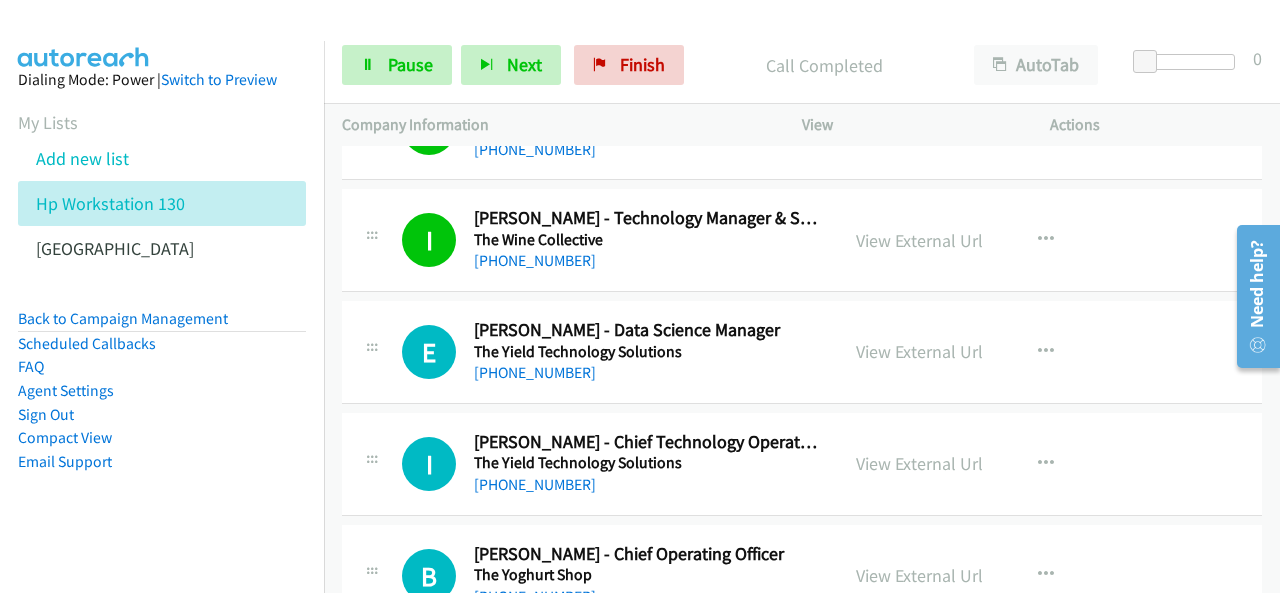 click on "Dialing Mode: Power
|
Switch to Preview
My Lists
Add new list
Hp Workstation 130
Palo Alto
Back to Campaign Management
Scheduled Callbacks
FAQ
Agent Settings
Sign Out
Compact View
Email Support" at bounding box center (162, 302) 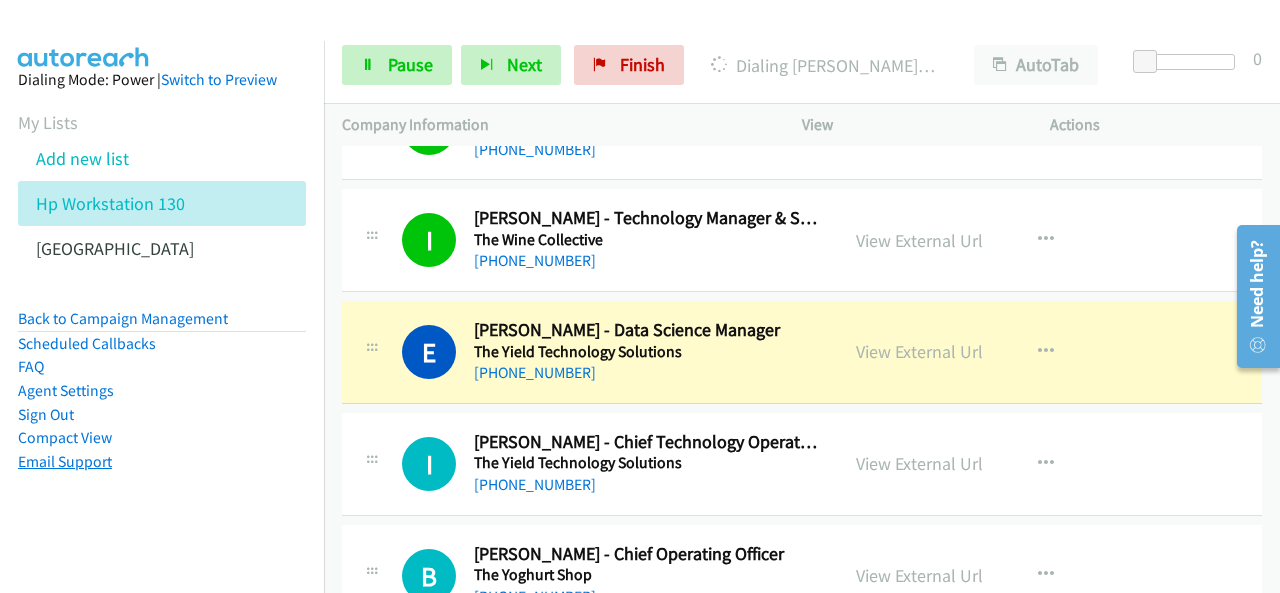 drag, startPoint x: 35, startPoint y: 513, endPoint x: 65, endPoint y: 453, distance: 67.08204 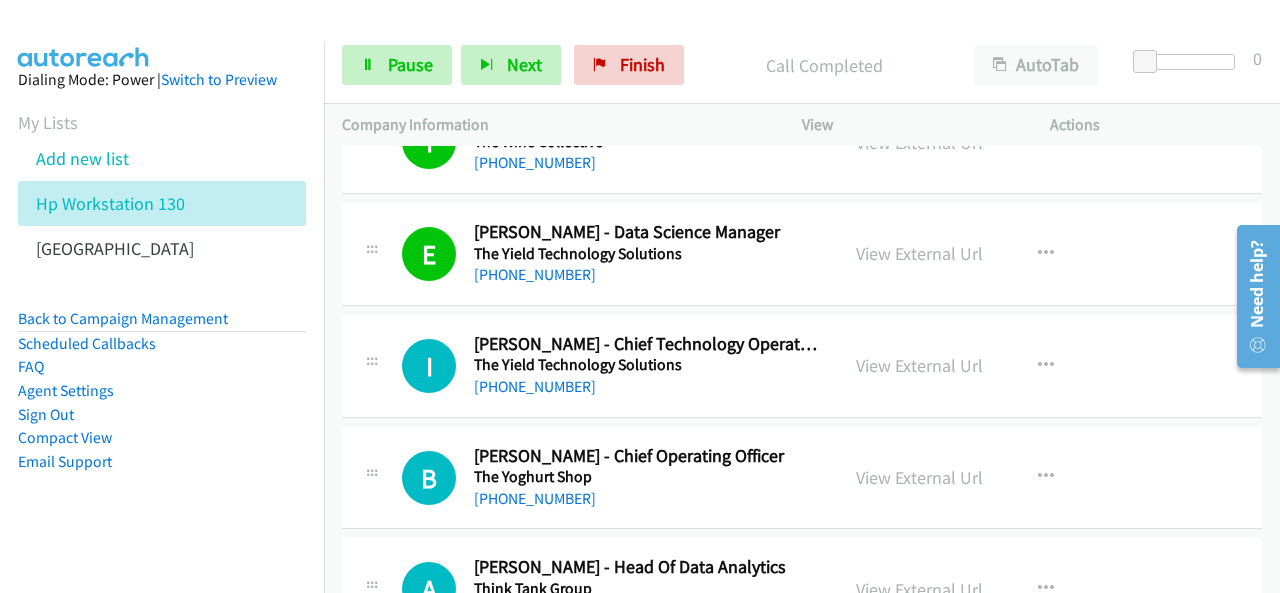 scroll, scrollTop: 8000, scrollLeft: 0, axis: vertical 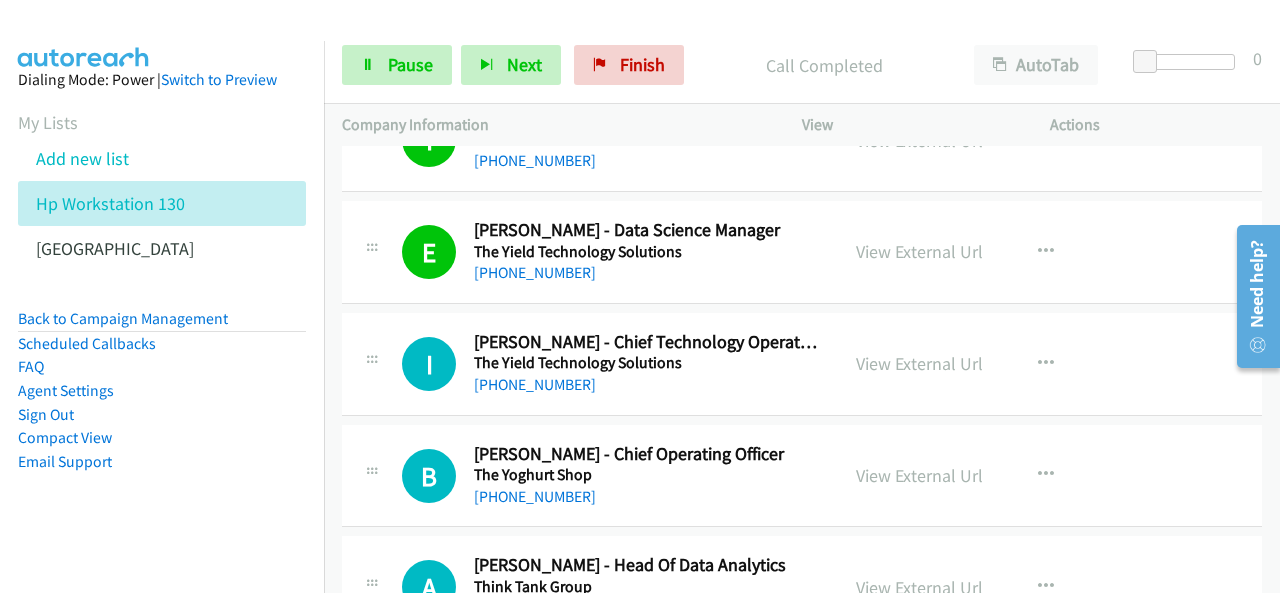 click on "Dialing Mode: Power
|
Switch to Preview
My Lists
Add new list
Hp Workstation 130
Palo Alto
Back to Campaign Management
Scheduled Callbacks
FAQ
Agent Settings
Sign Out
Compact View
Email Support" at bounding box center [162, 302] 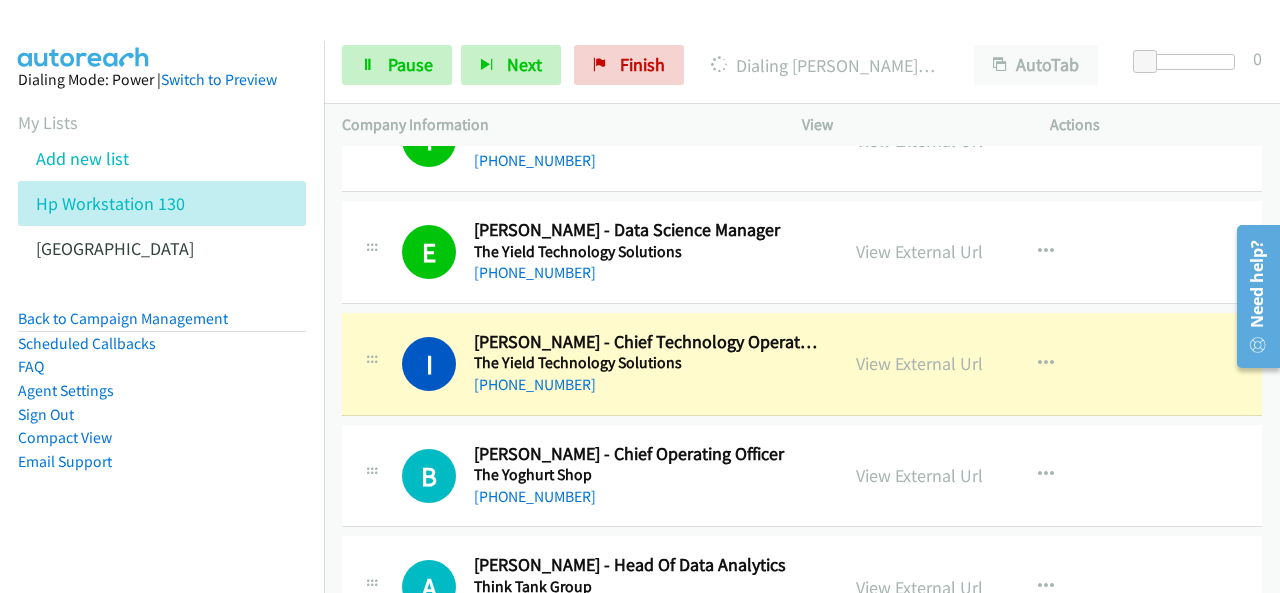 scroll, scrollTop: 8100, scrollLeft: 0, axis: vertical 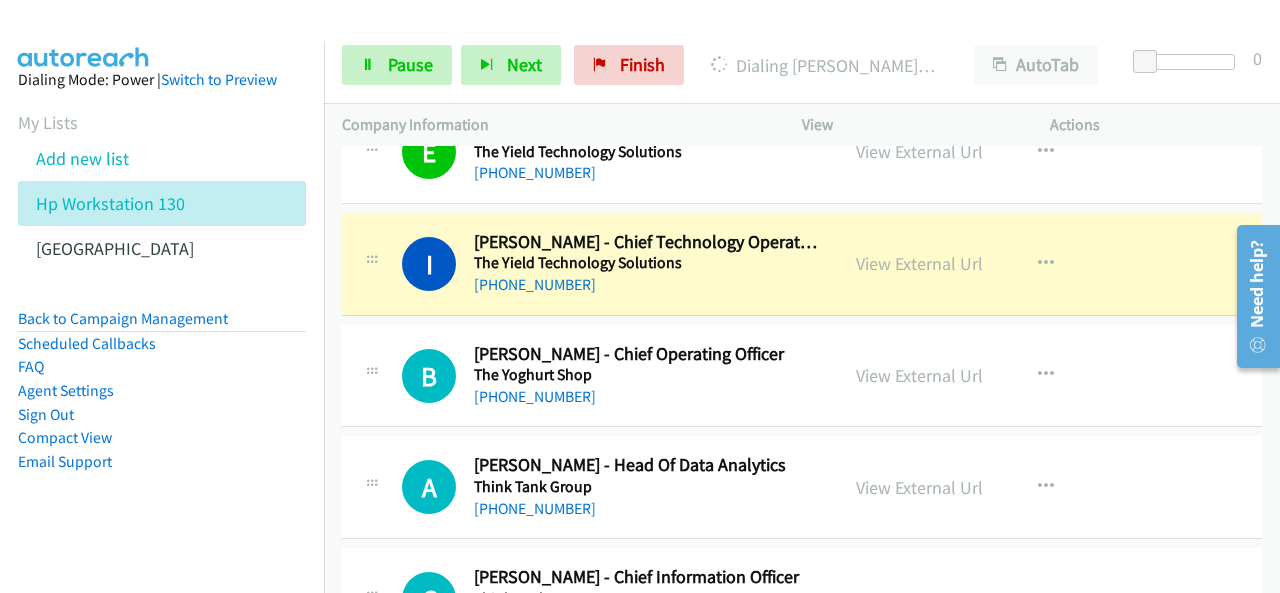 click on "Dialing Mode: Power
|
Switch to Preview
My Lists
Add new list
Hp Workstation 130
Palo Alto
Back to Campaign Management
Scheduled Callbacks
FAQ
Agent Settings
Sign Out
Compact View
Email Support" at bounding box center (162, 302) 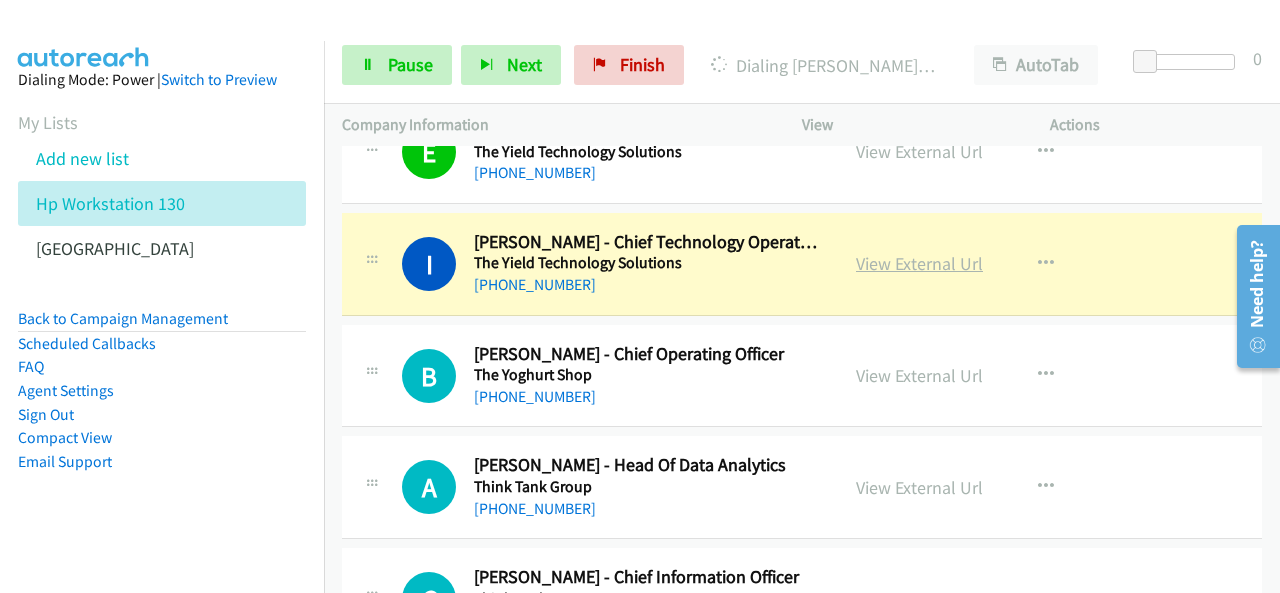 click on "View External Url" at bounding box center [919, 263] 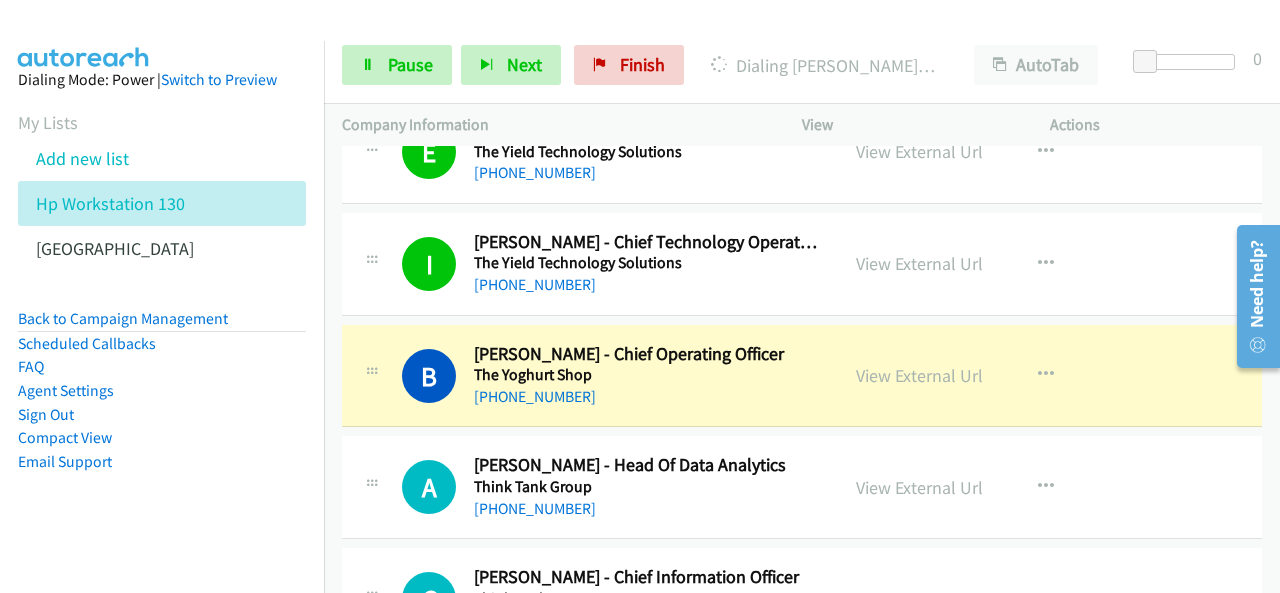 click on "Dialing Mode: Power
|
Switch to Preview
My Lists
Add new list
Hp Workstation 130
Palo Alto
Back to Campaign Management
Scheduled Callbacks
FAQ
Agent Settings
Sign Out
Compact View
Email Support" at bounding box center [162, 302] 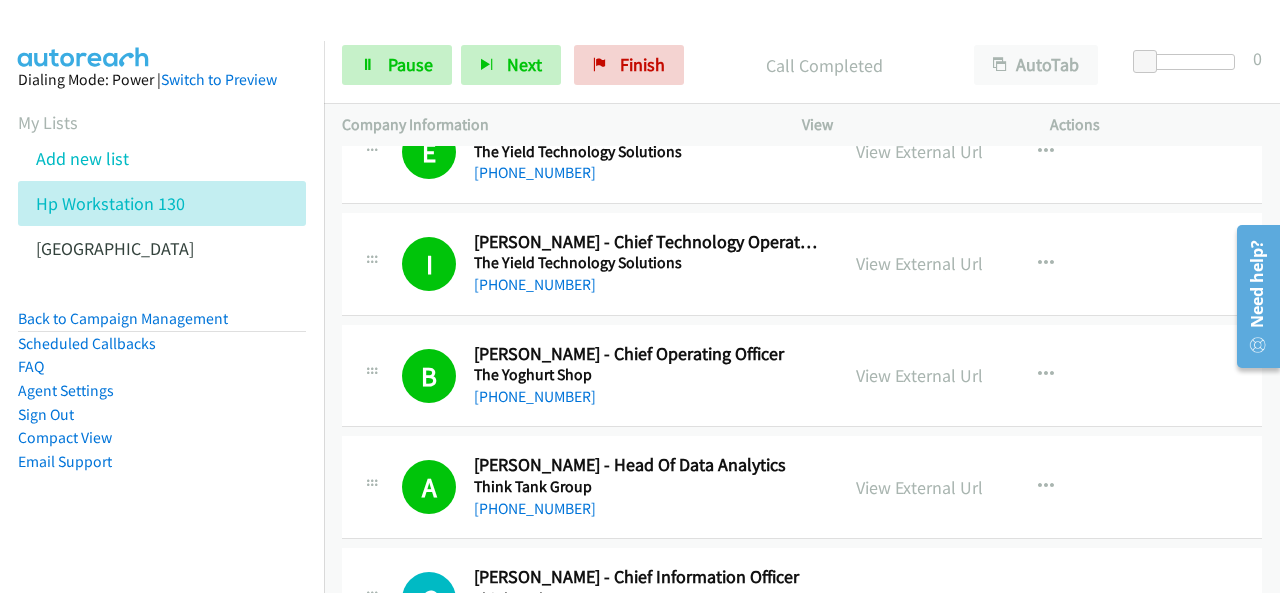 click at bounding box center (631, 38) 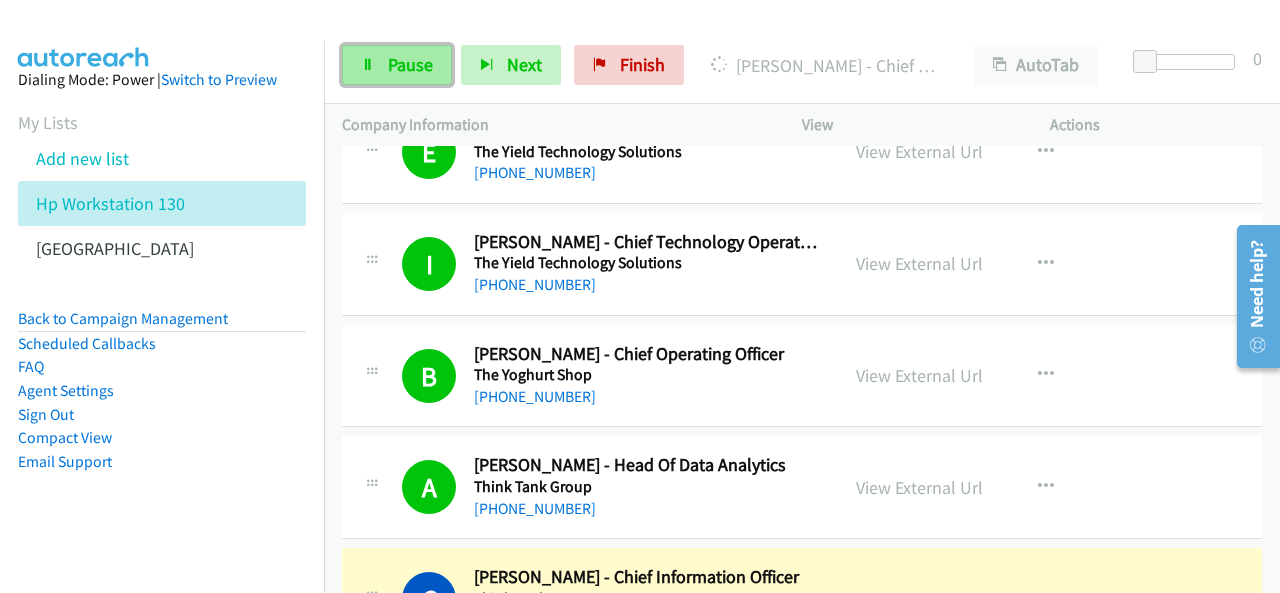 click on "Pause" at bounding box center (397, 65) 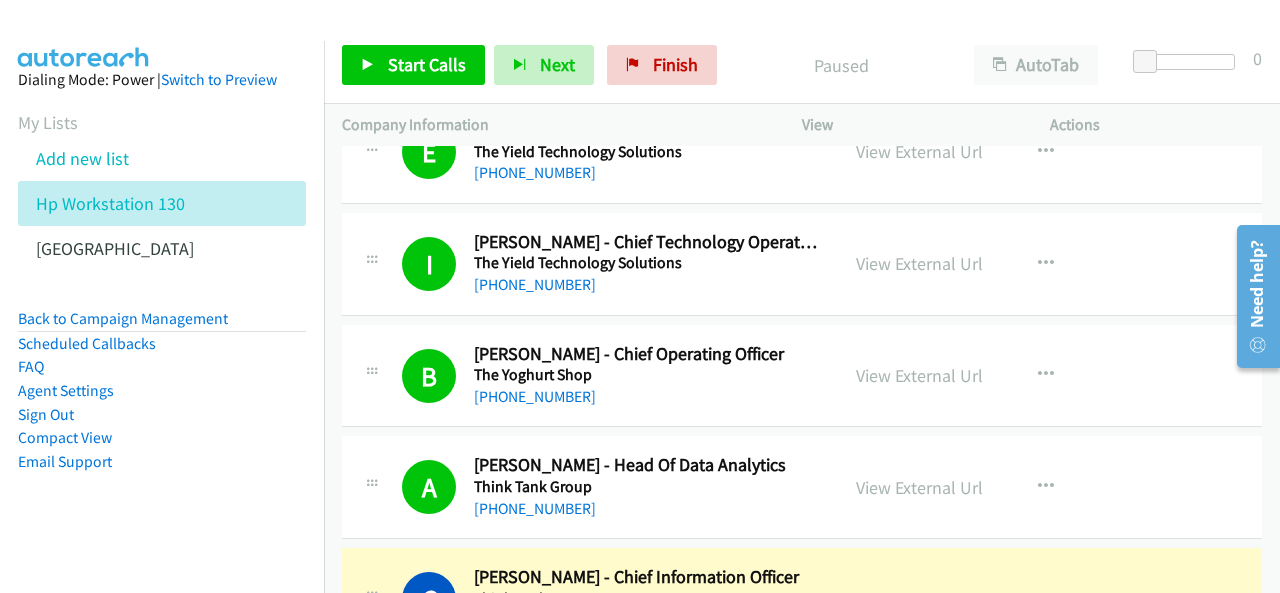 drag, startPoint x: 0, startPoint y: 557, endPoint x: 29, endPoint y: 556, distance: 29.017237 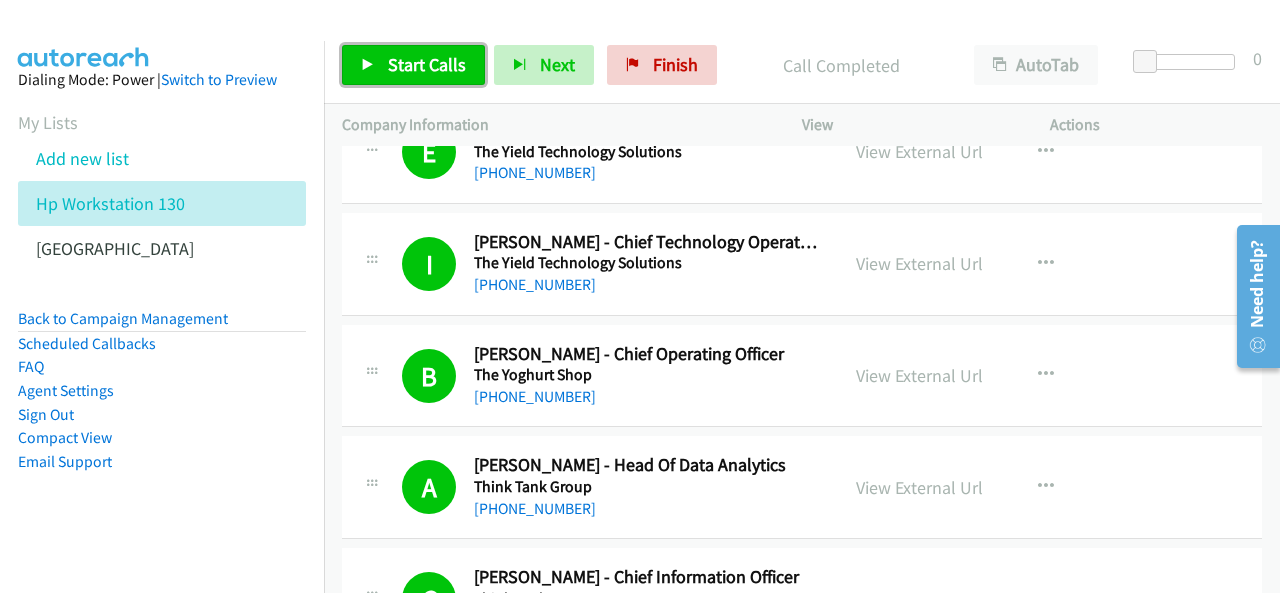 click on "Start Calls" at bounding box center (427, 64) 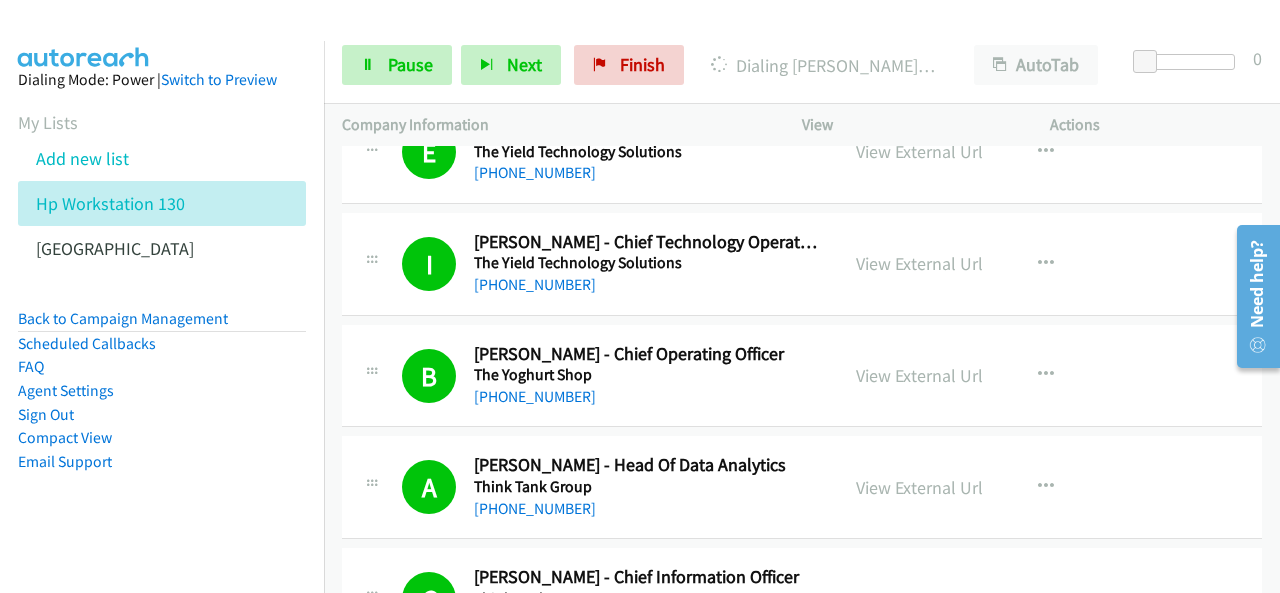 click on "Dialing Mode: Power
|
Switch to Preview
My Lists
Add new list
Hp Workstation 130
Palo Alto
Back to Campaign Management
Scheduled Callbacks
FAQ
Agent Settings
Sign Out
Compact View
Email Support" at bounding box center (162, 302) 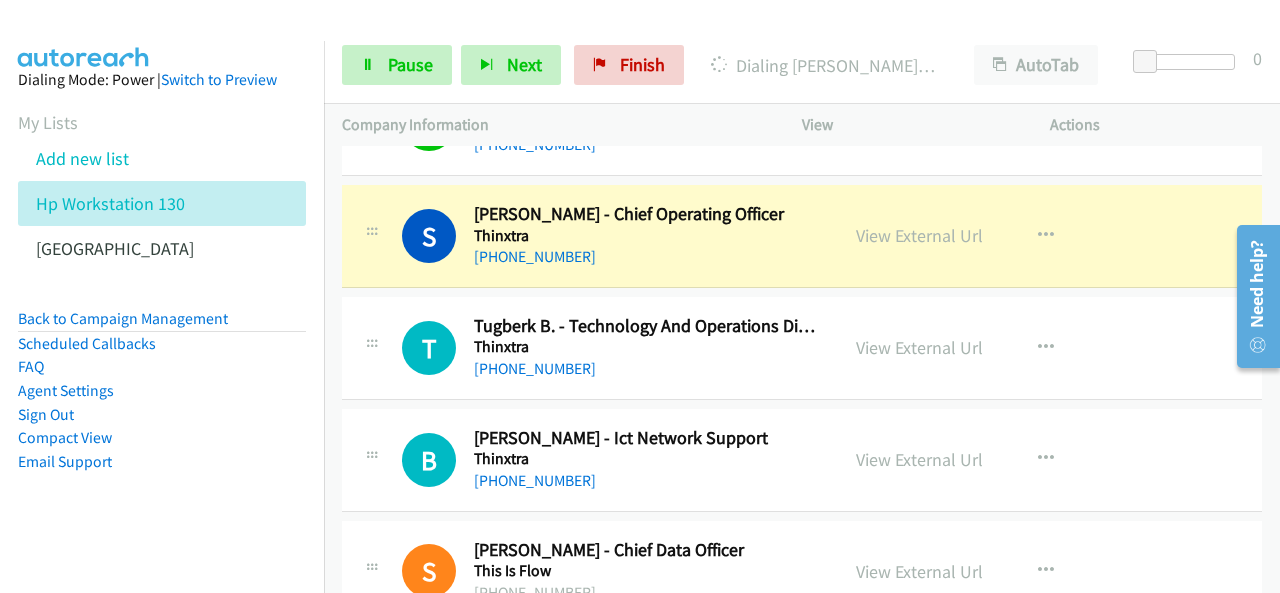 scroll, scrollTop: 8600, scrollLeft: 0, axis: vertical 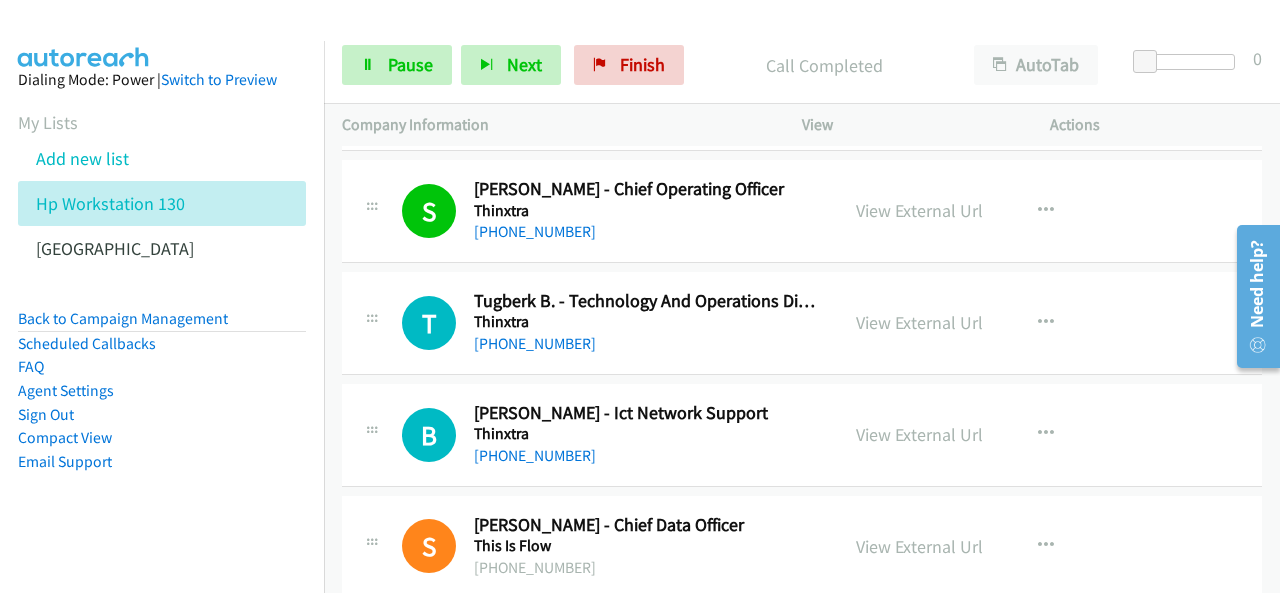 click on "Dialing Mode: Power
|
Switch to Preview
My Lists
Add new list
Hp Workstation 130
Palo Alto
Back to Campaign Management
Scheduled Callbacks
FAQ
Agent Settings
Sign Out
Compact View
Email Support" at bounding box center [162, 302] 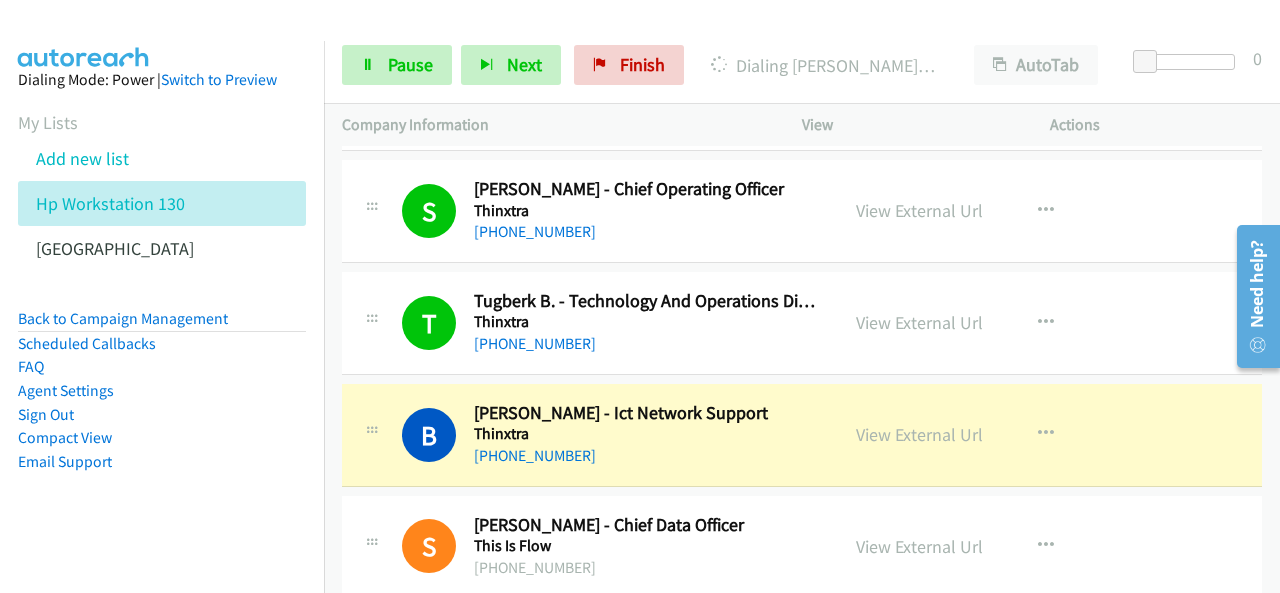 click on "Dialing Mode: Power
|
Switch to Preview
My Lists
Add new list
Hp Workstation 130
Palo Alto
Back to Campaign Management
Scheduled Callbacks
FAQ
Agent Settings
Sign Out
Compact View
Email Support" at bounding box center [162, 302] 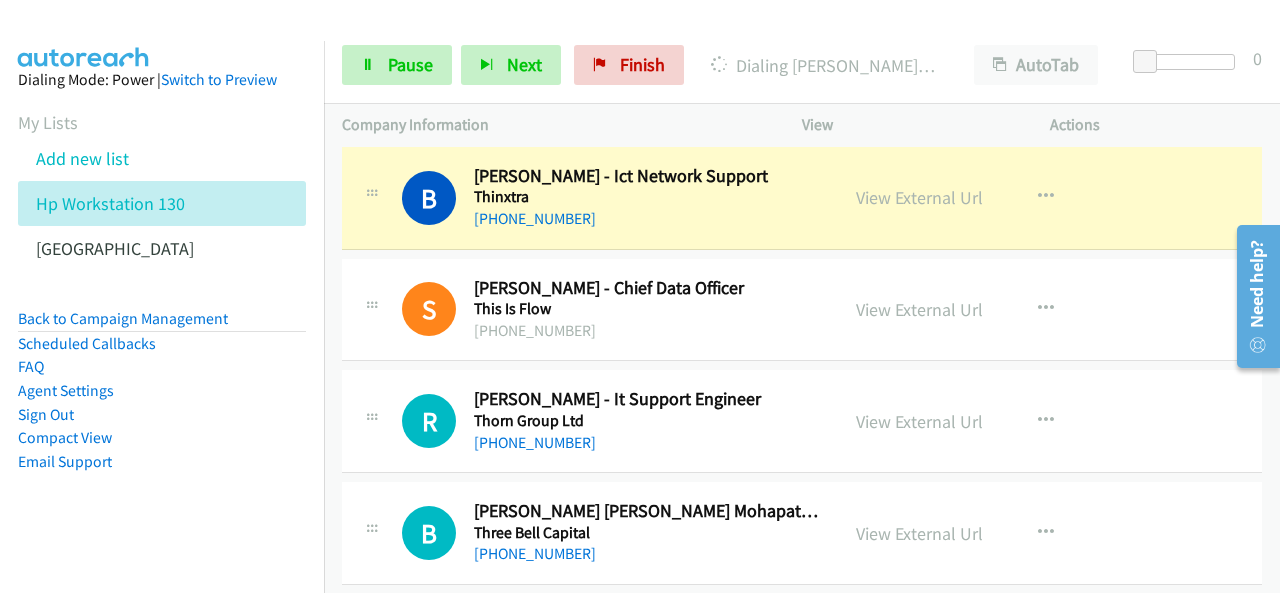 scroll, scrollTop: 8800, scrollLeft: 0, axis: vertical 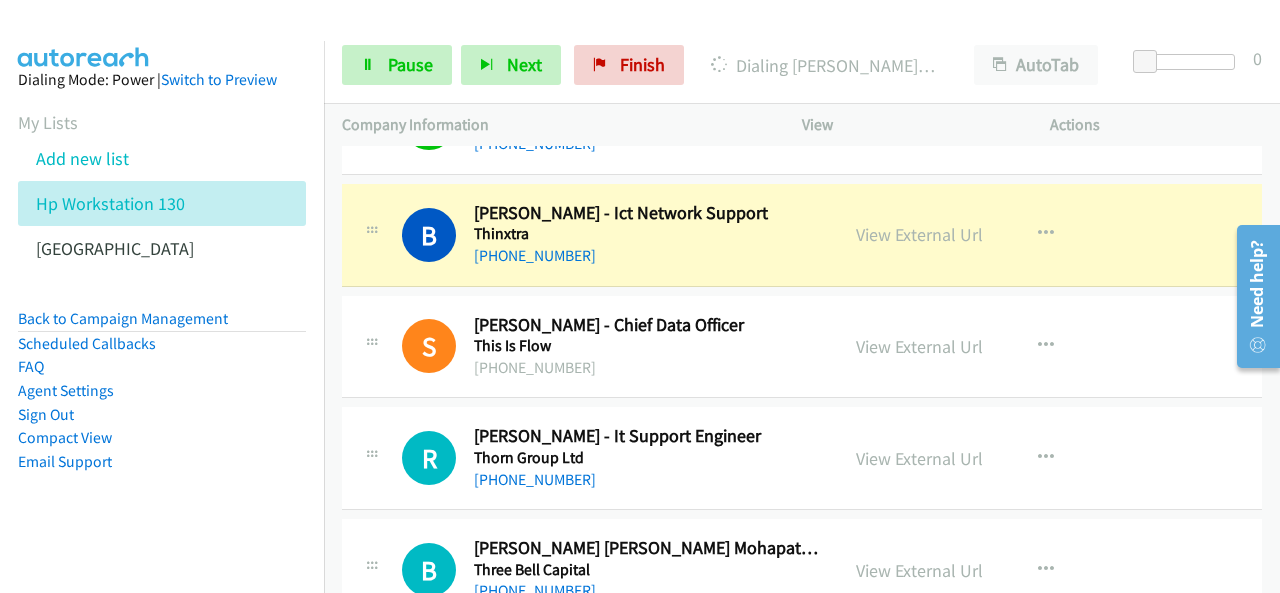 click at bounding box center (84, 35) 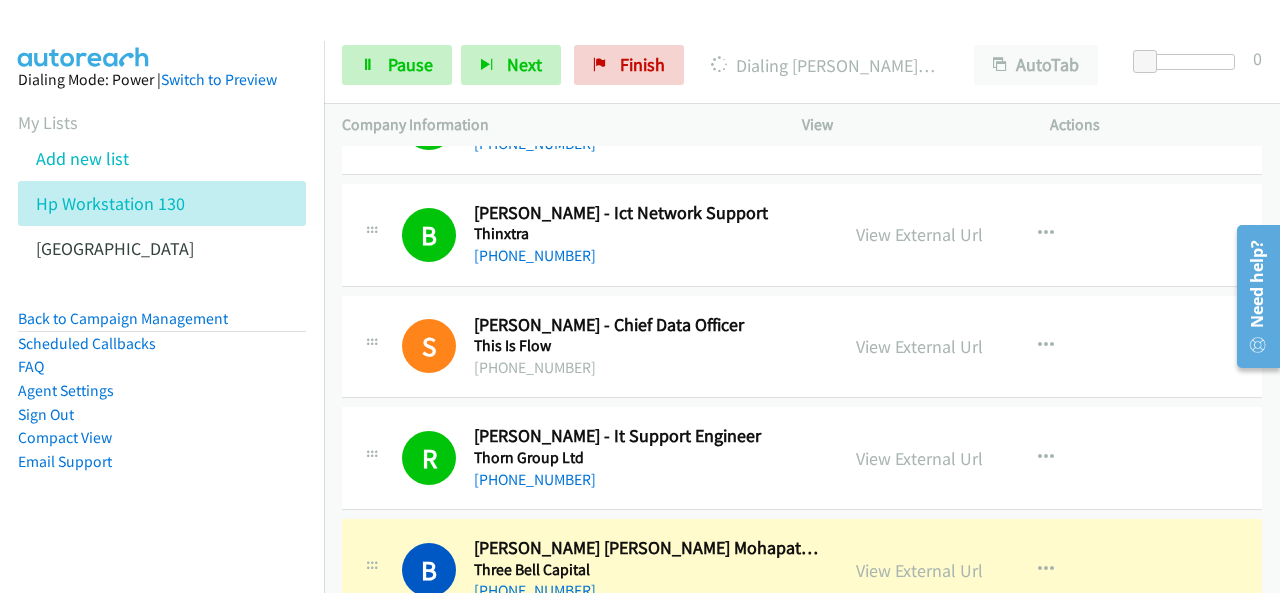 click on "Dialing Mode: Power
|
Switch to Preview
My Lists
Add new list
Hp Workstation 130
Palo Alto
Back to Campaign Management
Scheduled Callbacks
FAQ
Agent Settings
Sign Out
Compact View
Email Support" at bounding box center (162, 302) 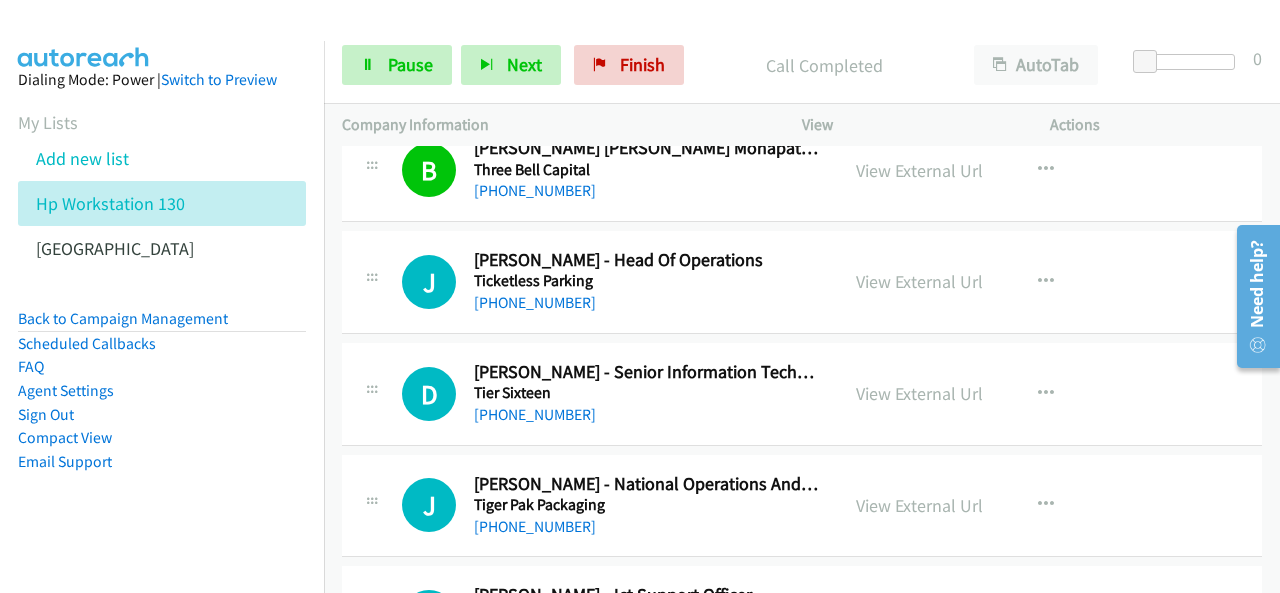 scroll, scrollTop: 9100, scrollLeft: 0, axis: vertical 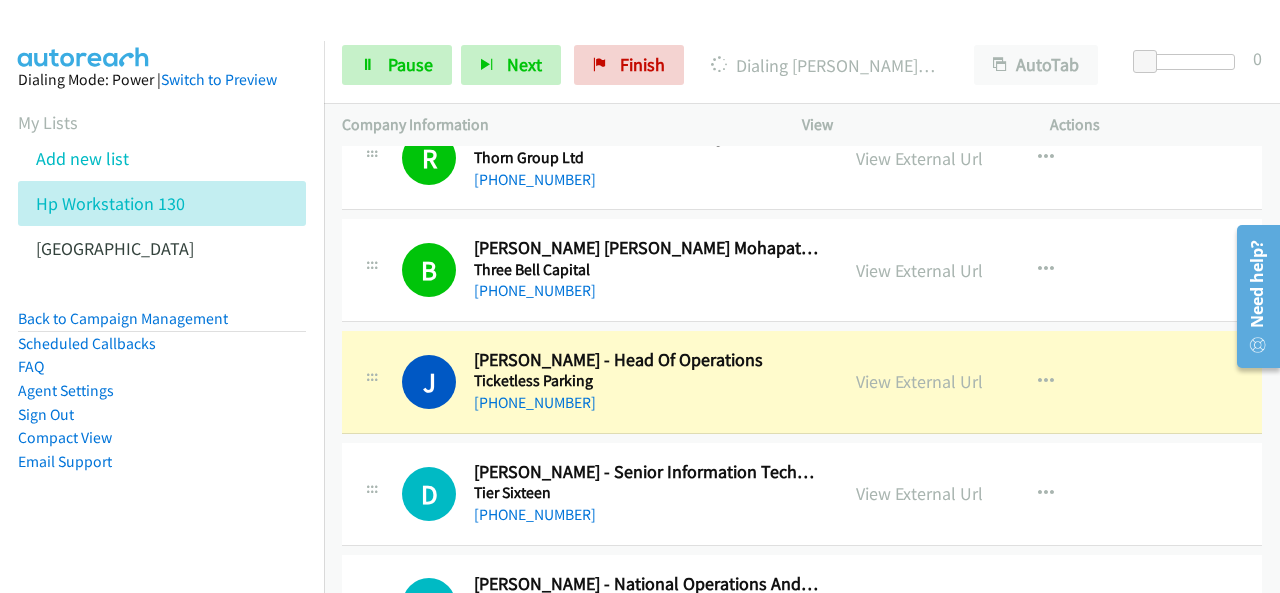 click on "Dialing Mode: Power
|
Switch to Preview
My Lists
Add new list
Hp Workstation 130
Palo Alto
Back to Campaign Management
Scheduled Callbacks
FAQ
Agent Settings
Sign Out
Compact View
Email Support" at bounding box center [162, 302] 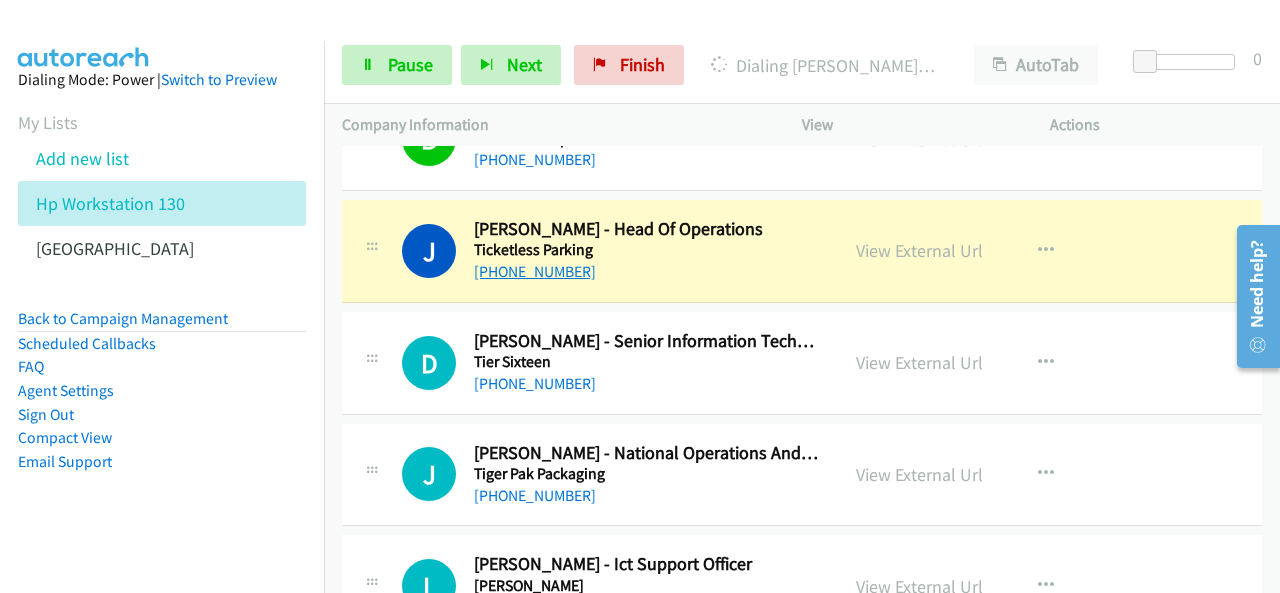 scroll, scrollTop: 9200, scrollLeft: 0, axis: vertical 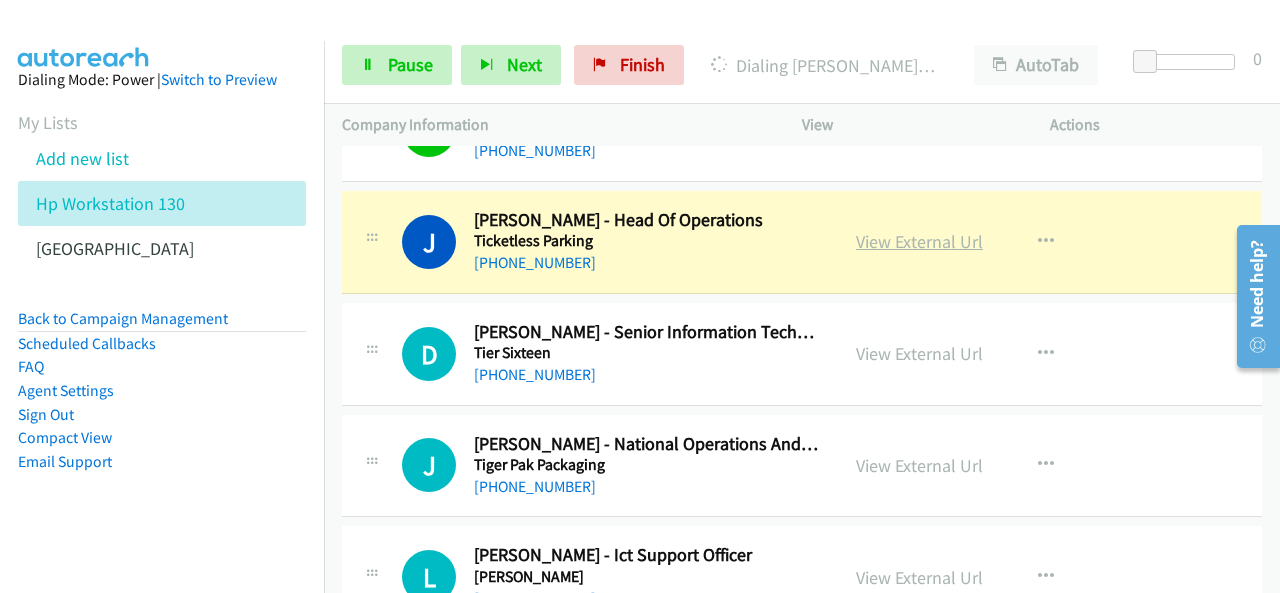 click on "View External Url" at bounding box center [919, 241] 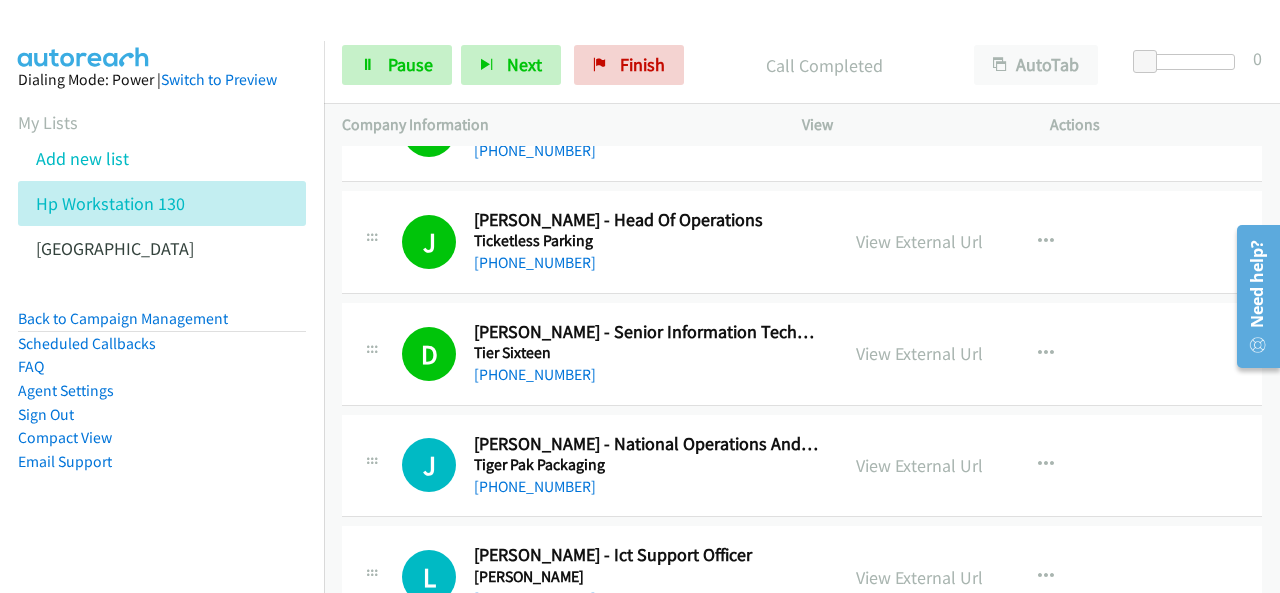 click on "Dialing Mode: Power
|
Switch to Preview
My Lists
Add new list
Hp Workstation 130
Palo Alto
Back to Campaign Management
Scheduled Callbacks
FAQ
Agent Settings
Sign Out
Compact View
Email Support" at bounding box center (162, 302) 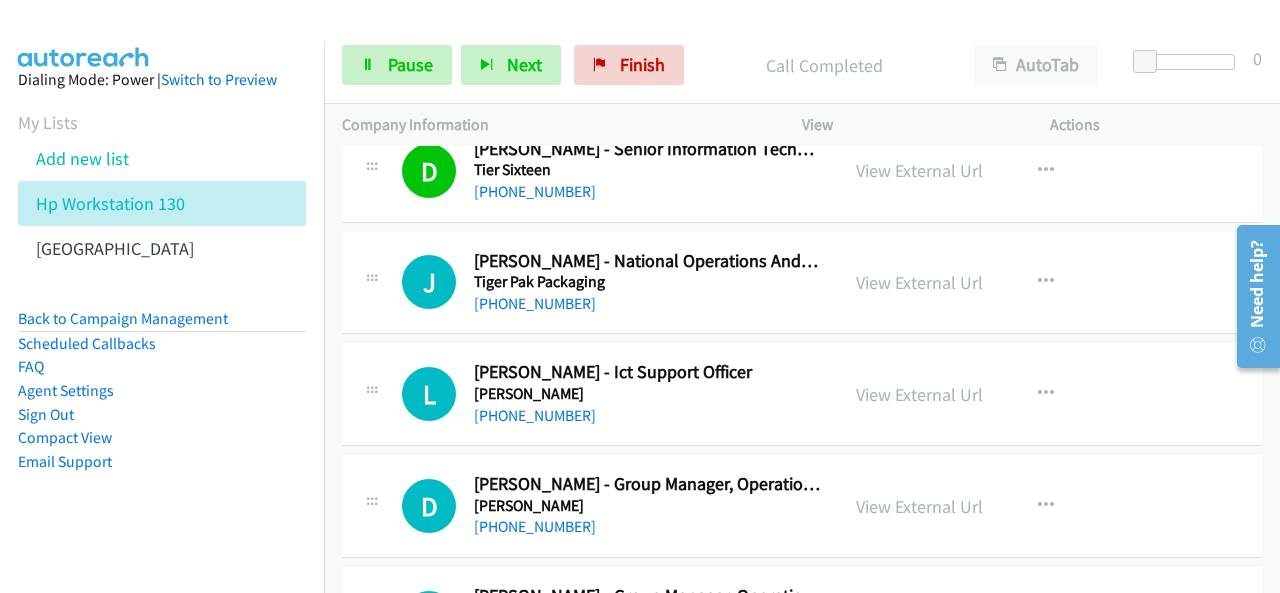 scroll, scrollTop: 9440, scrollLeft: 0, axis: vertical 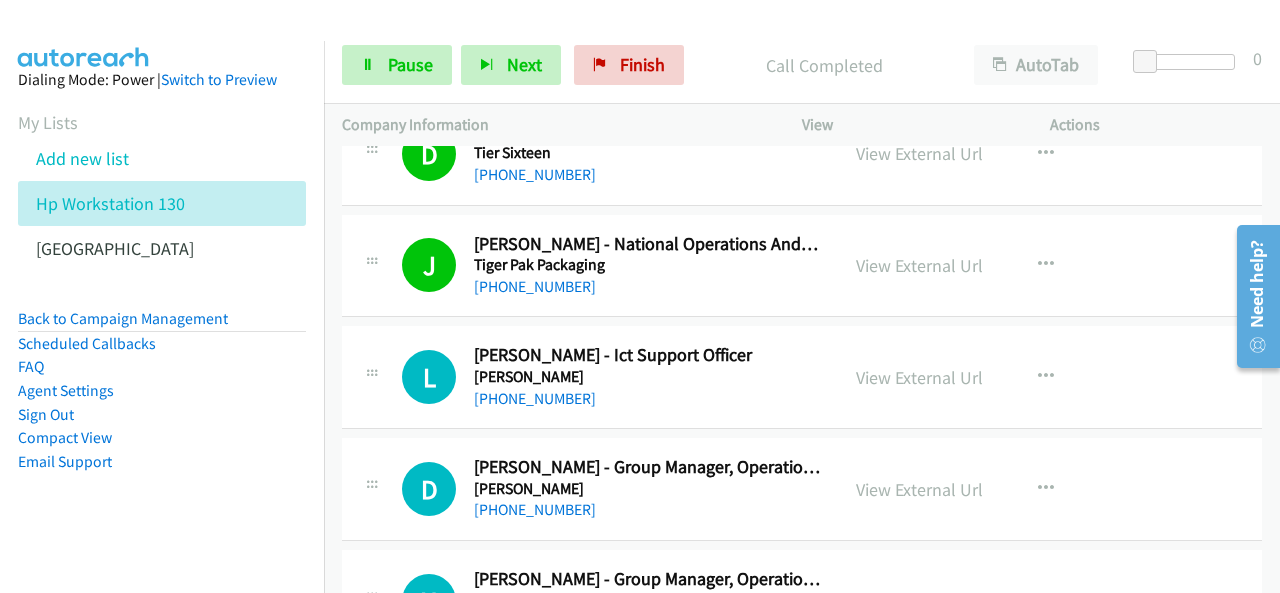 click on "Dialing Mode: Power
|
Switch to Preview
My Lists
Add new list
Hp Workstation 130
Palo Alto
Back to Campaign Management
Scheduled Callbacks
FAQ
Agent Settings
Sign Out
Compact View
Email Support" at bounding box center (162, 302) 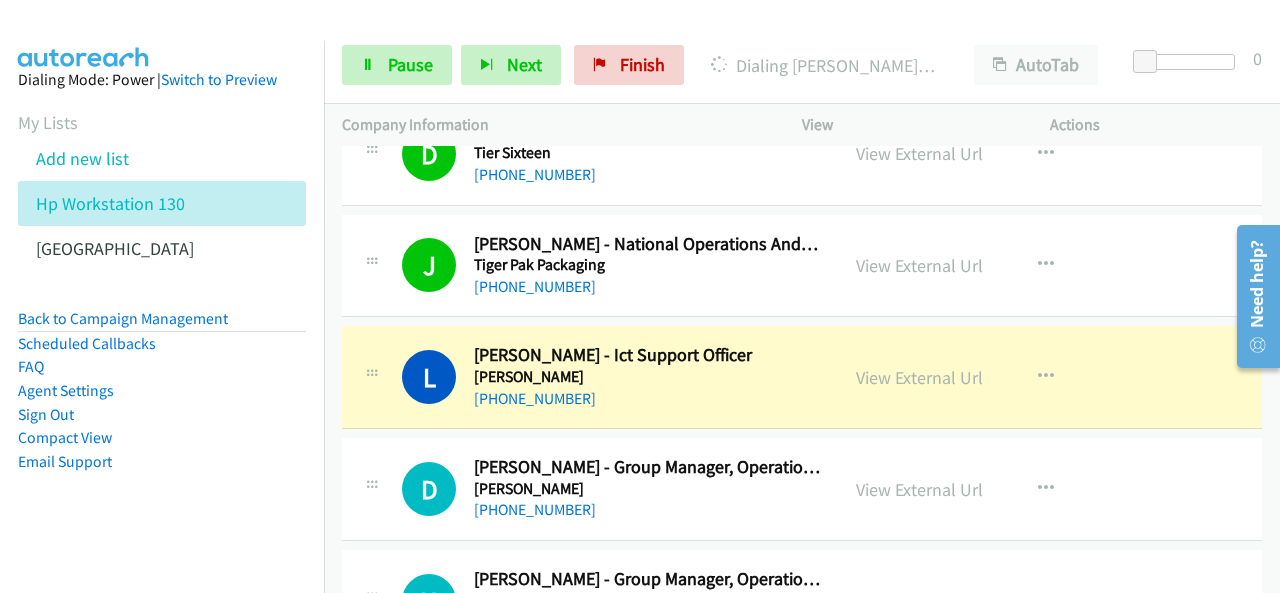 click on "Dialing Mode: Power
|
Switch to Preview
My Lists
Add new list
Hp Workstation 130
Palo Alto
Back to Campaign Management
Scheduled Callbacks
FAQ
Agent Settings
Sign Out
Compact View
Email Support" at bounding box center (162, 302) 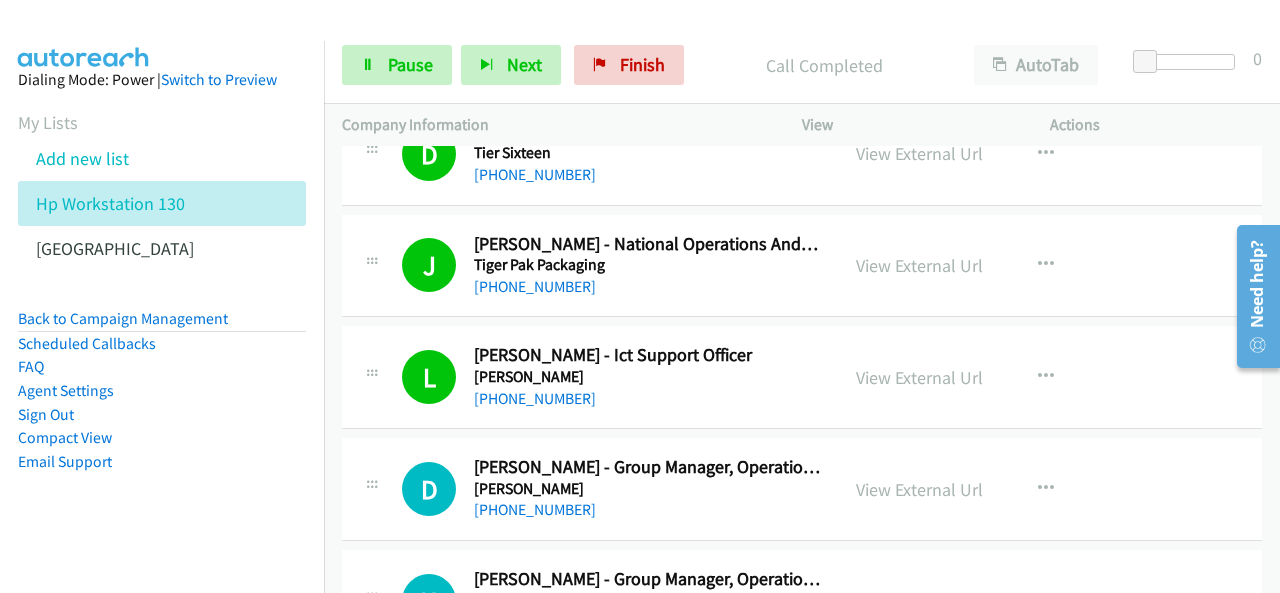 click on "Dialing Mode: Power
|
Switch to Preview
My Lists
Add new list
Hp Workstation 130
Palo Alto
Back to Campaign Management
Scheduled Callbacks
FAQ
Agent Settings
Sign Out
Compact View
Email Support" at bounding box center [162, 302] 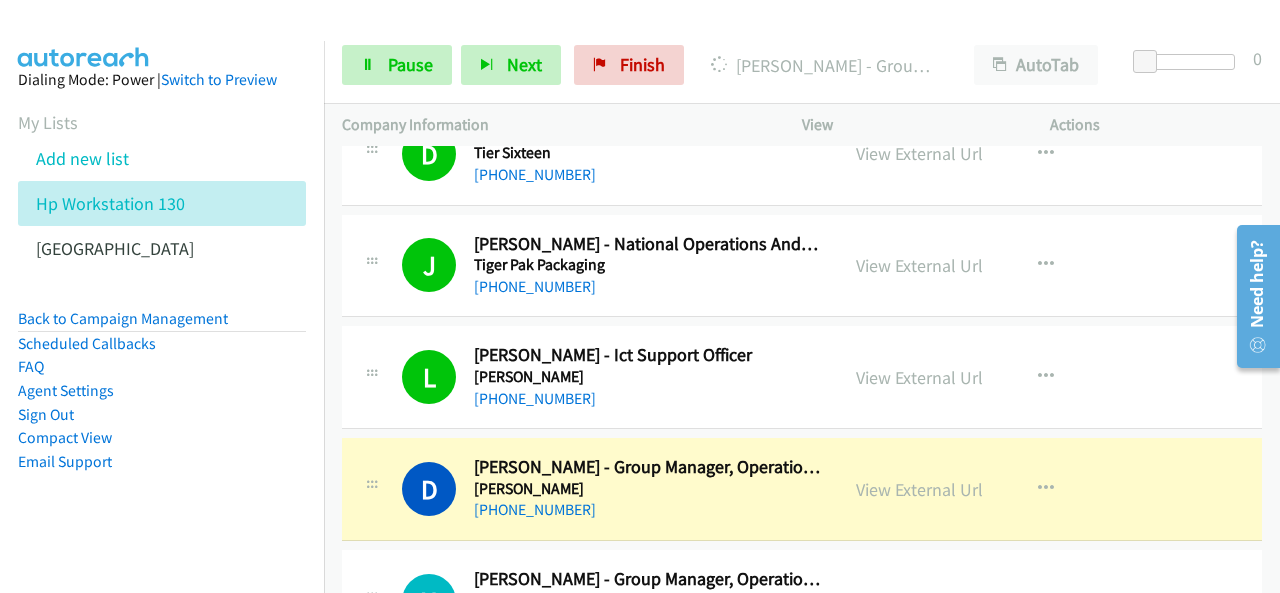 click on "Dialing Mode: Power
|
Switch to Preview
My Lists
Add new list
Hp Workstation 130
Palo Alto
Back to Campaign Management
Scheduled Callbacks
FAQ
Agent Settings
Sign Out
Compact View
Email Support" at bounding box center [162, 302] 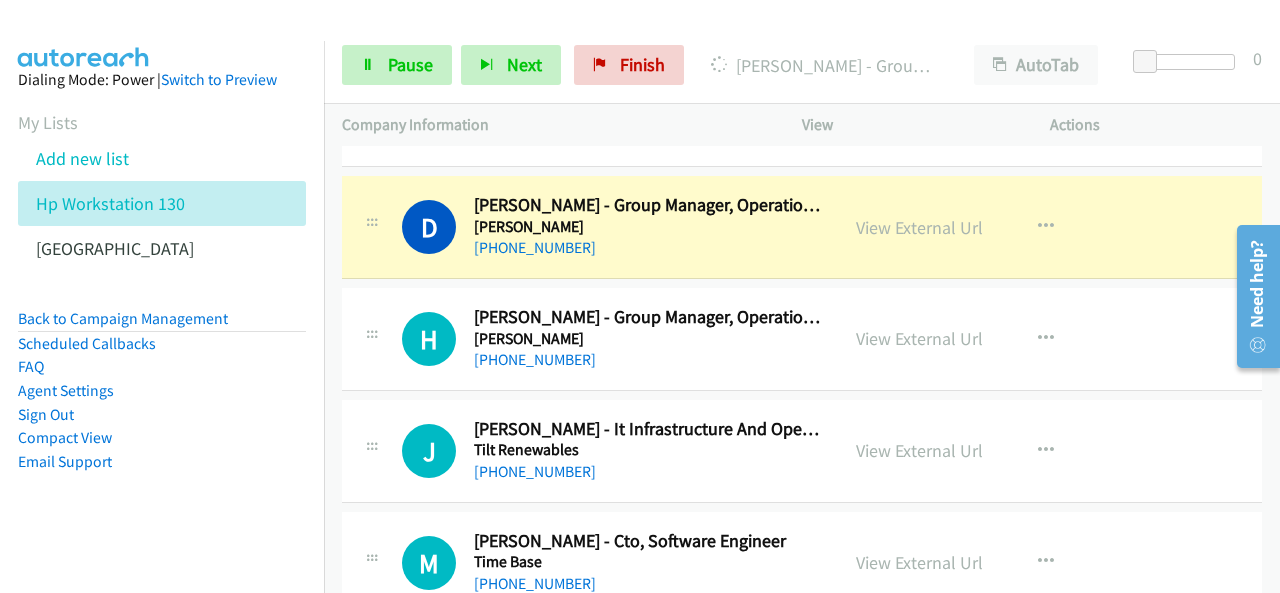 scroll, scrollTop: 9740, scrollLeft: 0, axis: vertical 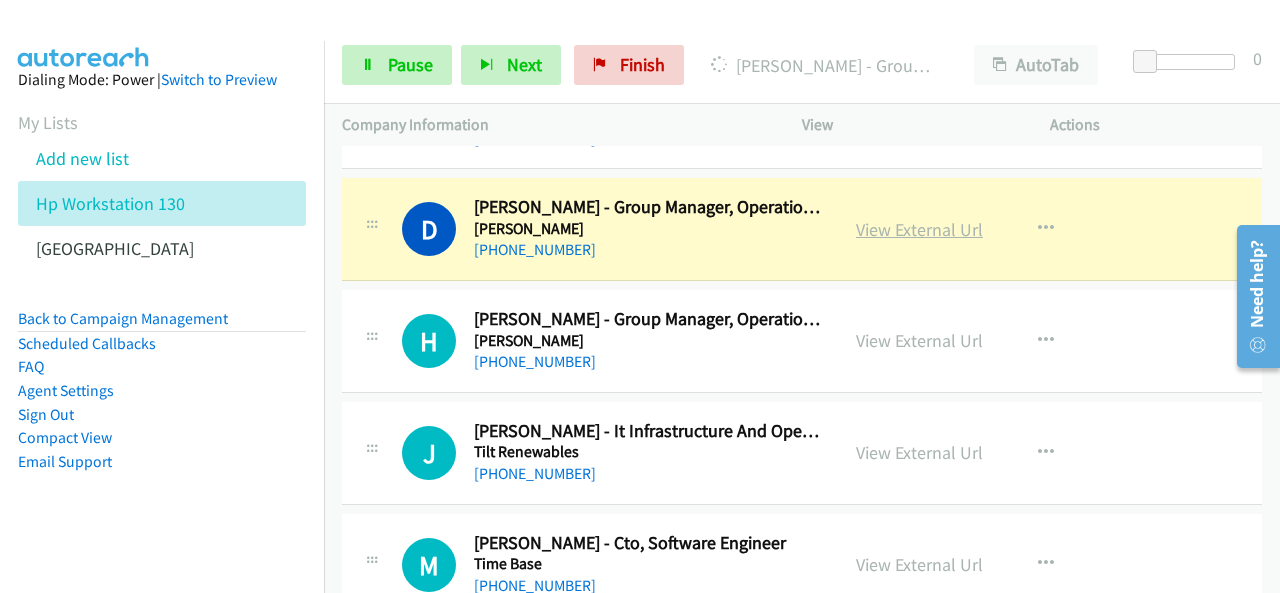 click on "View External Url" at bounding box center [919, 229] 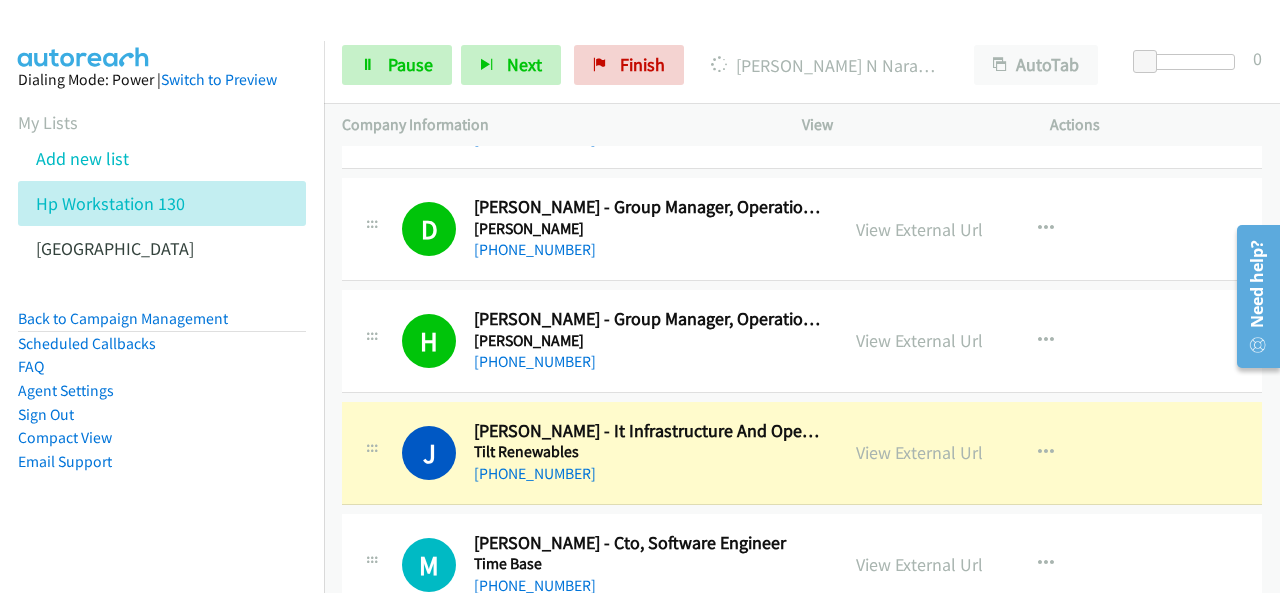click on "Dialing Mode: Power
|
Switch to Preview
My Lists
Add new list
Hp Workstation 130
Palo Alto
Back to Campaign Management
Scheduled Callbacks
FAQ
Agent Settings
Sign Out
Compact View
Email Support" at bounding box center (162, 302) 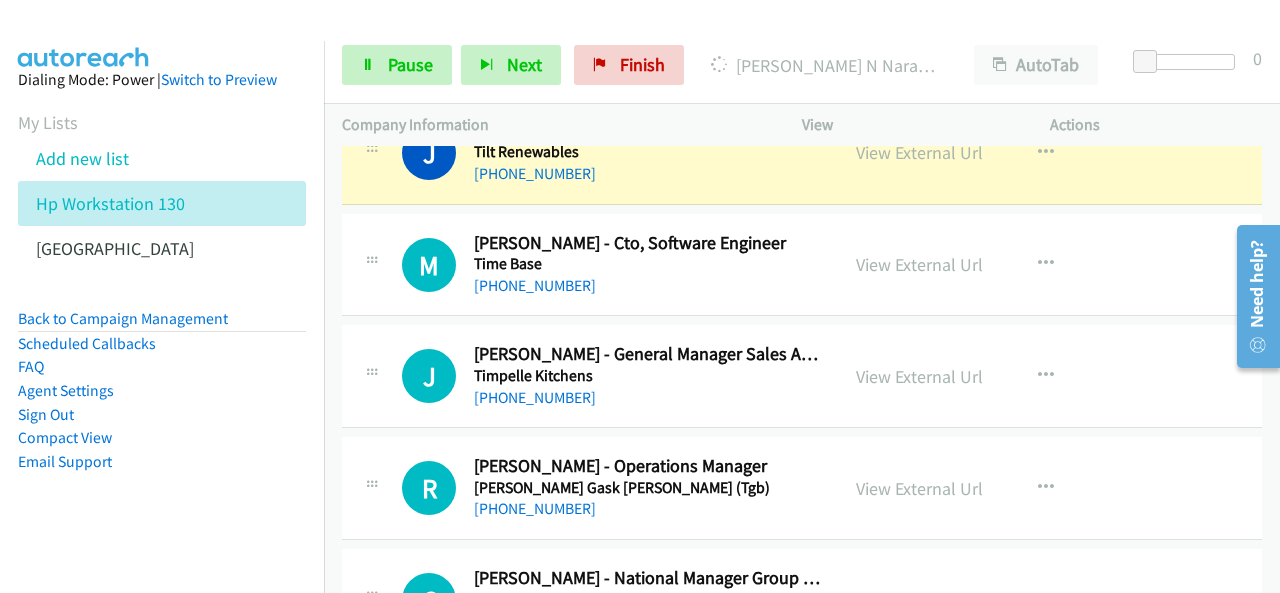 scroll, scrollTop: 9900, scrollLeft: 0, axis: vertical 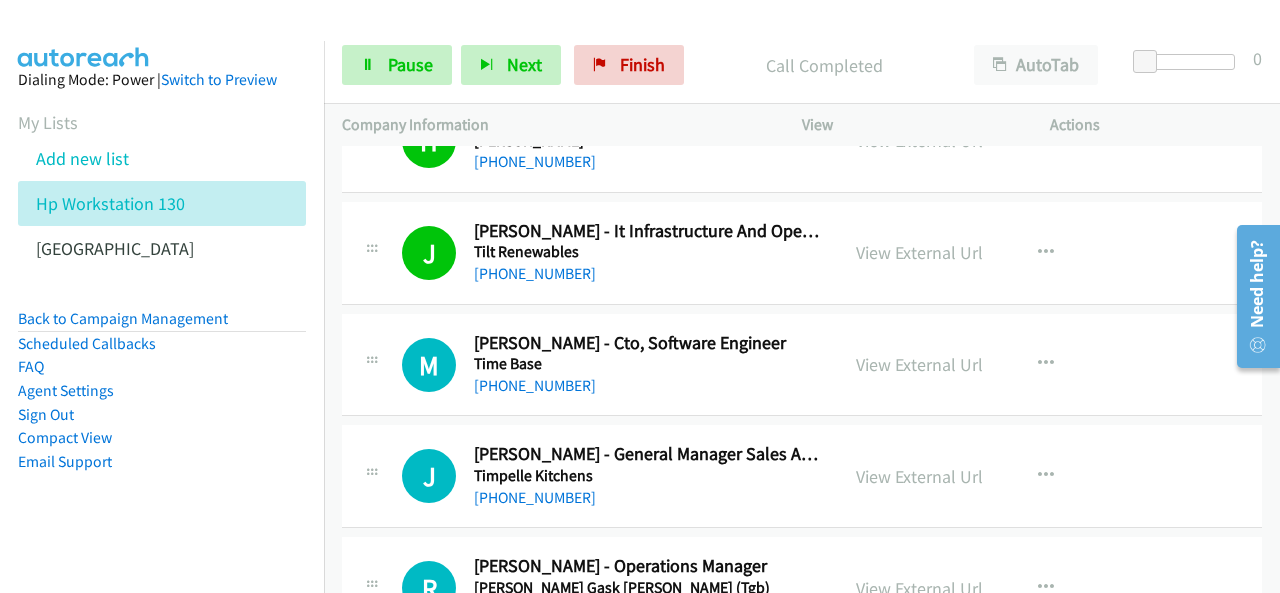 click on "Dialing Mode: Power
|
Switch to Preview
My Lists
Add new list
Hp Workstation 130
Palo Alto
Back to Campaign Management
Scheduled Callbacks
FAQ
Agent Settings
Sign Out
Compact View
Email Support" at bounding box center [162, 302] 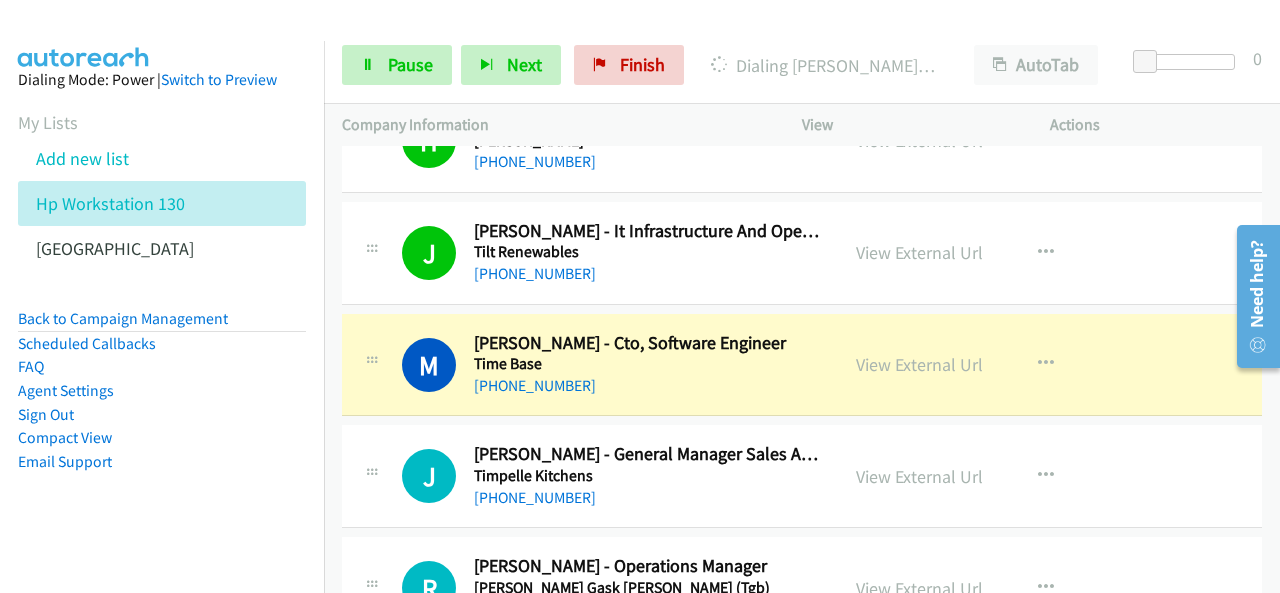 click on "Dialing Mode: Power
|
Switch to Preview
My Lists
Add new list
Hp Workstation 130
Palo Alto
Back to Campaign Management
Scheduled Callbacks
FAQ
Agent Settings
Sign Out
Compact View
Email Support" at bounding box center (162, 302) 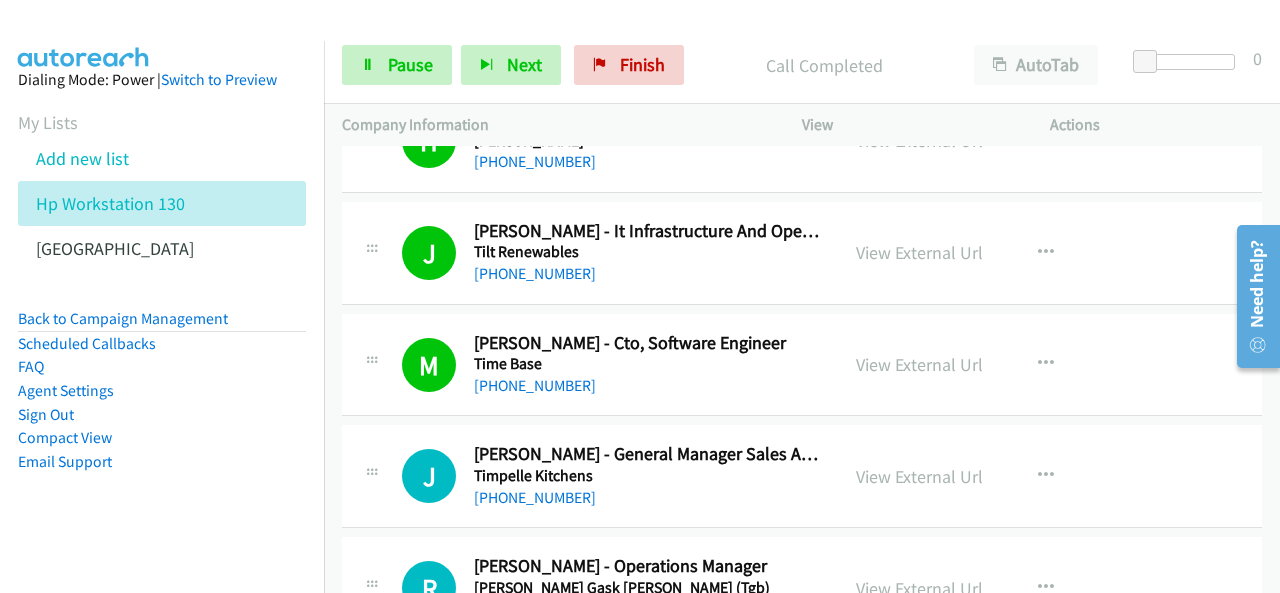 click on "Dialing Mode: Power
|
Switch to Preview
My Lists
Add new list
Hp Workstation 130
Palo Alto
Back to Campaign Management
Scheduled Callbacks
FAQ
Agent Settings
Sign Out
Compact View
Email Support" at bounding box center (162, 302) 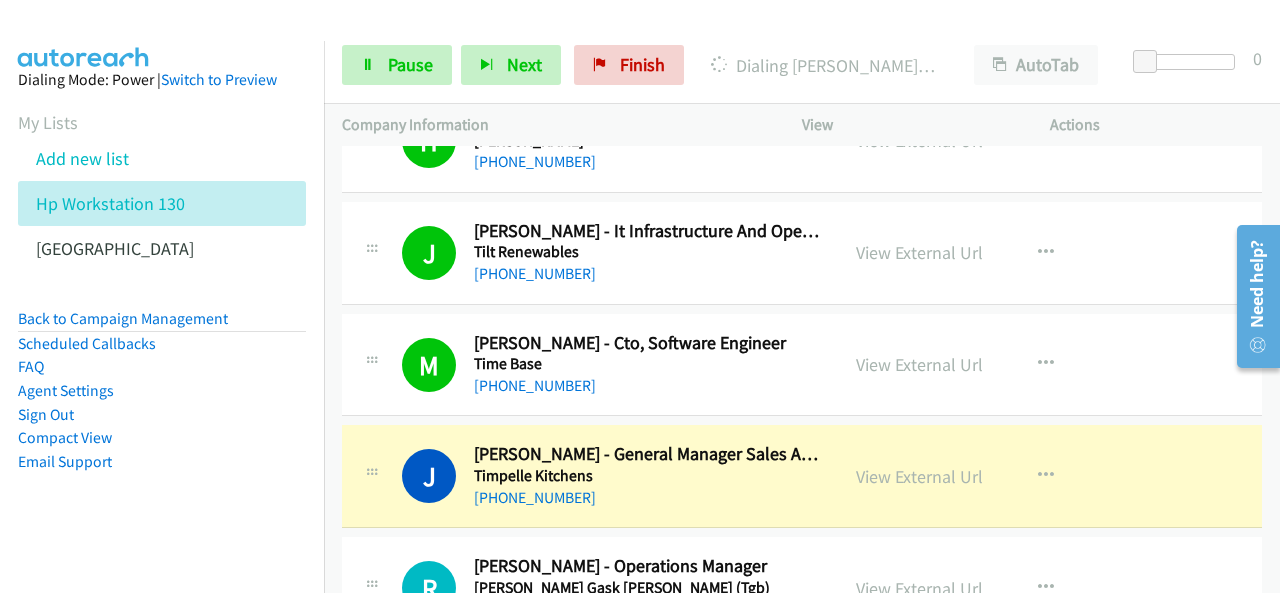click on "Dialing Mode: Power
|
Switch to Preview
My Lists
Add new list
Hp Workstation 130
Palo Alto
Back to Campaign Management
Scheduled Callbacks
FAQ
Agent Settings
Sign Out
Compact View
Email Support" at bounding box center [162, 302] 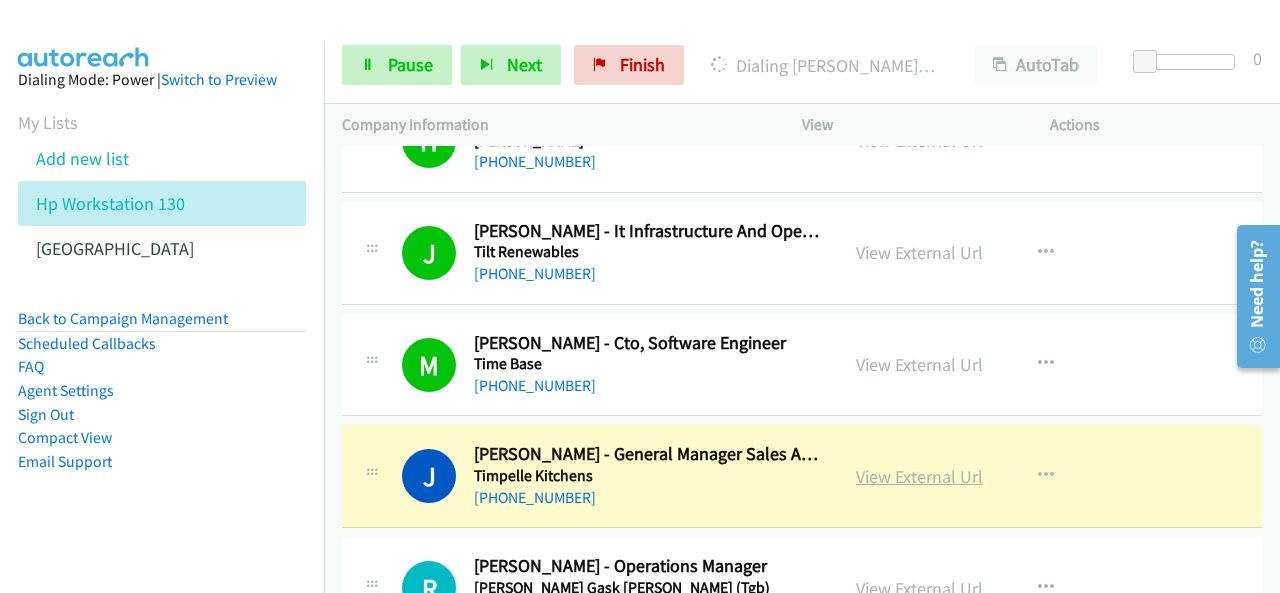 click on "View External Url" at bounding box center (919, 476) 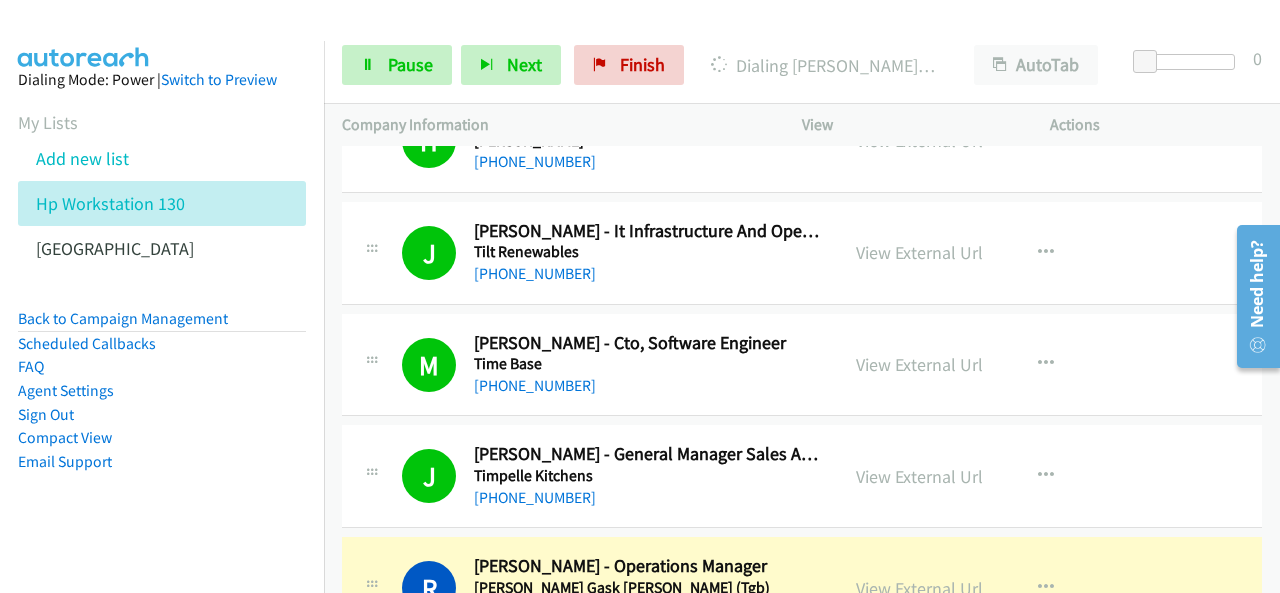 click on "Dialing Mode: Power
|
Switch to Preview
My Lists
Add new list
Hp Workstation 130
Palo Alto
Back to Campaign Management
Scheduled Callbacks
FAQ
Agent Settings
Sign Out
Compact View
Email Support" at bounding box center [162, 302] 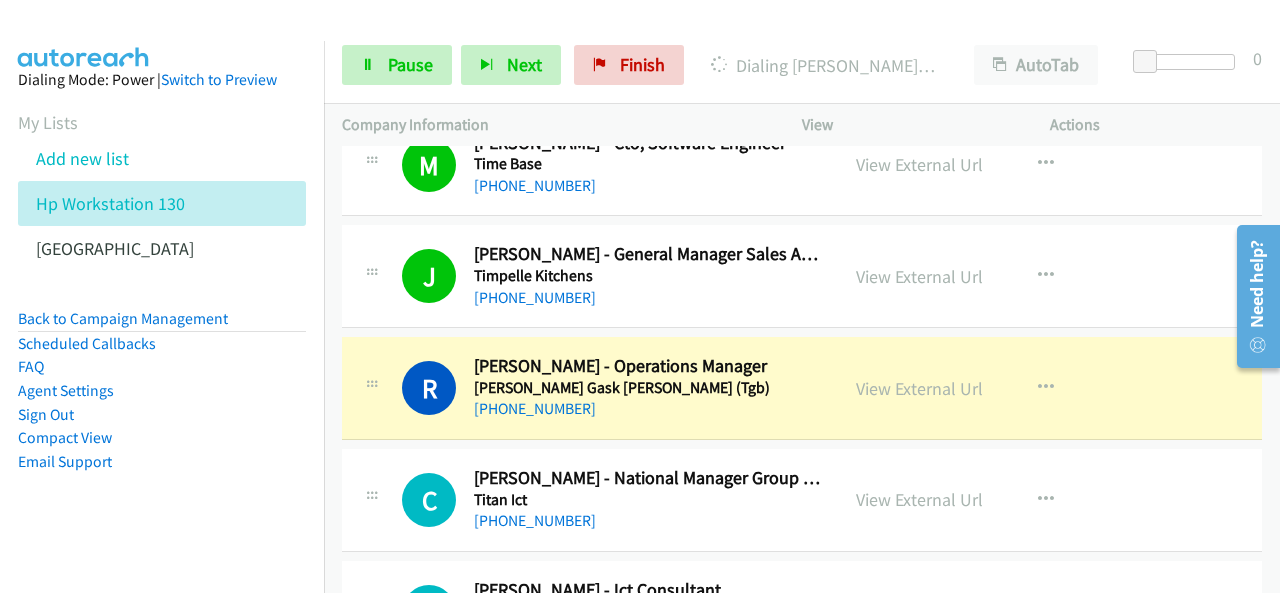 scroll, scrollTop: 10200, scrollLeft: 0, axis: vertical 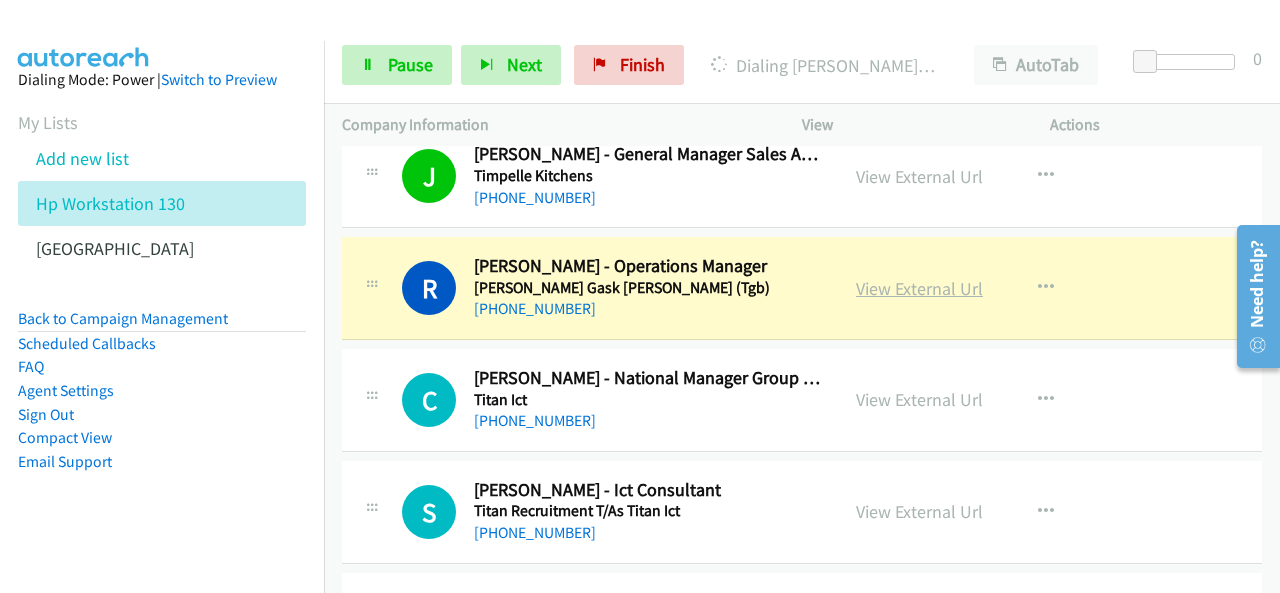 click on "View External Url" at bounding box center [919, 288] 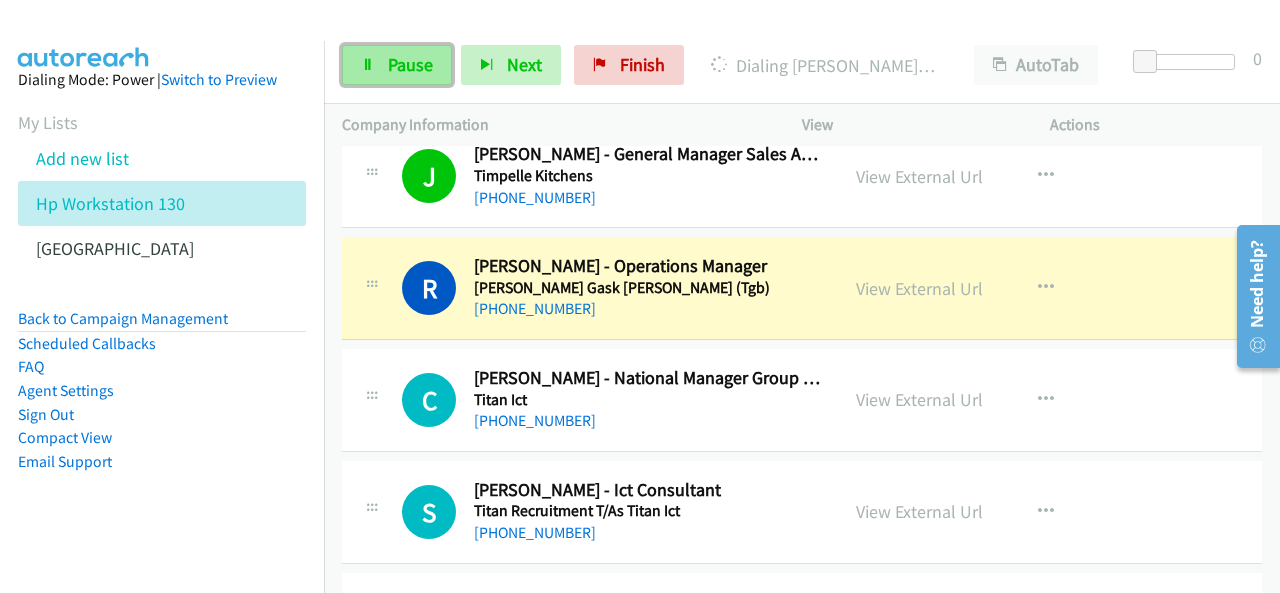 click on "Pause" at bounding box center [410, 64] 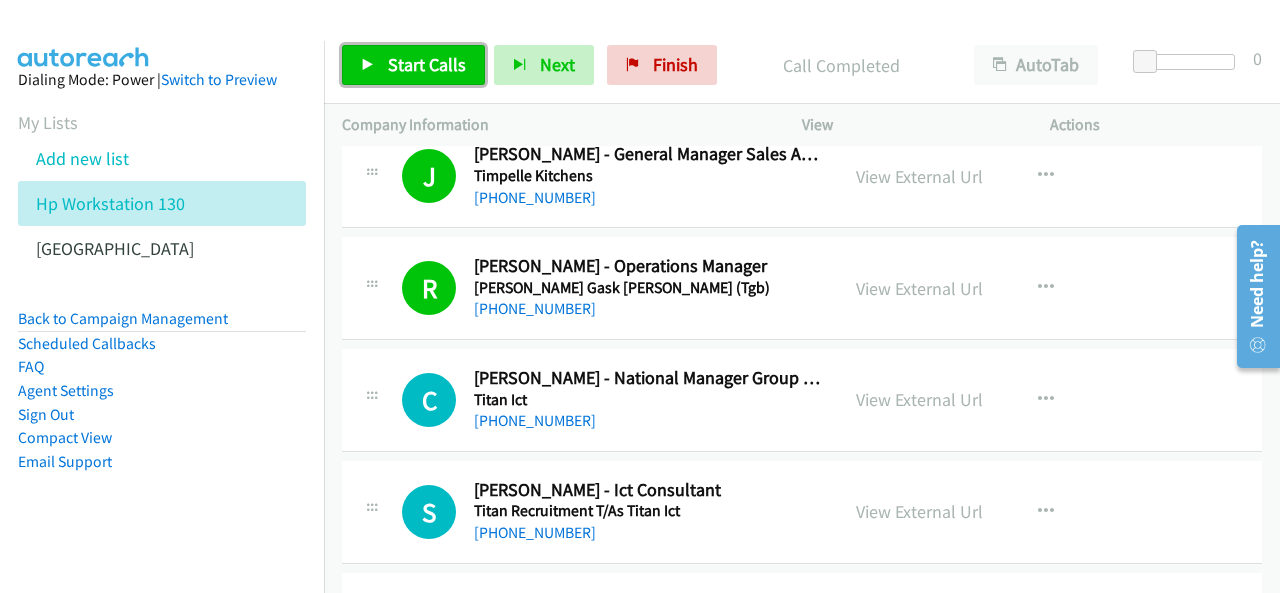 click on "Start Calls" at bounding box center [427, 64] 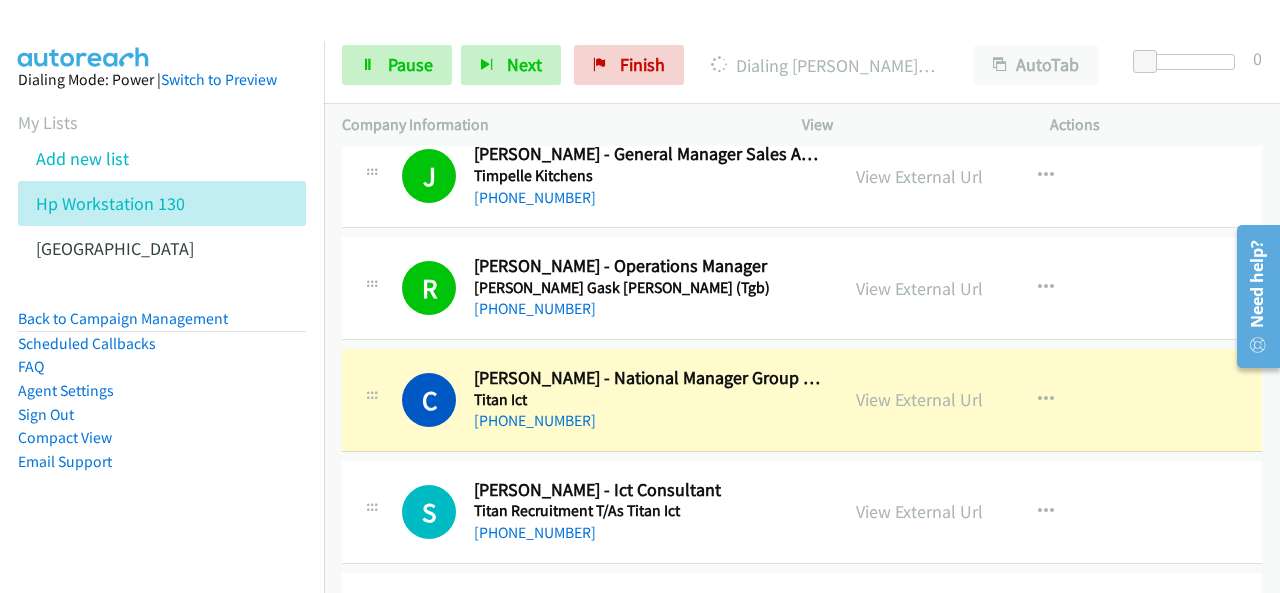 click on "Dialing Mode: Power
|
Switch to Preview
My Lists
Add new list
Hp Workstation 130
Palo Alto
Back to Campaign Management
Scheduled Callbacks
FAQ
Agent Settings
Sign Out
Compact View
Email Support" at bounding box center [162, 302] 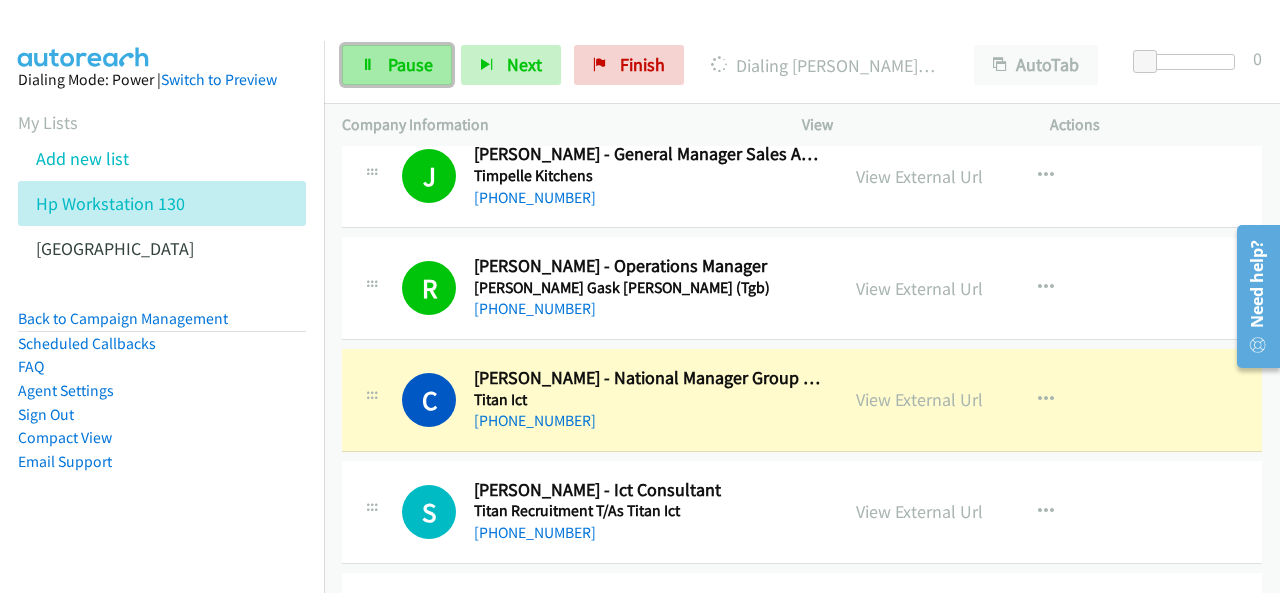click at bounding box center [368, 66] 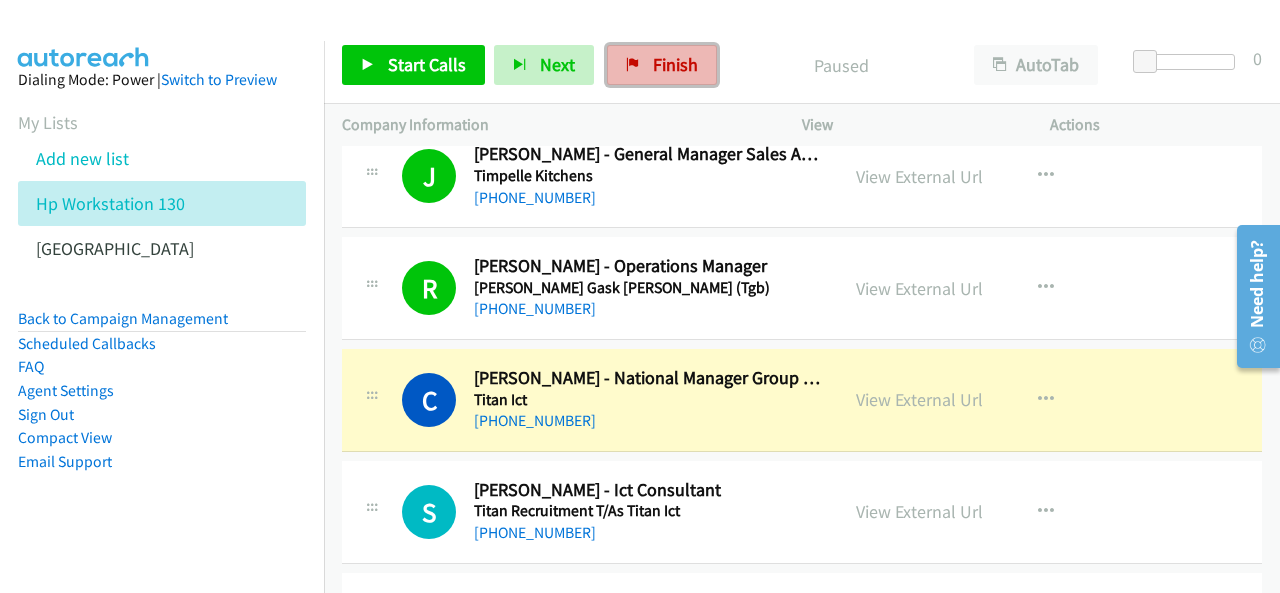 click on "Finish" at bounding box center (662, 65) 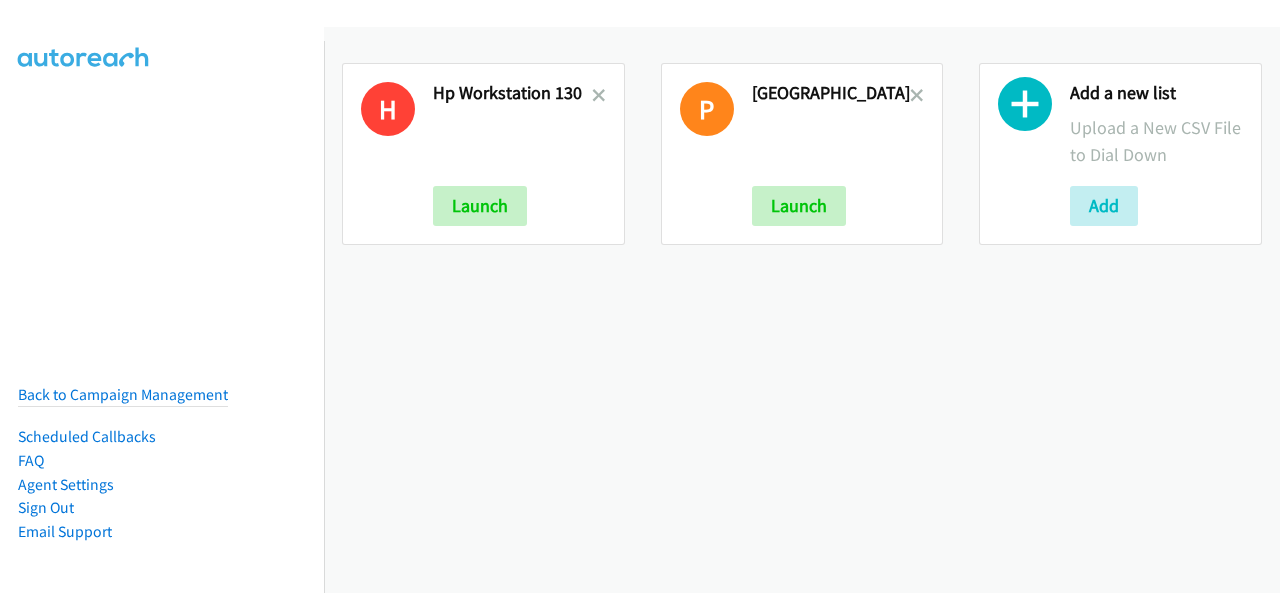 scroll, scrollTop: 0, scrollLeft: 0, axis: both 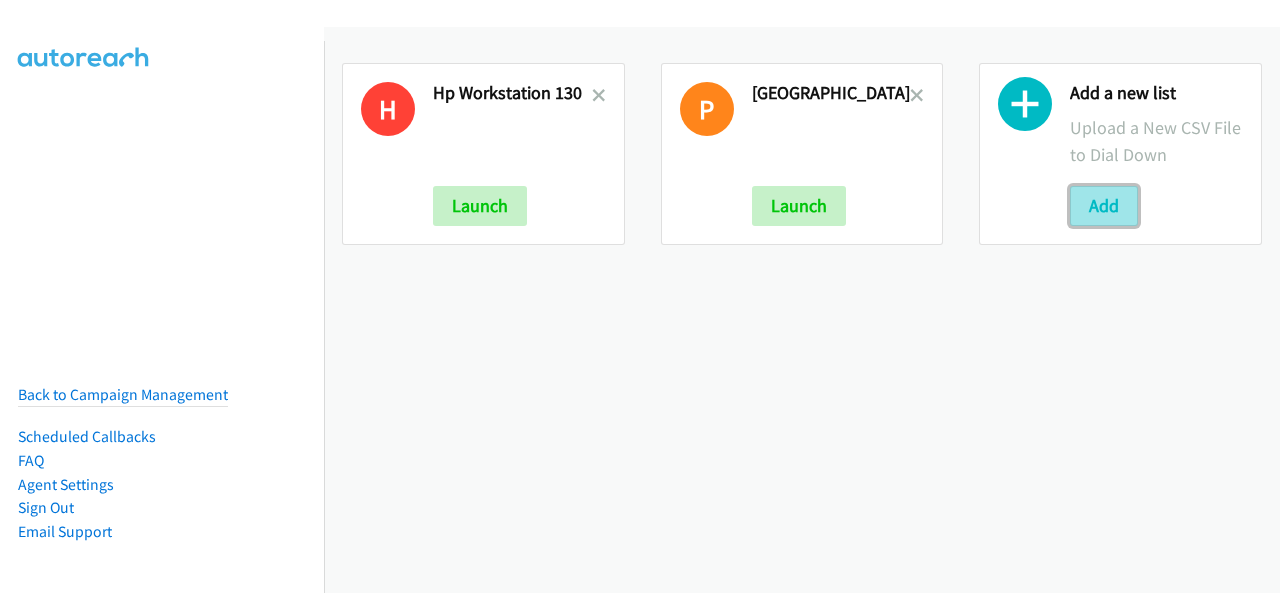 click on "Add" at bounding box center [1104, 206] 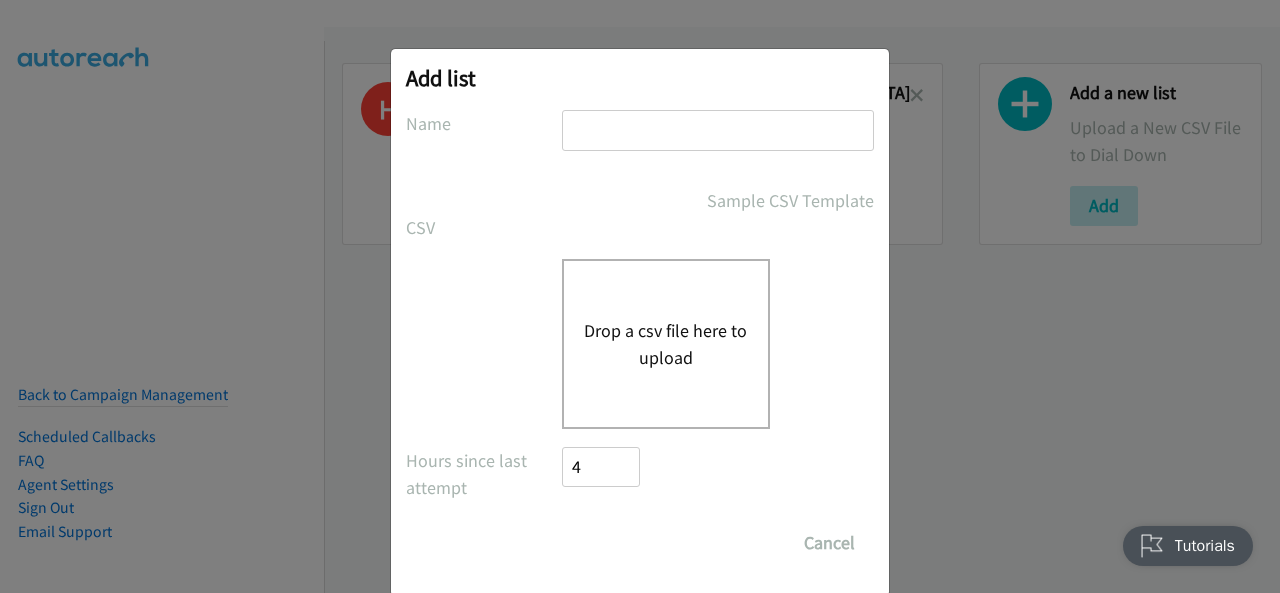 scroll, scrollTop: 0, scrollLeft: 0, axis: both 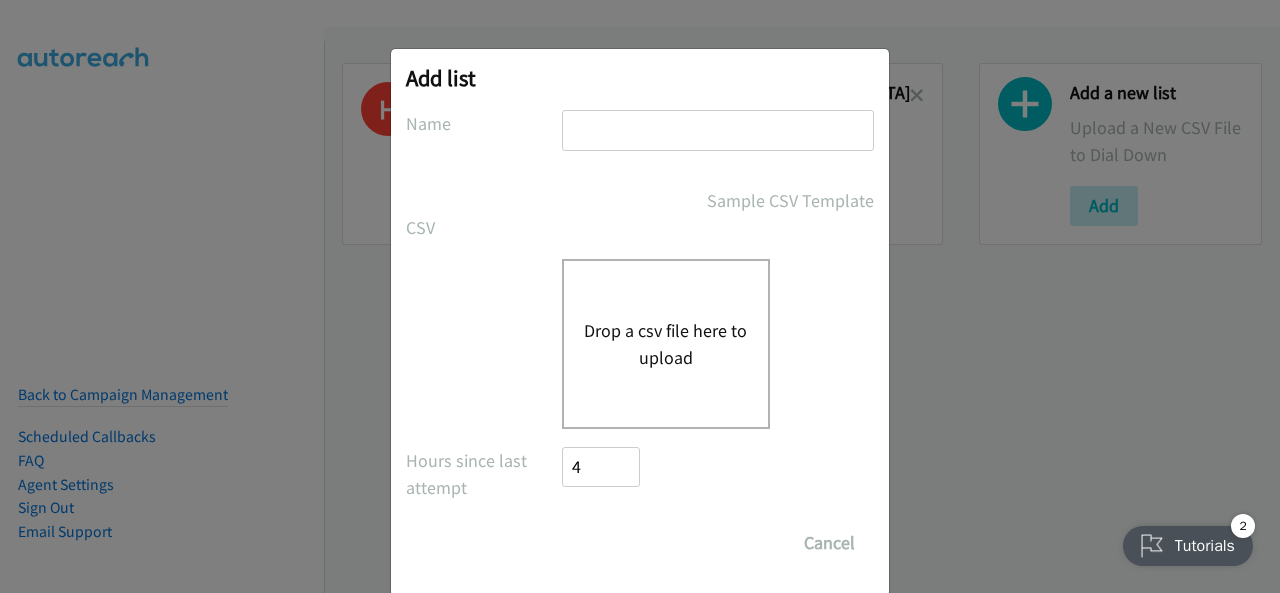 click on "Drop a csv file here to upload" at bounding box center (666, 344) 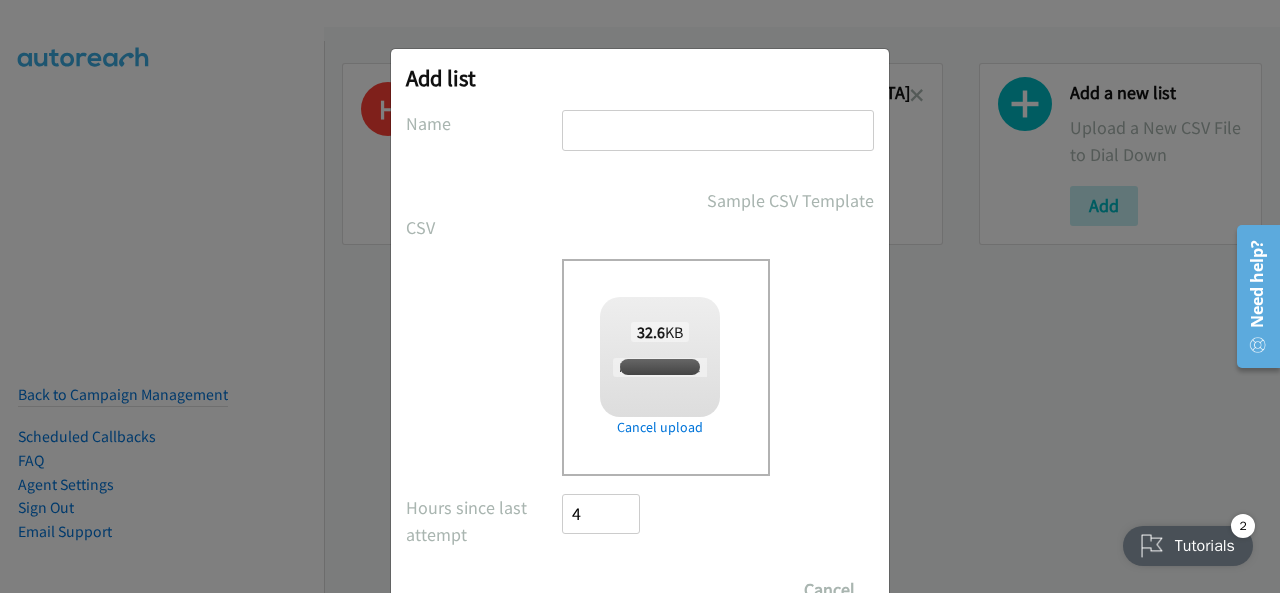 checkbox on "true" 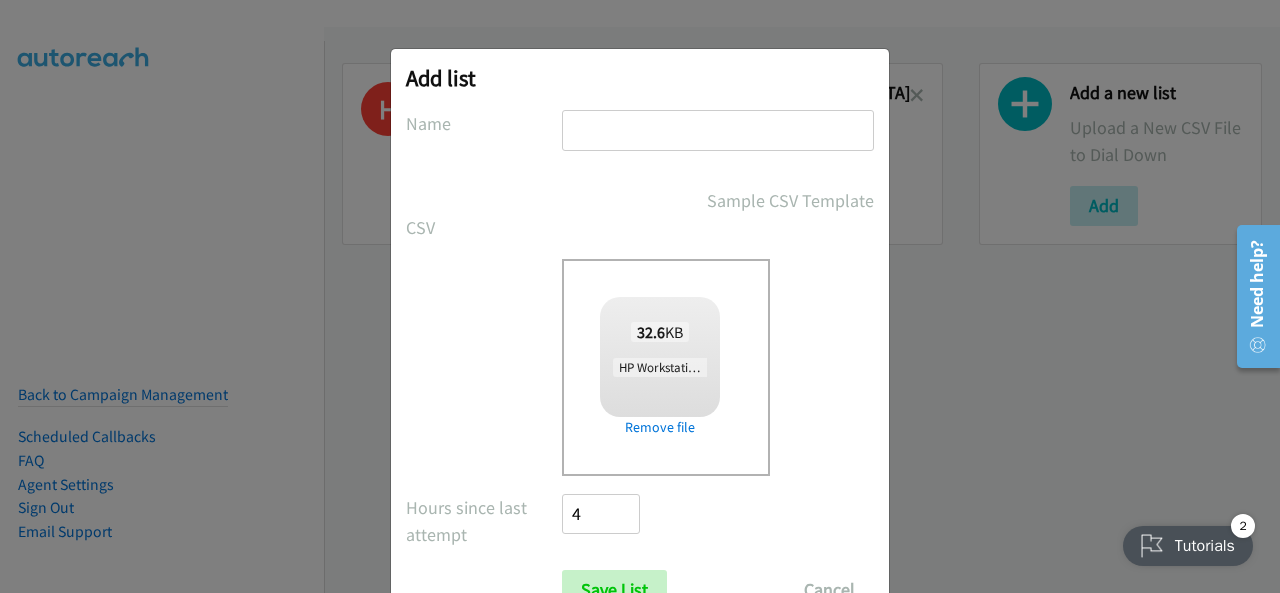 click at bounding box center [718, 130] 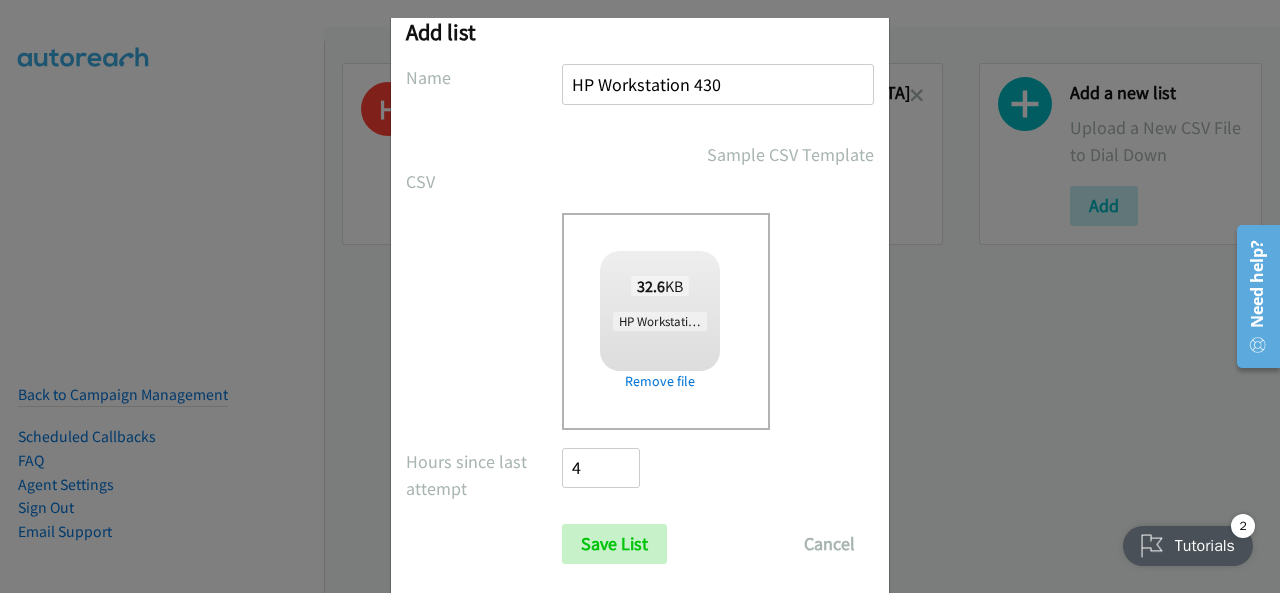 scroll, scrollTop: 80, scrollLeft: 0, axis: vertical 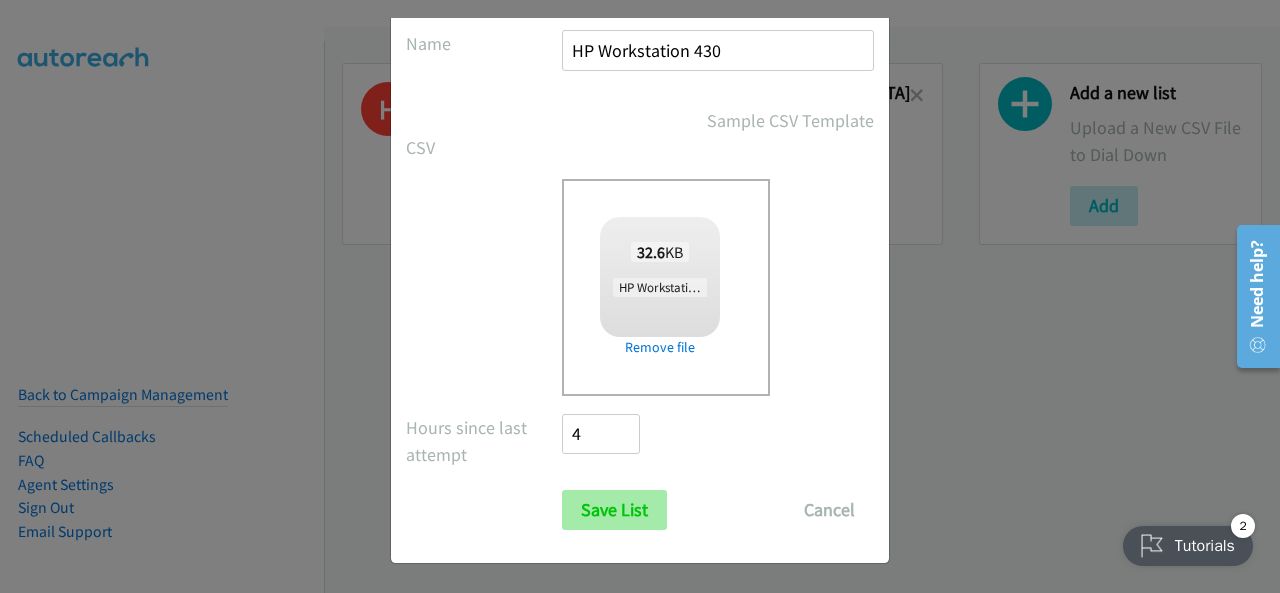 type on "HP Workstation 430" 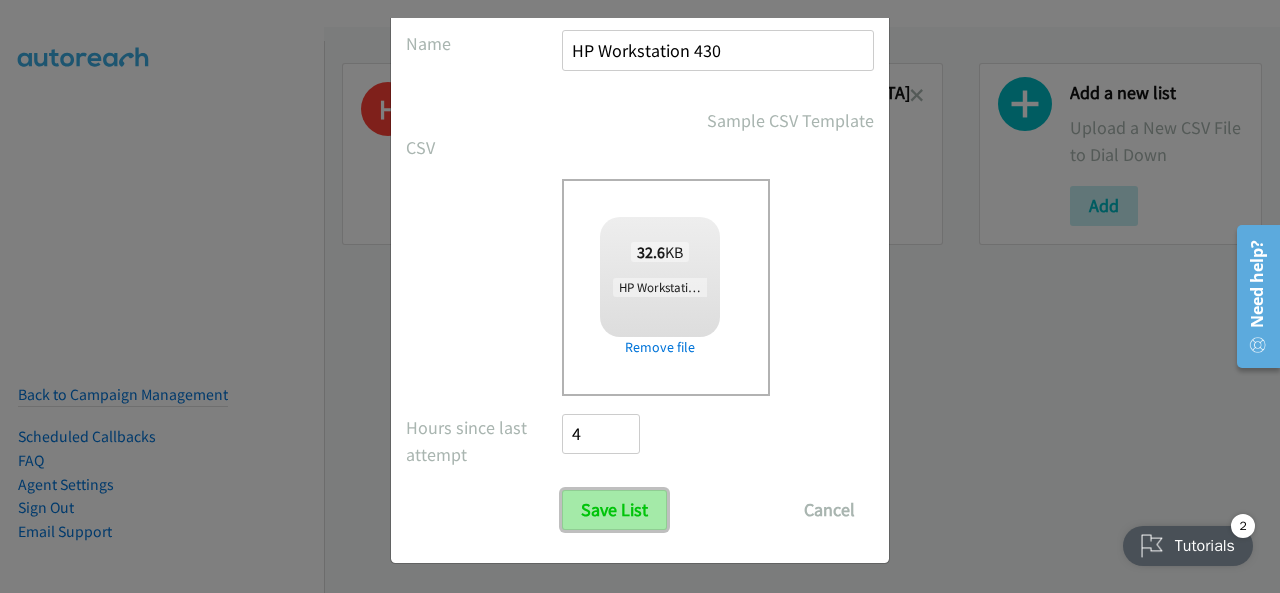 click on "Save List" at bounding box center (614, 510) 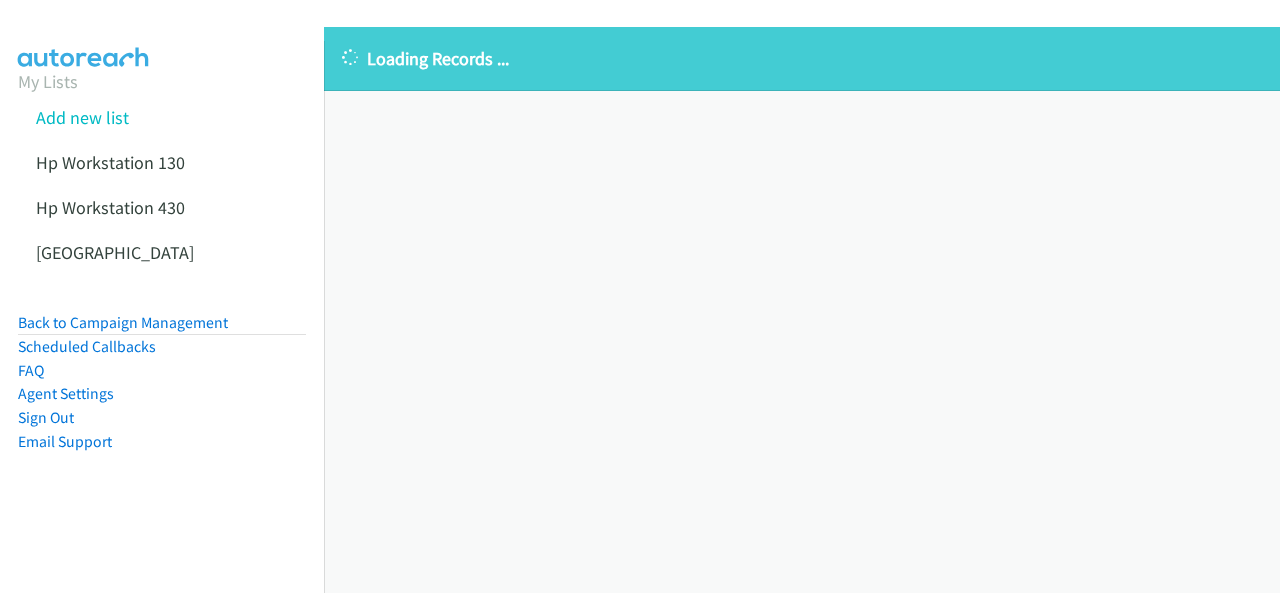 scroll, scrollTop: 0, scrollLeft: 0, axis: both 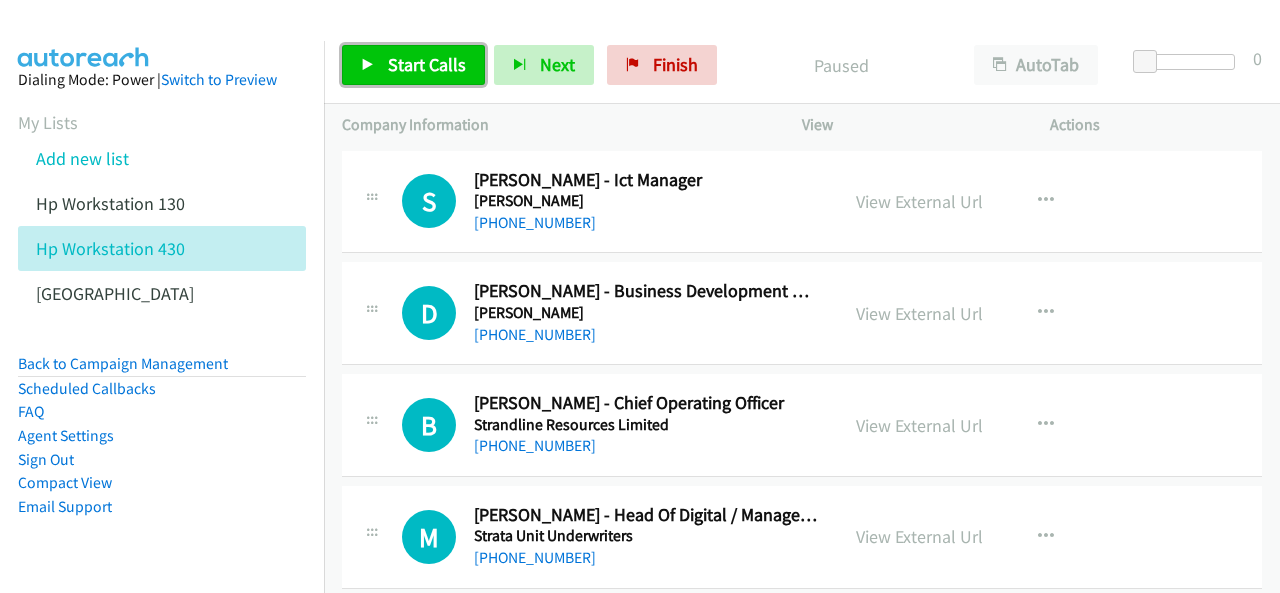 click on "Start Calls" at bounding box center [413, 65] 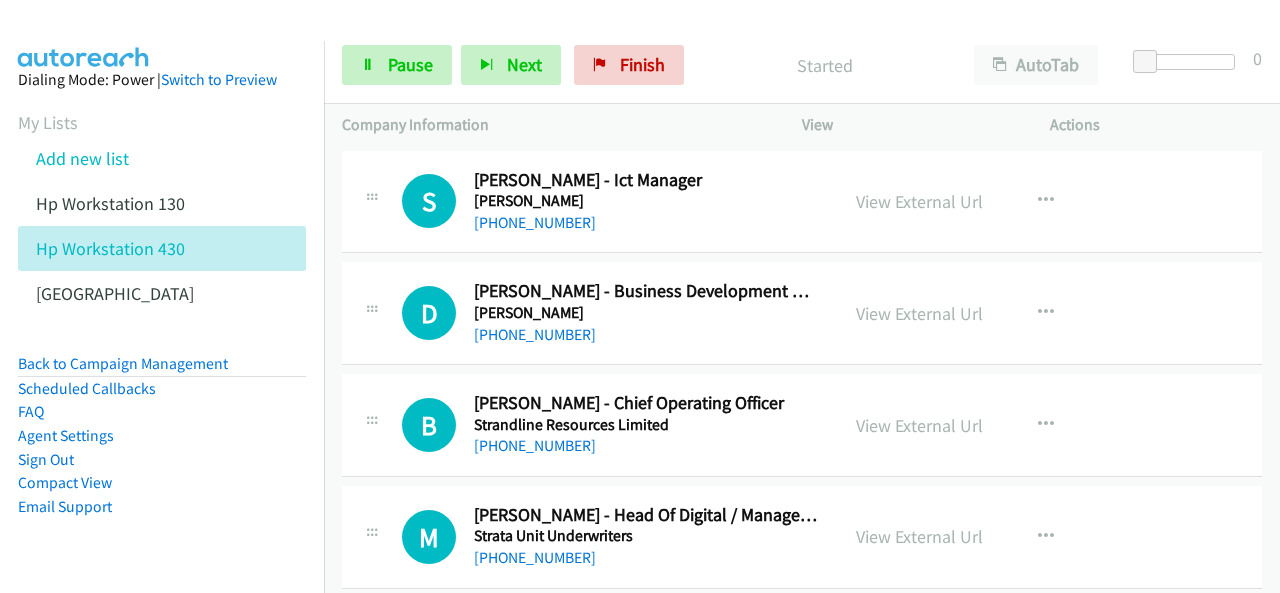 scroll, scrollTop: 0, scrollLeft: 0, axis: both 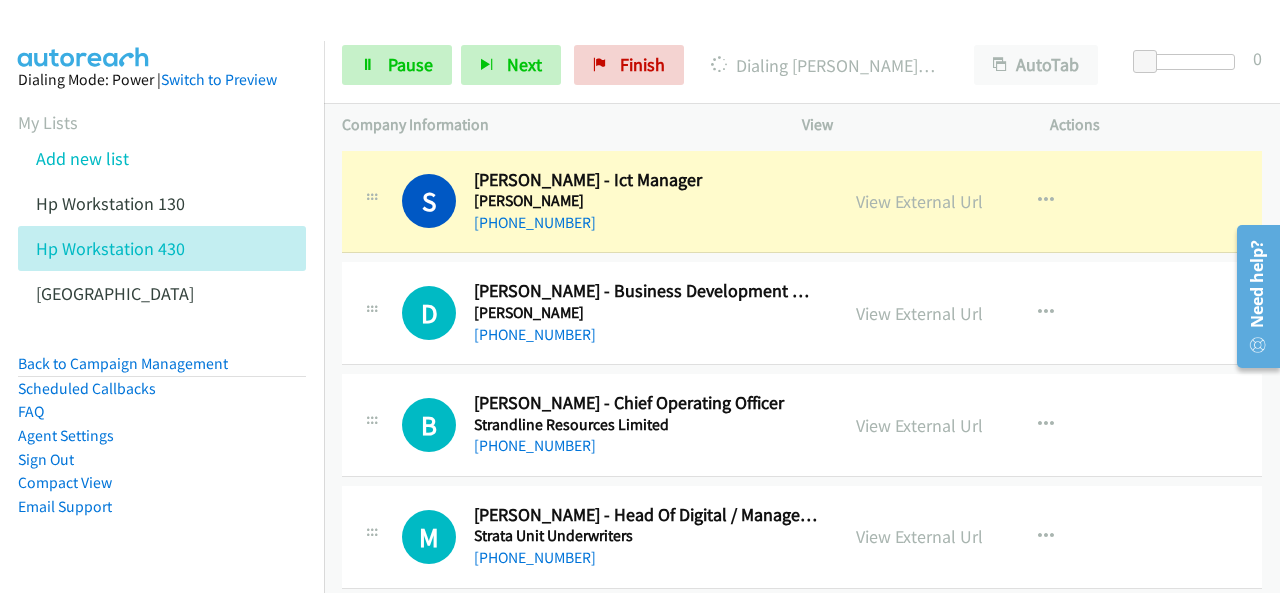 click on "My Lists
Add new list
Hp Workstation 130
Hp Workstation 430
[GEOGRAPHIC_DATA]" at bounding box center (162, 212) 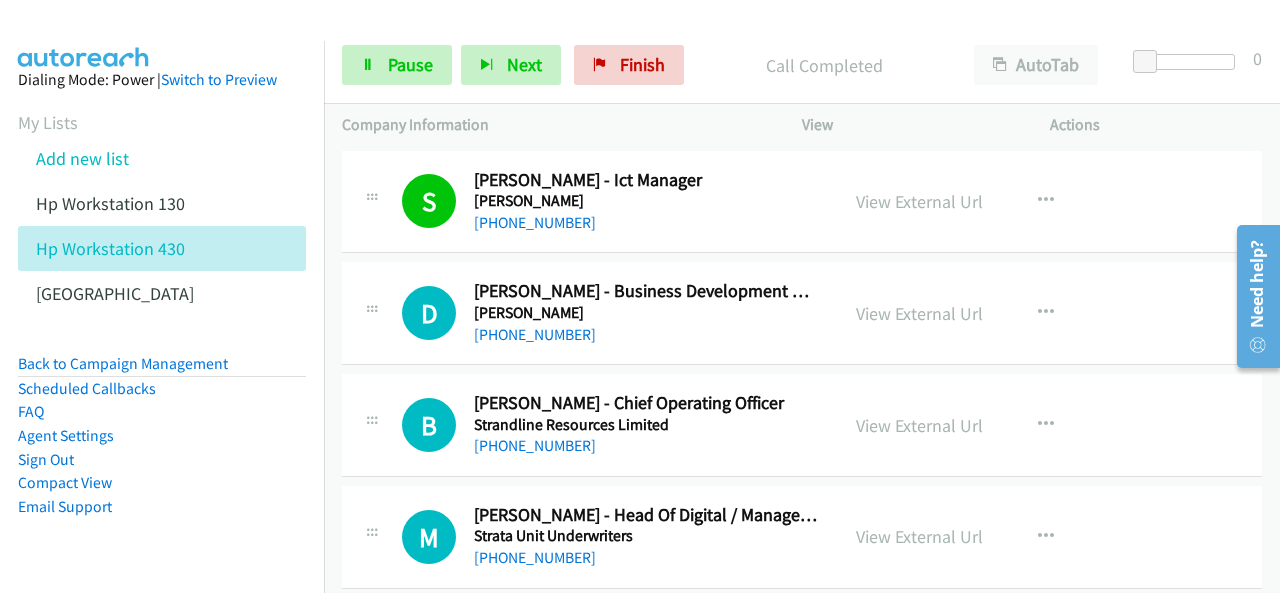 click on "Dialing Mode: Power
|
Switch to Preview
My Lists
Add new list
Hp Workstation 130
Hp Workstation 430
[GEOGRAPHIC_DATA]
Back to Campaign Management
Scheduled Callbacks
FAQ
Agent Settings
Sign Out
Compact View
Email Support" at bounding box center [162, 325] 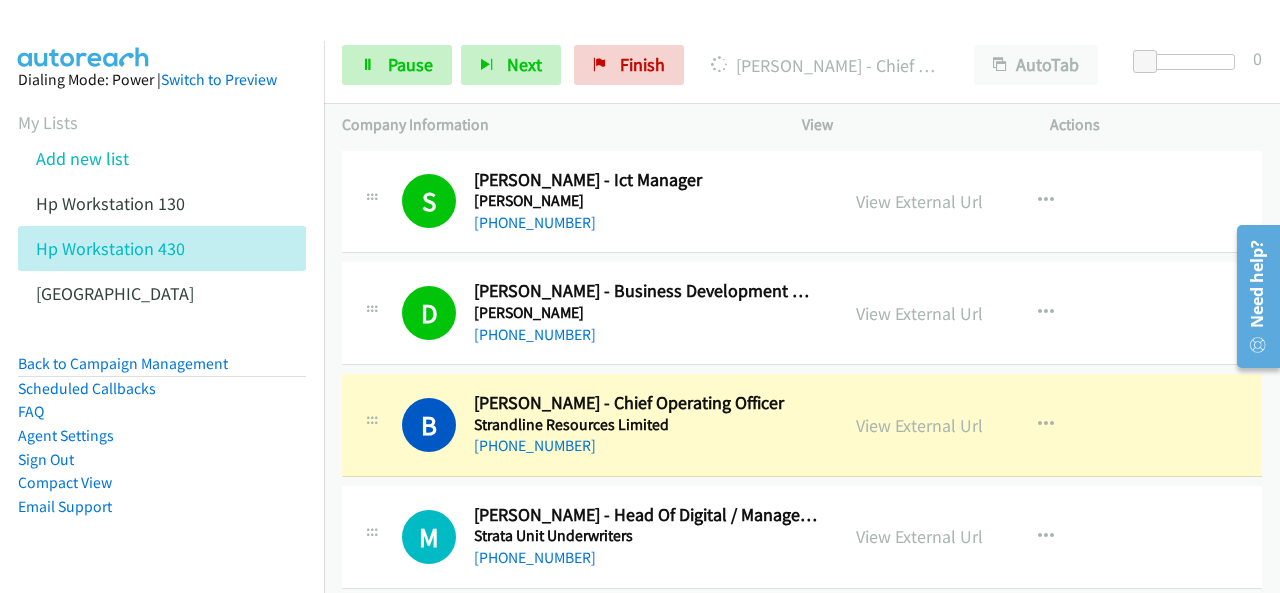click on "Dialing Mode: Power
|
Switch to Preview
My Lists
Add new list
Hp Workstation 130
Hp Workstation 430
[GEOGRAPHIC_DATA]
Back to Campaign Management
Scheduled Callbacks
FAQ
Agent Settings
Sign Out
Compact View
Email Support" at bounding box center (162, 325) 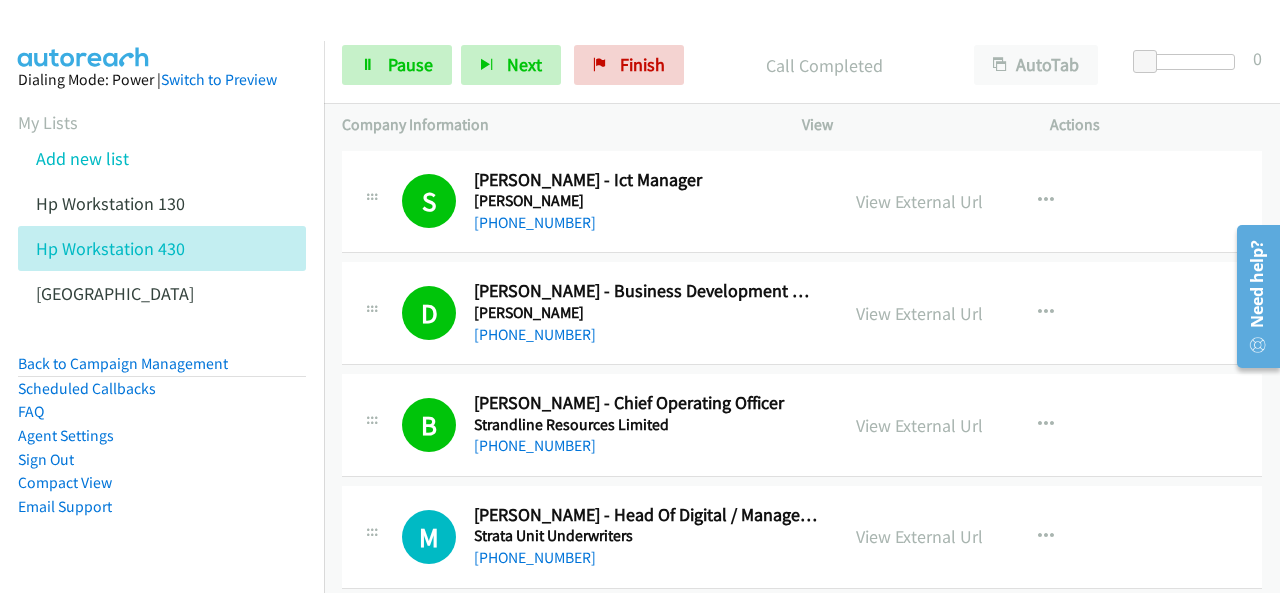 click on "Dialing Mode: Power
|
Switch to Preview
My Lists
Add new list
Hp Workstation 130
Hp Workstation 430
[GEOGRAPHIC_DATA]
Back to Campaign Management
Scheduled Callbacks
FAQ
Agent Settings
Sign Out
Compact View
Email Support" at bounding box center (162, 325) 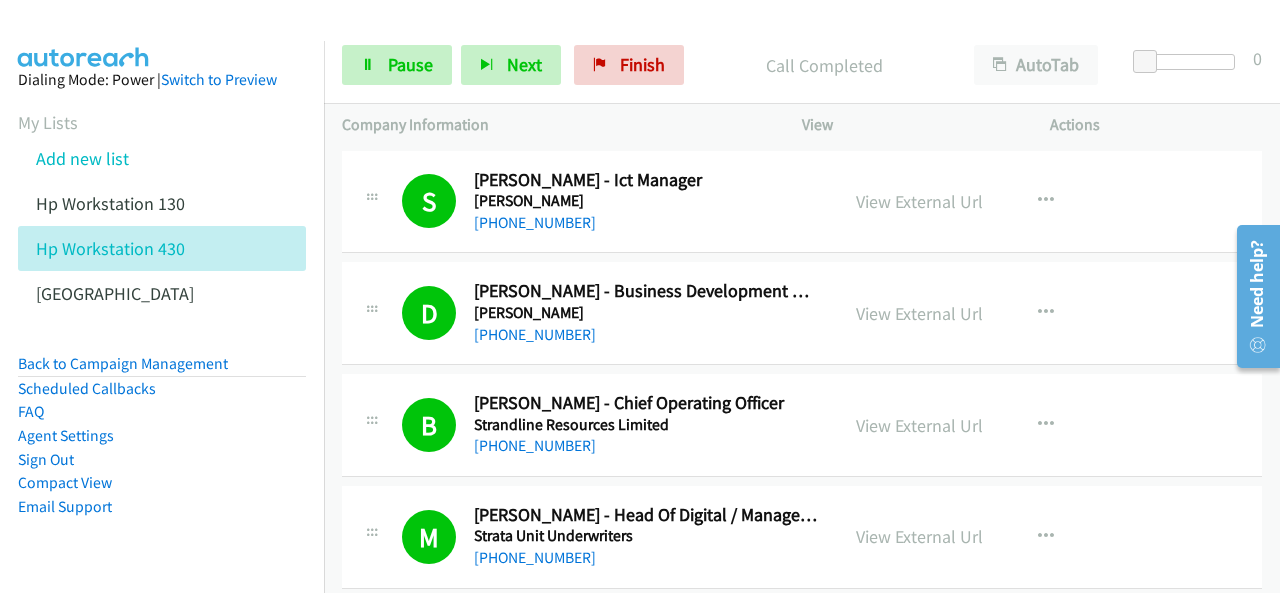 click on "Dialing Mode: Power
|
Switch to Preview
My Lists
Add new list
Hp Workstation 130
Hp Workstation 430
[GEOGRAPHIC_DATA]
Back to Campaign Management
Scheduled Callbacks
FAQ
Agent Settings
Sign Out
Compact View
Email Support" at bounding box center (162, 325) 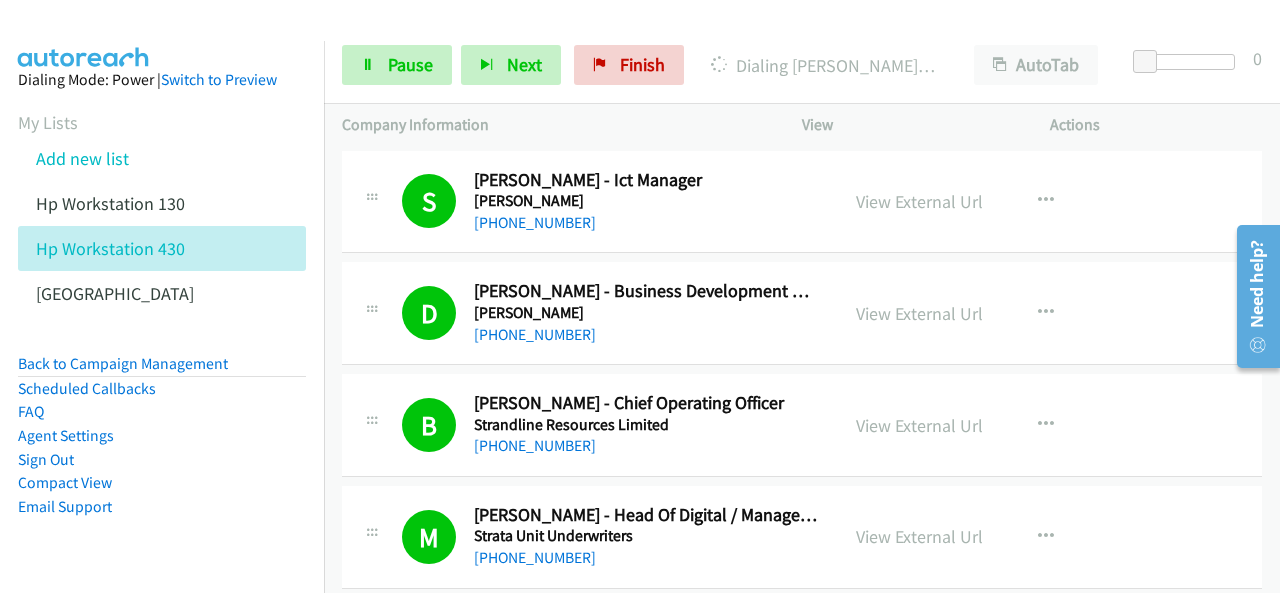 click at bounding box center (631, 38) 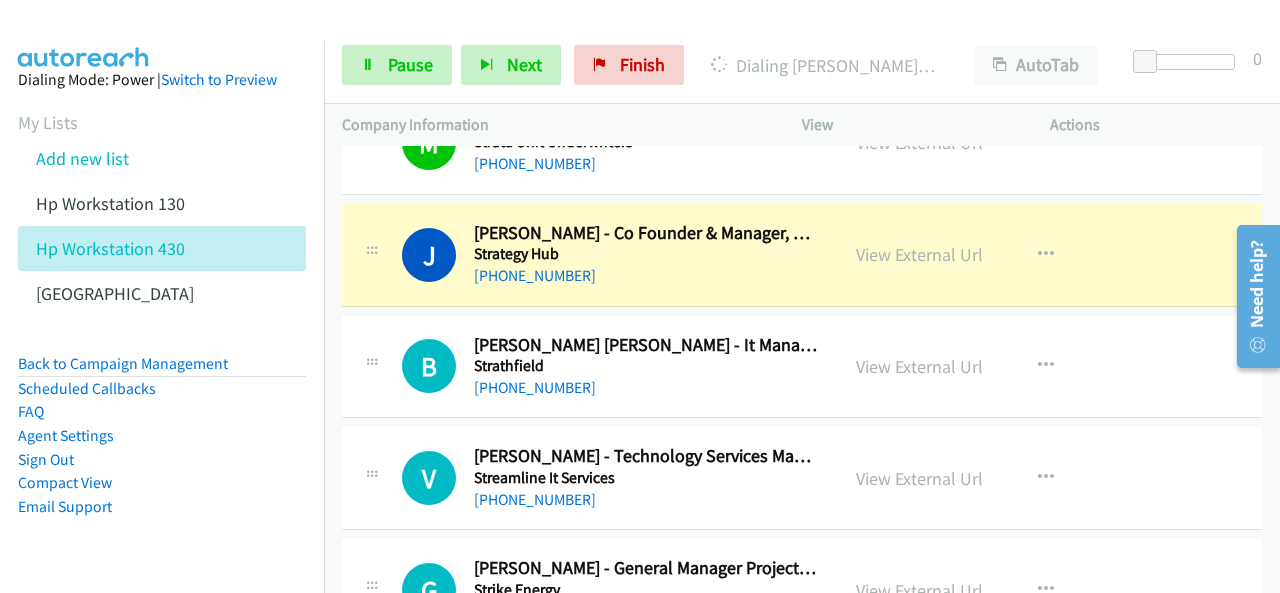 scroll, scrollTop: 400, scrollLeft: 0, axis: vertical 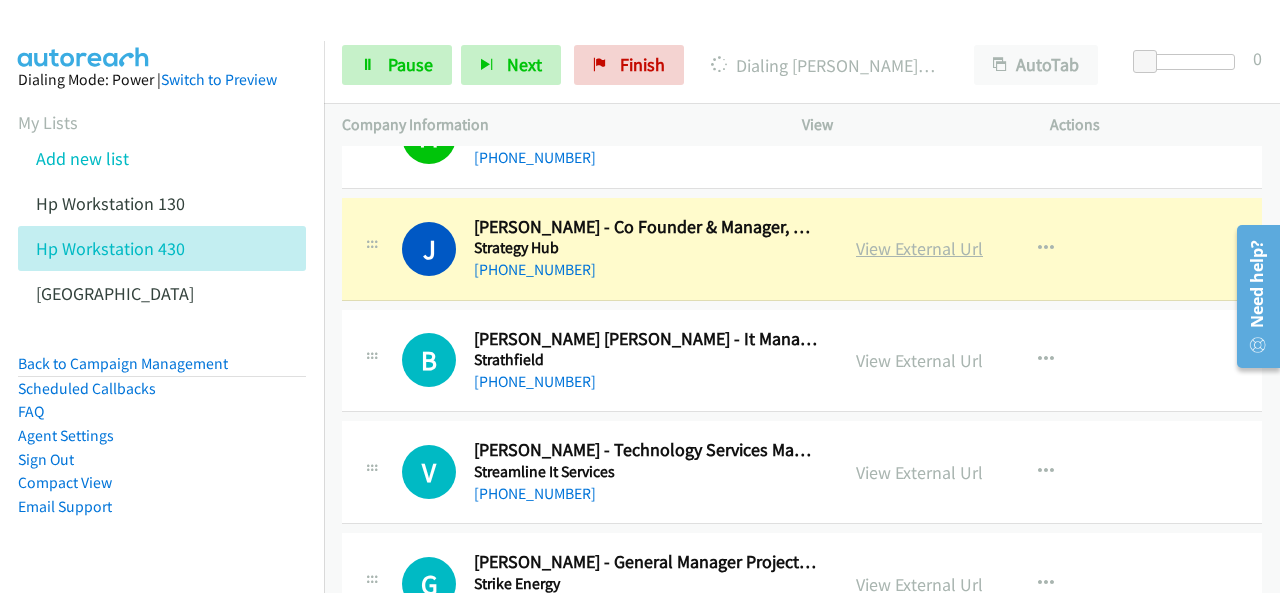 click on "View External Url" at bounding box center [919, 248] 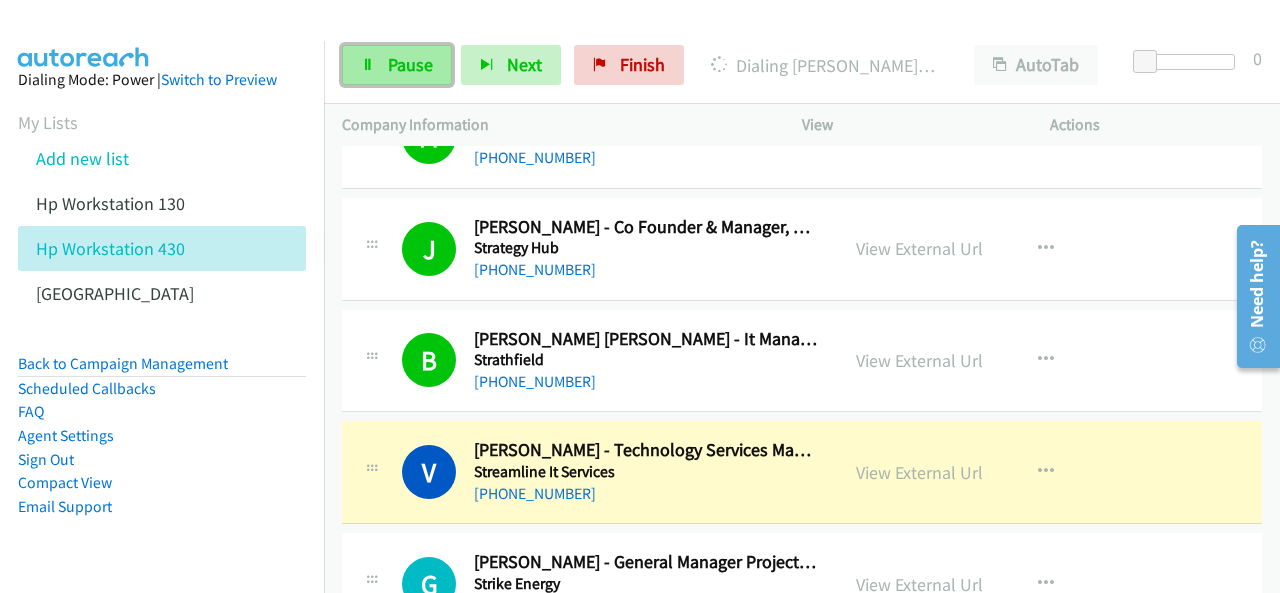 click on "Pause" at bounding box center [397, 65] 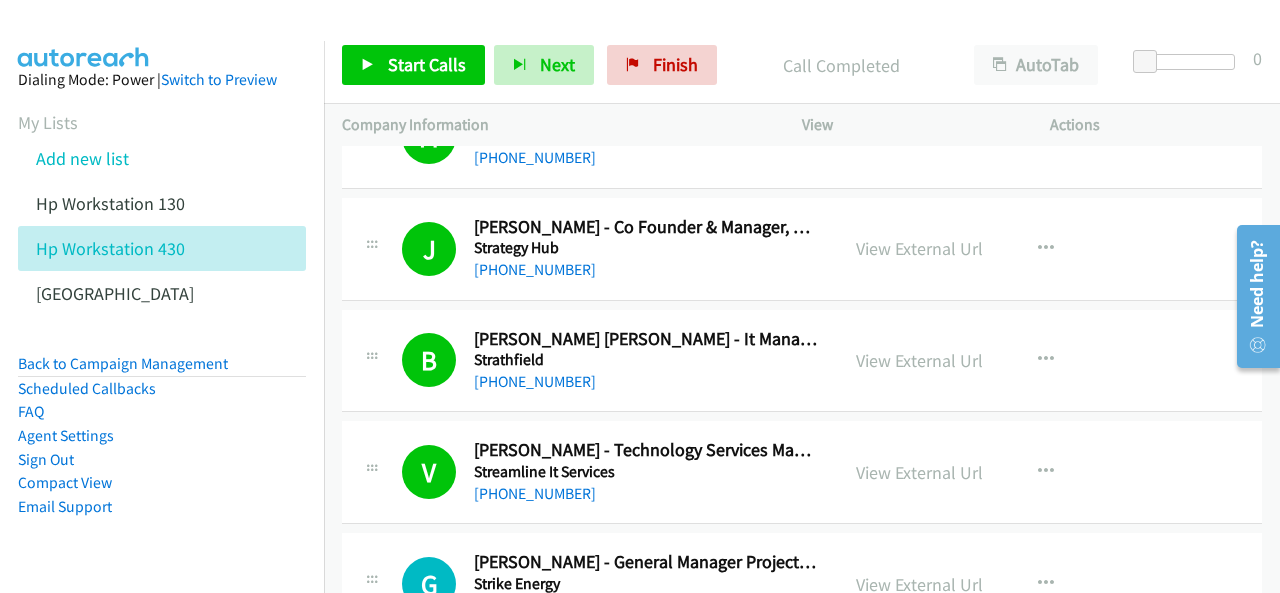 click at bounding box center (84, 35) 